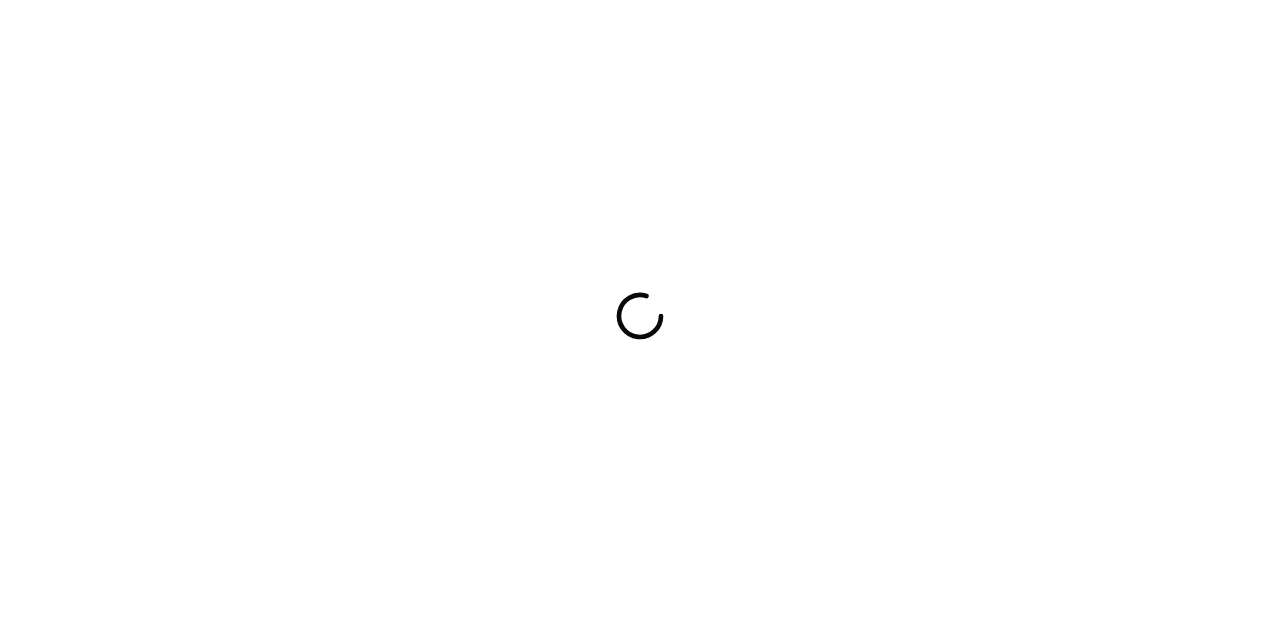 scroll, scrollTop: 0, scrollLeft: 0, axis: both 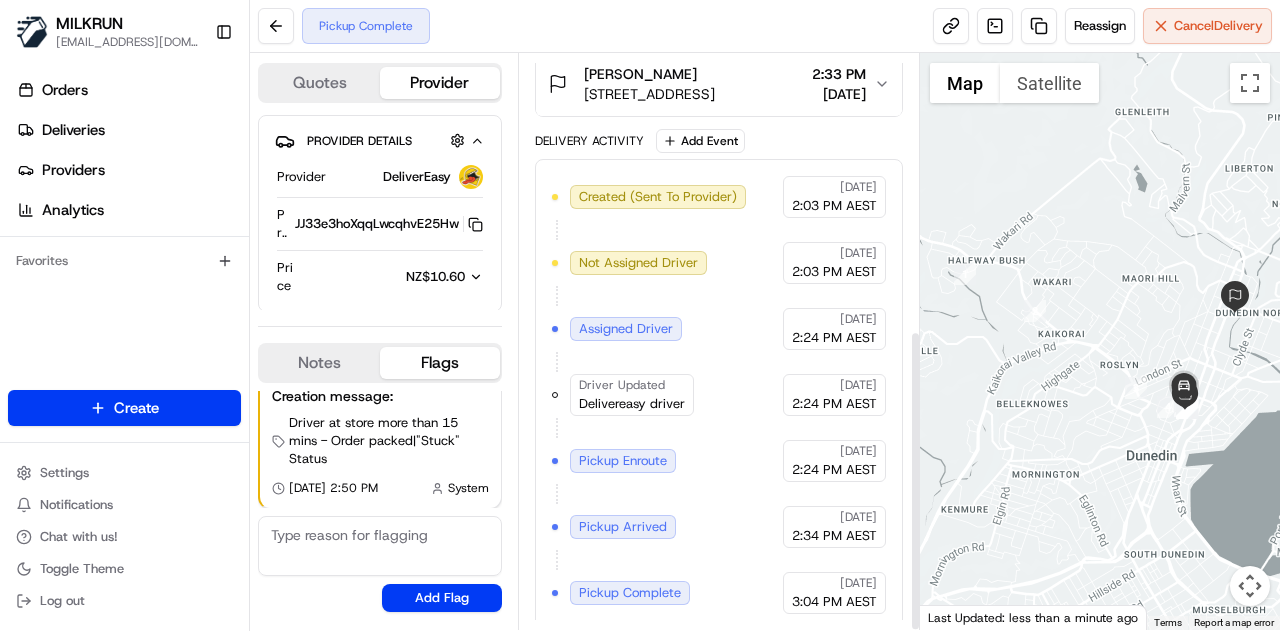 drag, startPoint x: 1084, startPoint y: 371, endPoint x: 1056, endPoint y: 373, distance: 28.071337 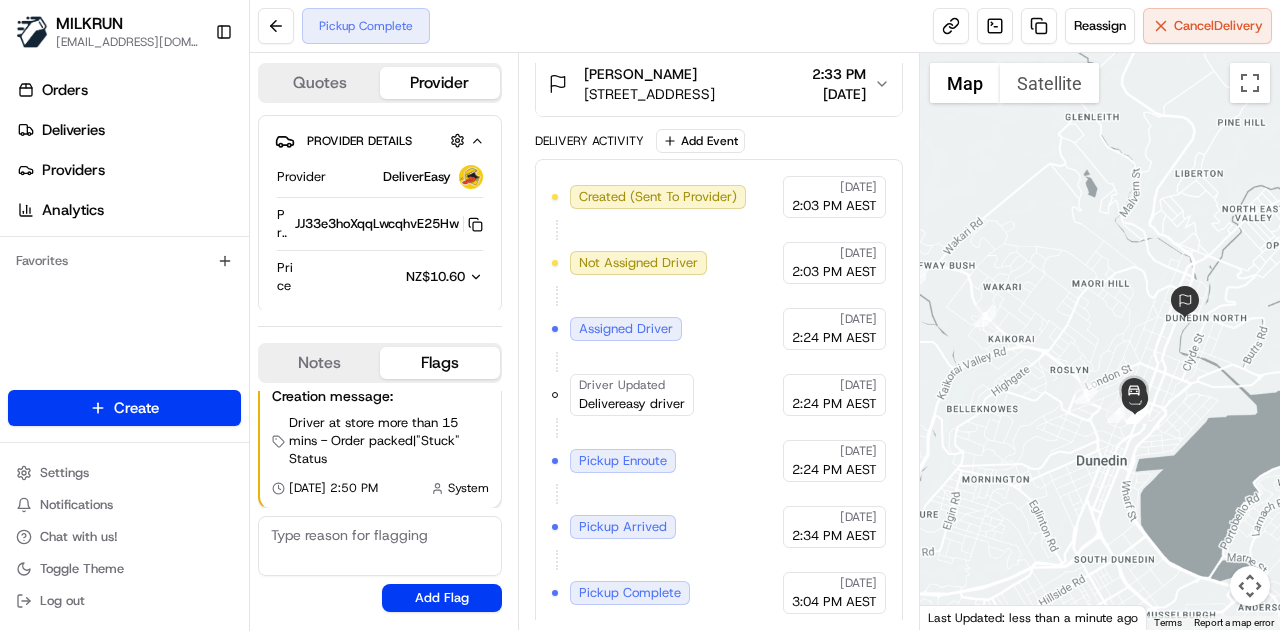 drag, startPoint x: 1124, startPoint y: 357, endPoint x: 1086, endPoint y: 385, distance: 47.201694 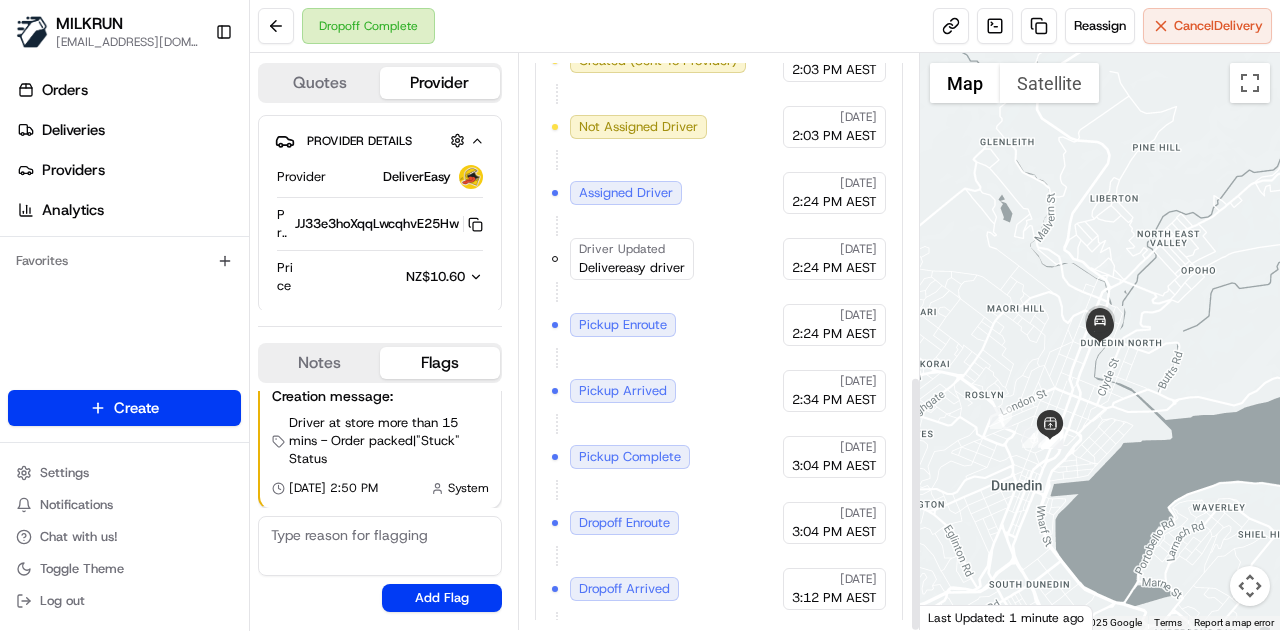 scroll, scrollTop: 722, scrollLeft: 0, axis: vertical 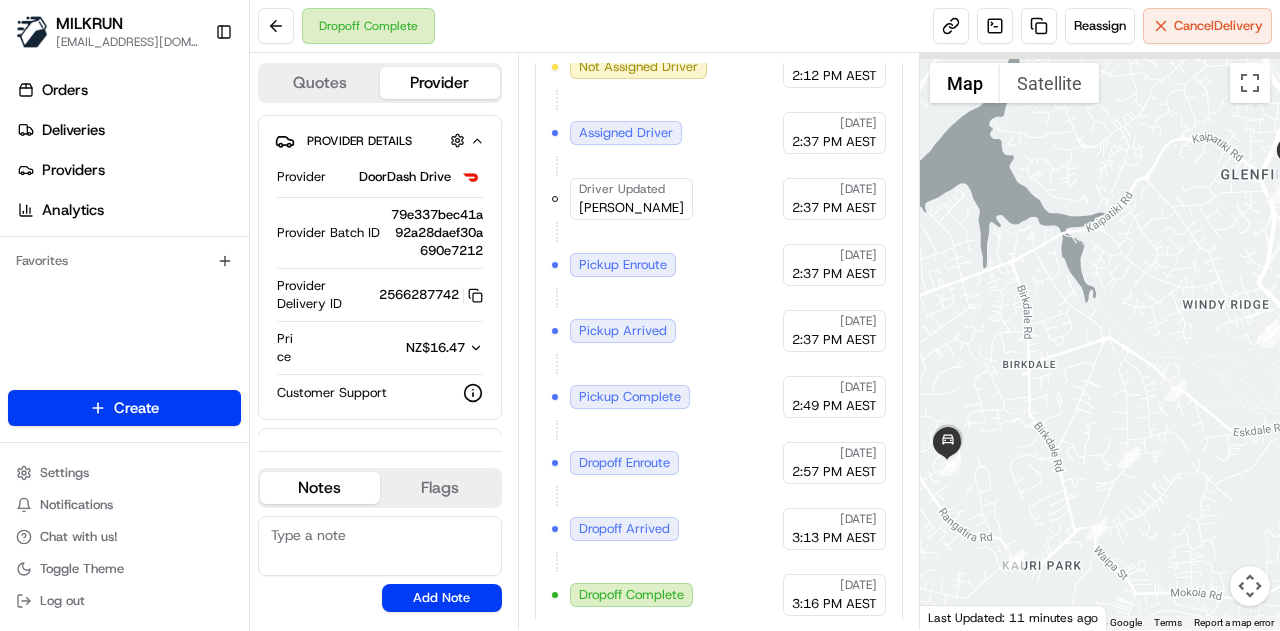 drag, startPoint x: 1050, startPoint y: 363, endPoint x: 1121, endPoint y: 381, distance: 73.24616 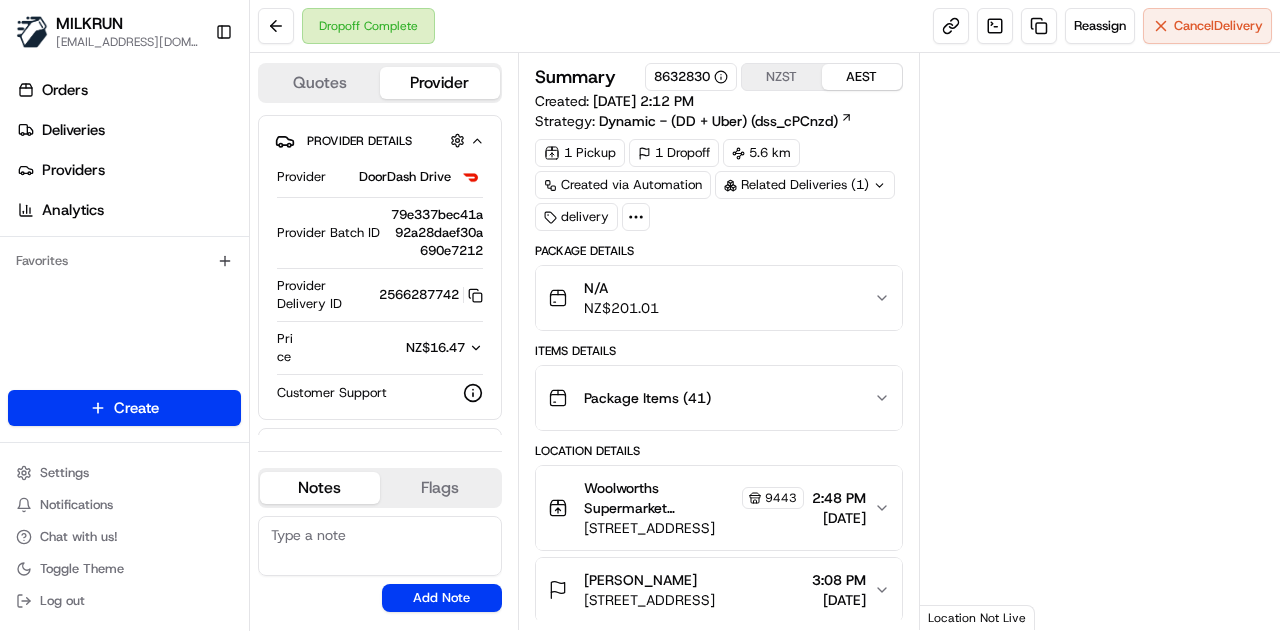 scroll, scrollTop: 0, scrollLeft: 0, axis: both 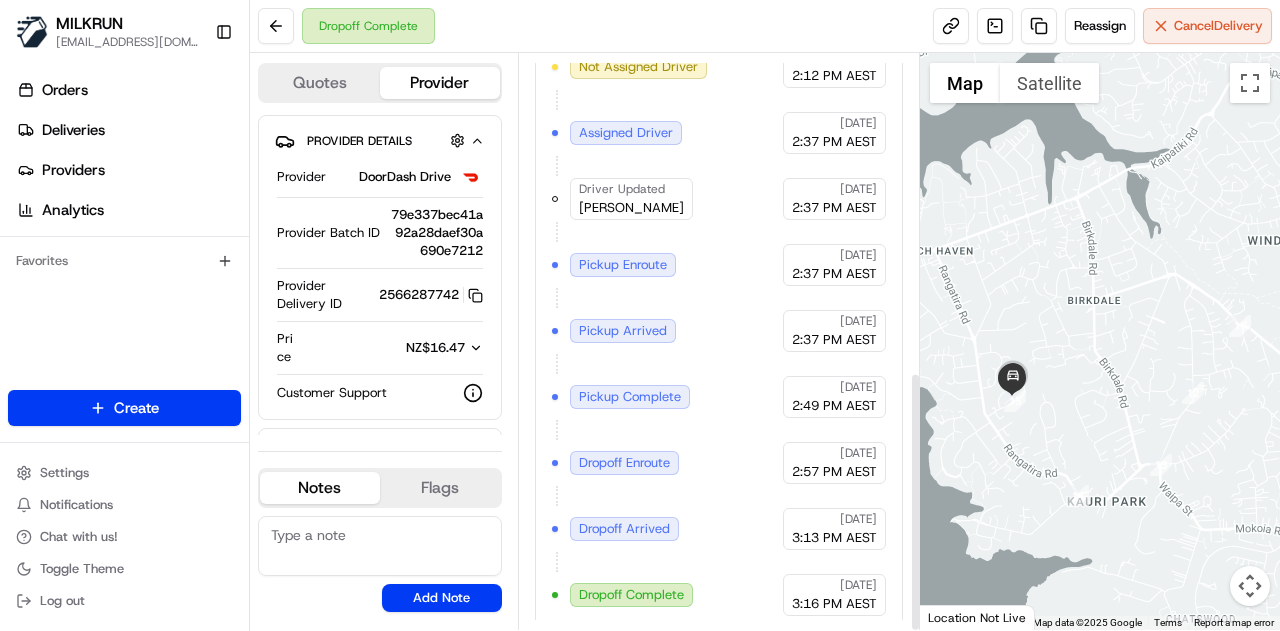drag, startPoint x: 1036, startPoint y: 343, endPoint x: 1194, endPoint y: 265, distance: 176.20442 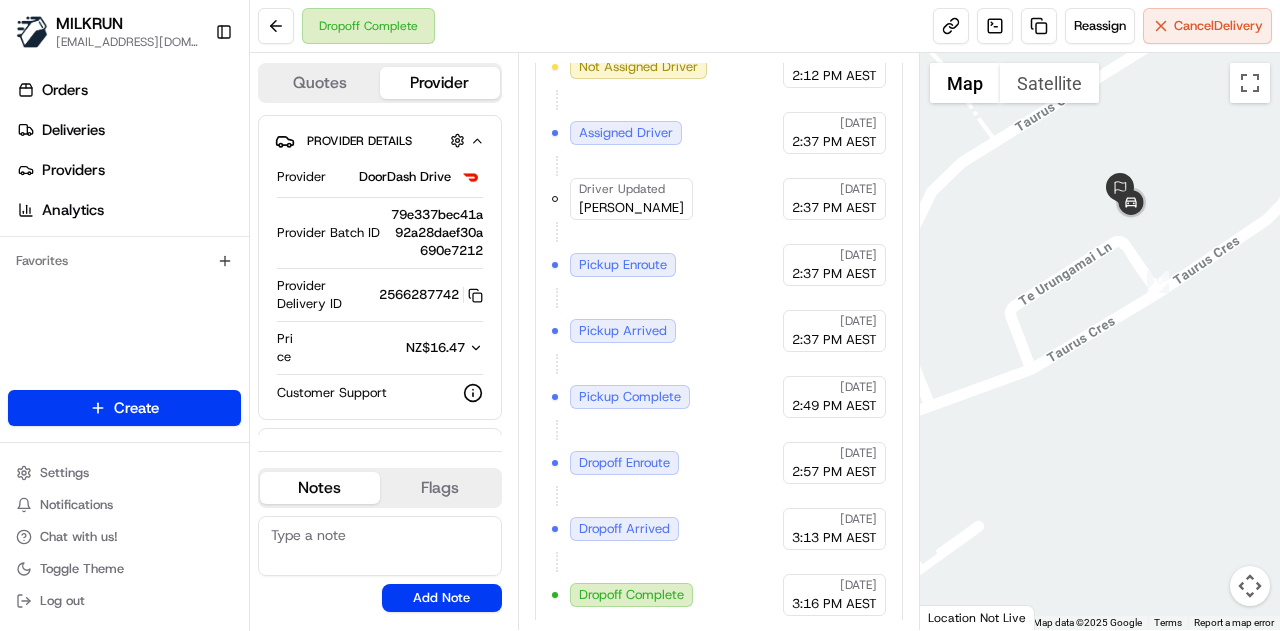 drag, startPoint x: 1180, startPoint y: 126, endPoint x: 1078, endPoint y: 261, distance: 169.20107 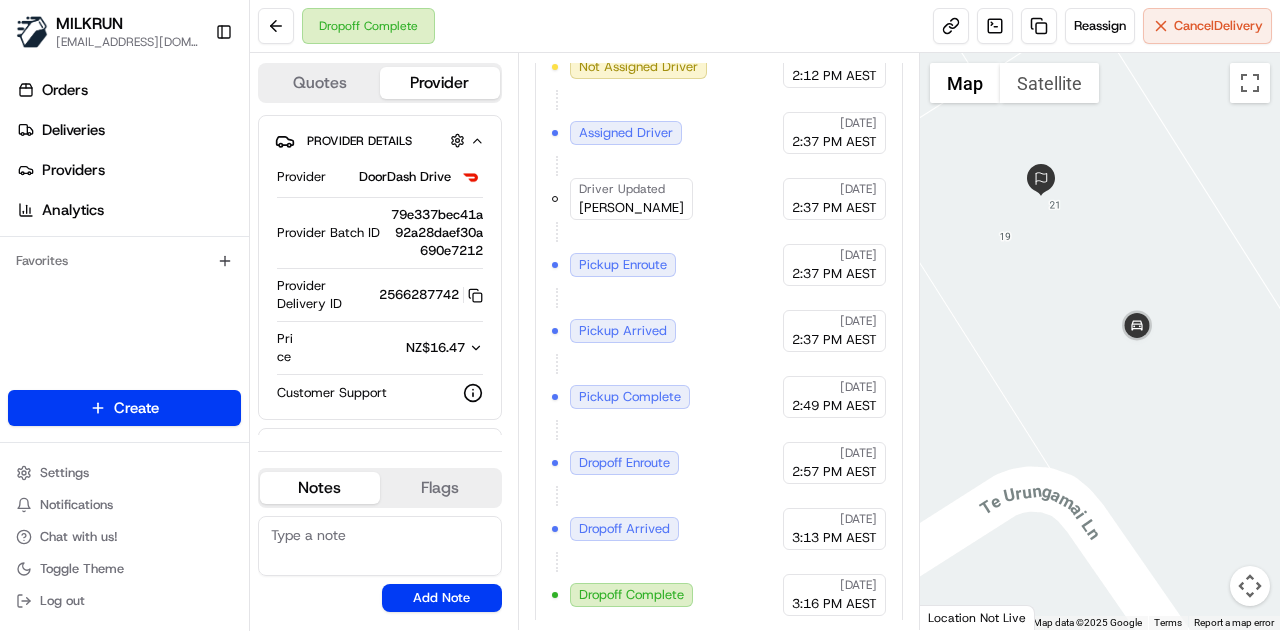 drag, startPoint x: 1166, startPoint y: 201, endPoint x: 1074, endPoint y: 273, distance: 116.82465 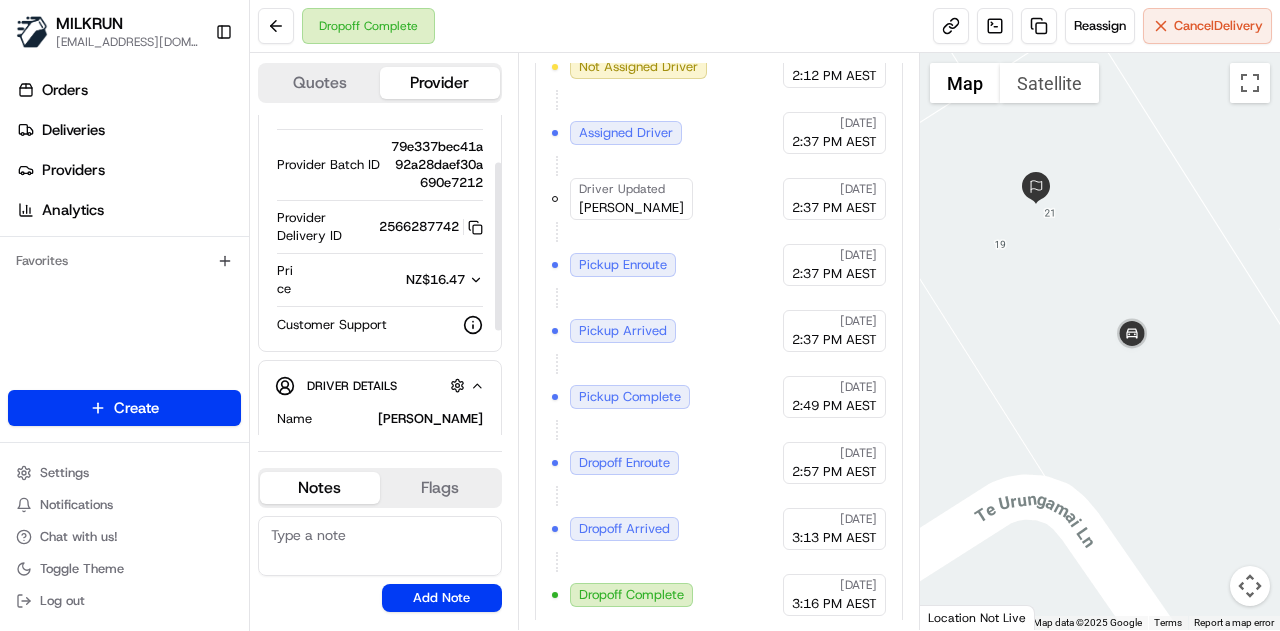 scroll, scrollTop: 100, scrollLeft: 0, axis: vertical 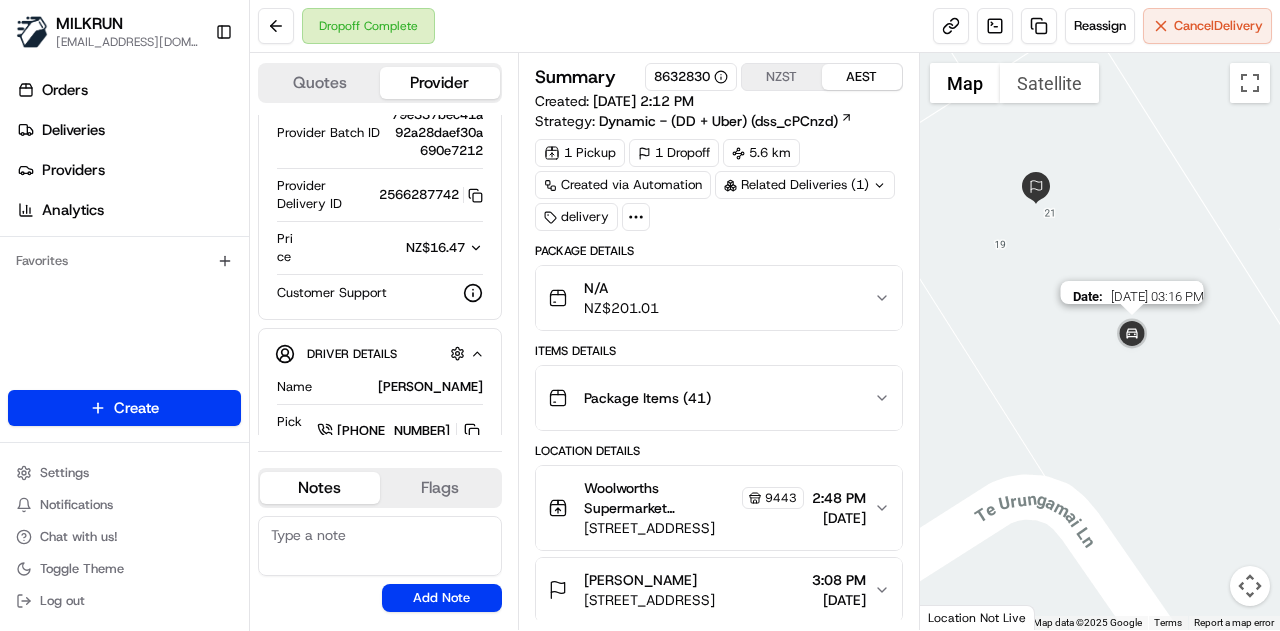 drag, startPoint x: 1121, startPoint y: 347, endPoint x: 1112, endPoint y: 357, distance: 13.453624 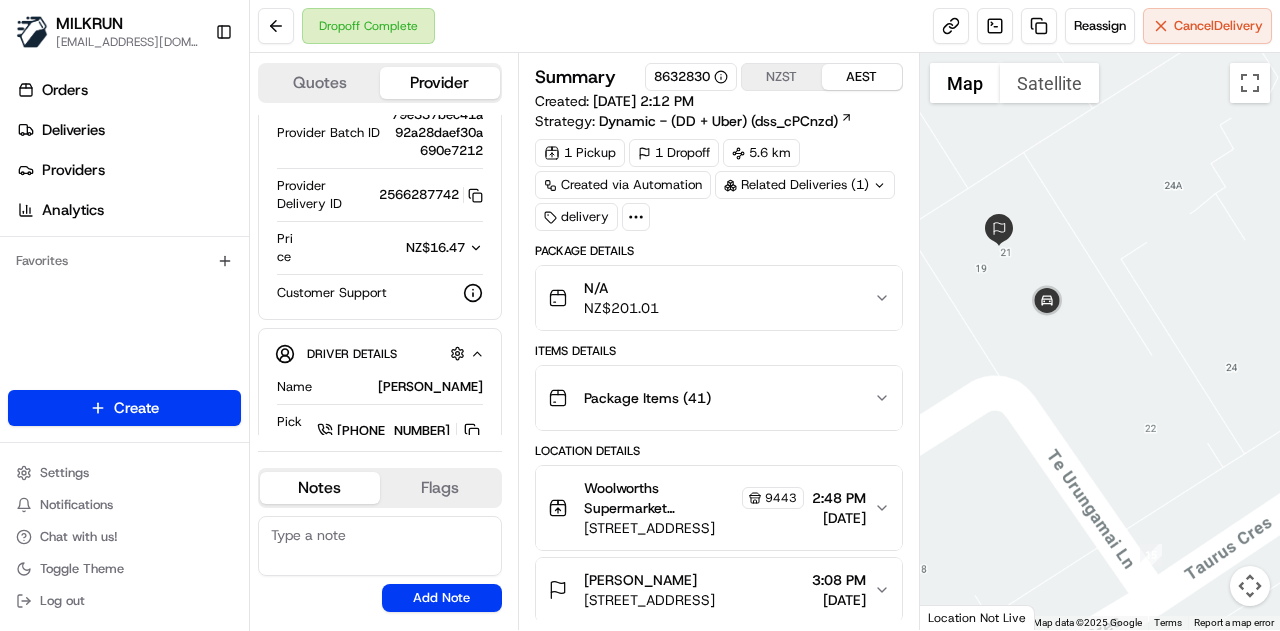 drag, startPoint x: 1020, startPoint y: 263, endPoint x: 1097, endPoint y: 289, distance: 81.27115 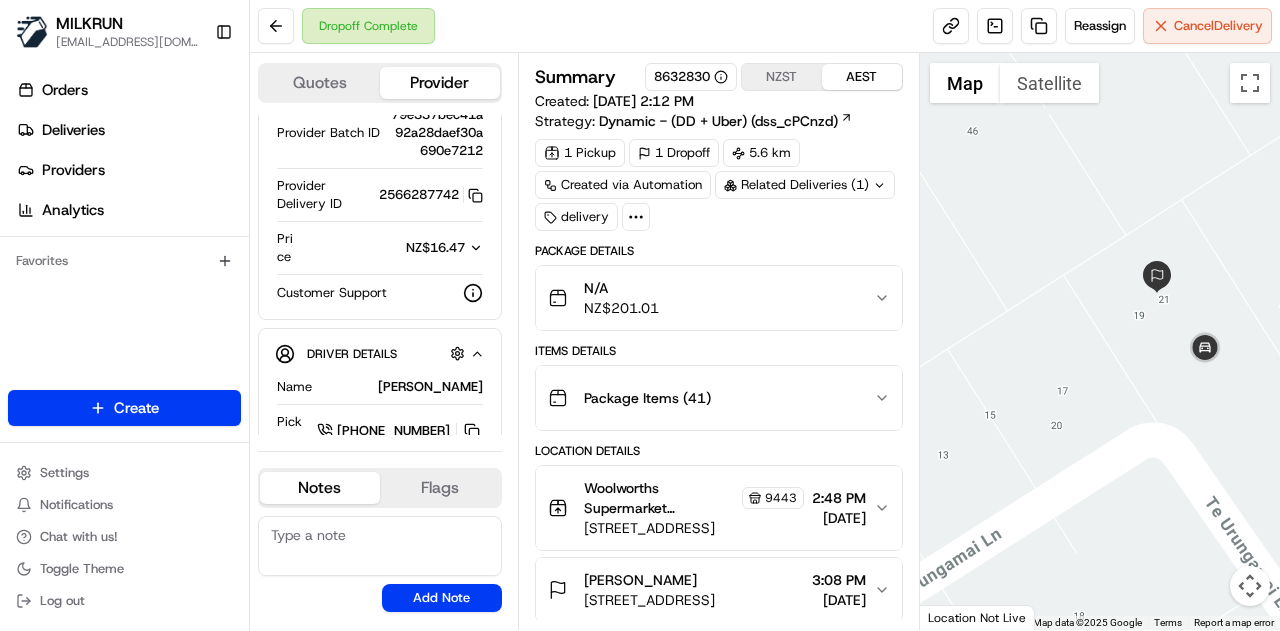 drag, startPoint x: 1097, startPoint y: 283, endPoint x: 1024, endPoint y: 254, distance: 78.54935 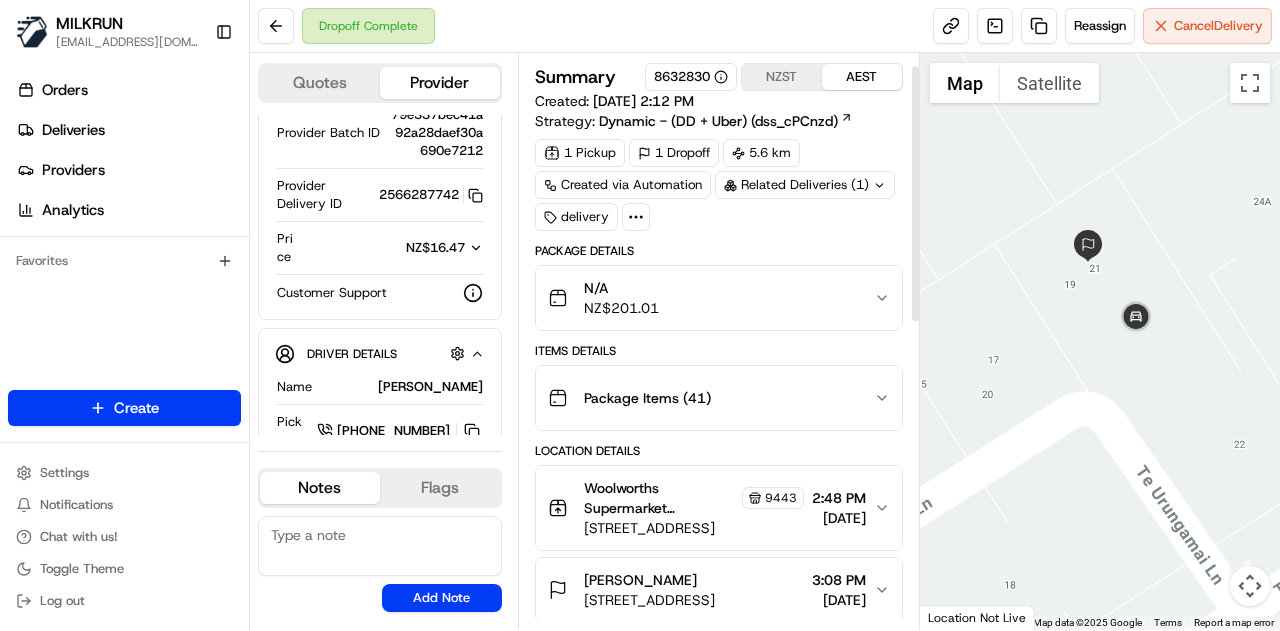 scroll, scrollTop: 200, scrollLeft: 0, axis: vertical 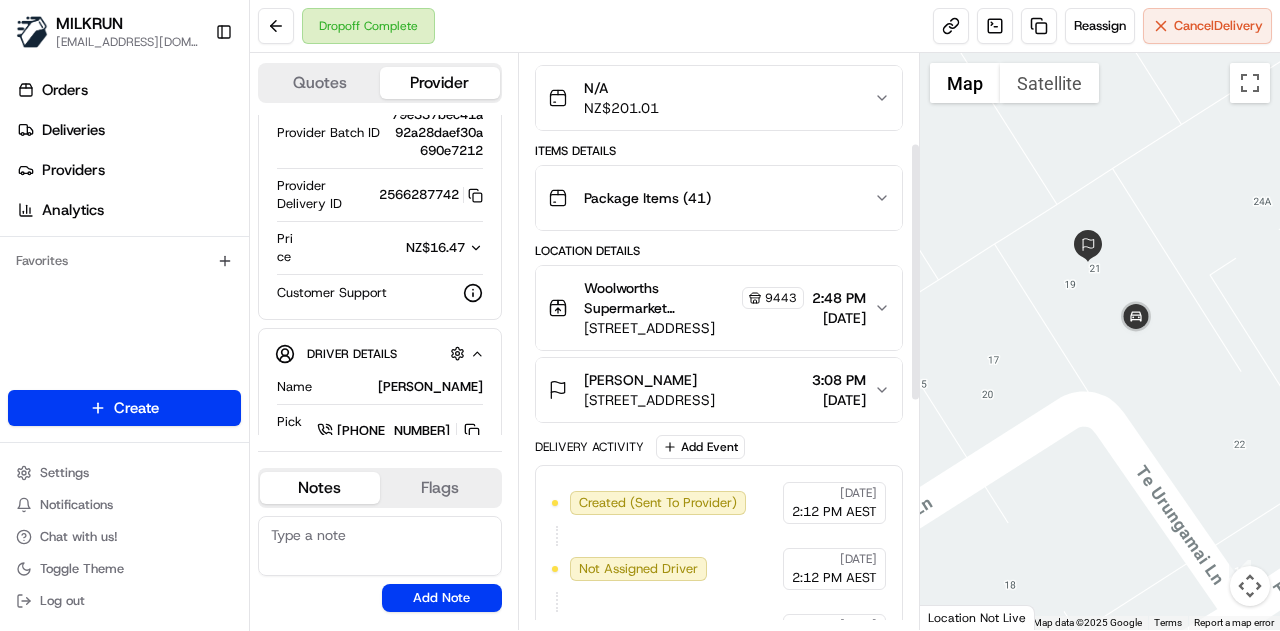 click 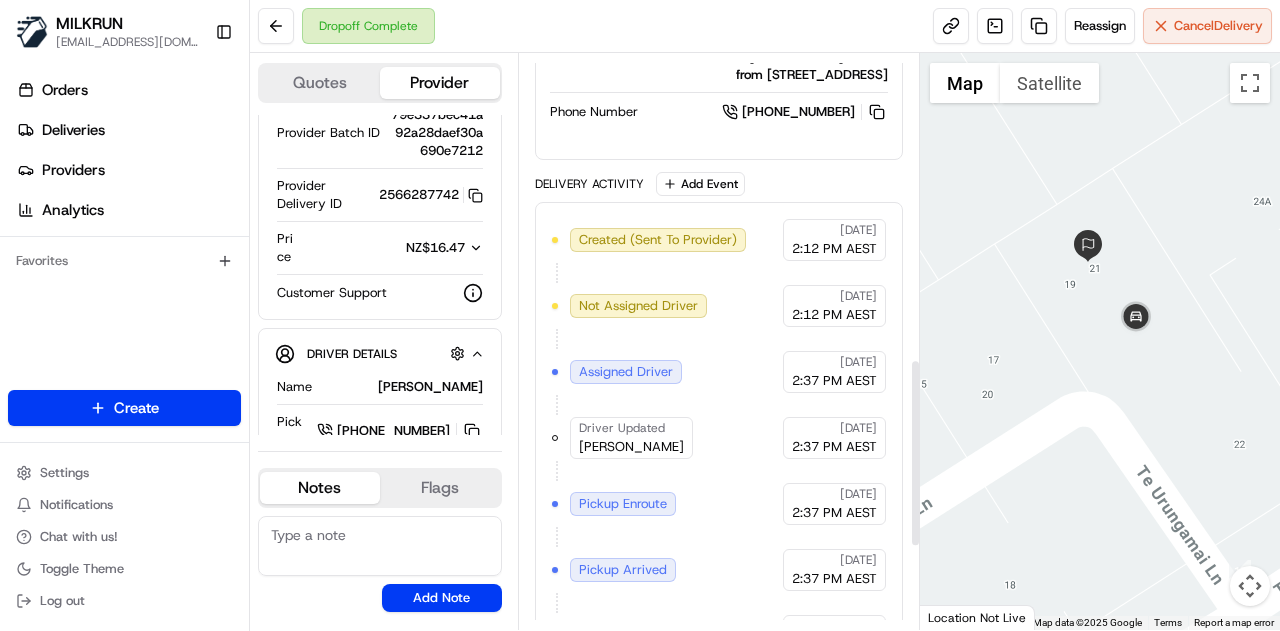 scroll, scrollTop: 1193, scrollLeft: 0, axis: vertical 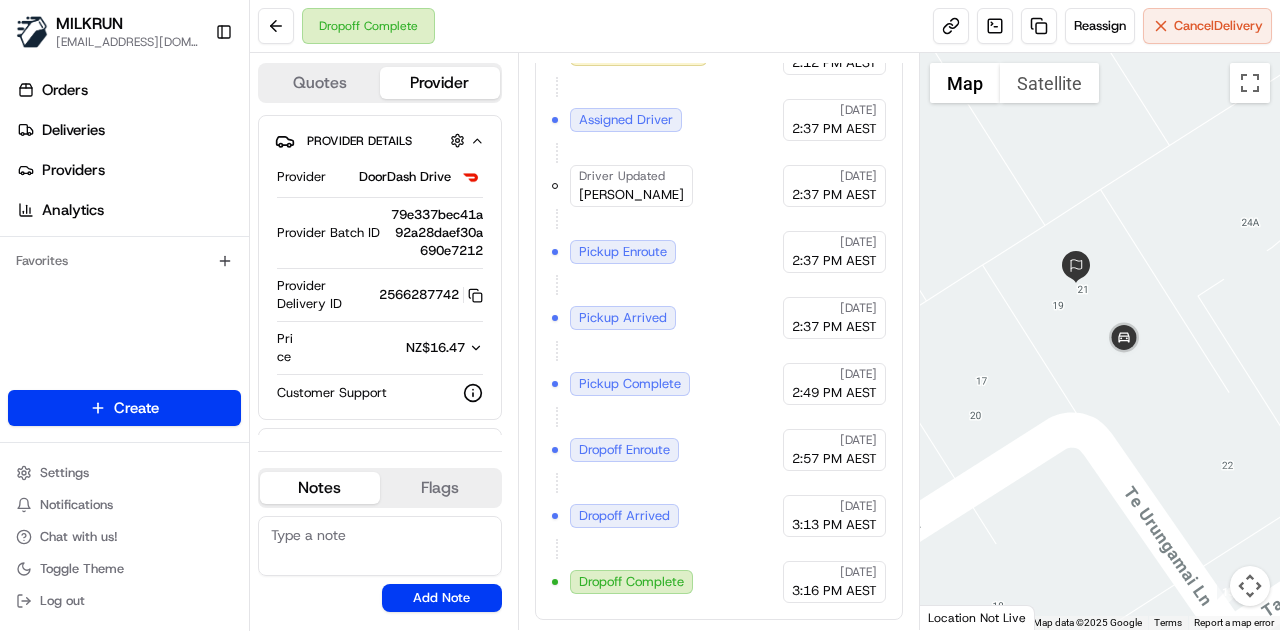 drag, startPoint x: 1086, startPoint y: 295, endPoint x: 1074, endPoint y: 321, distance: 28.635643 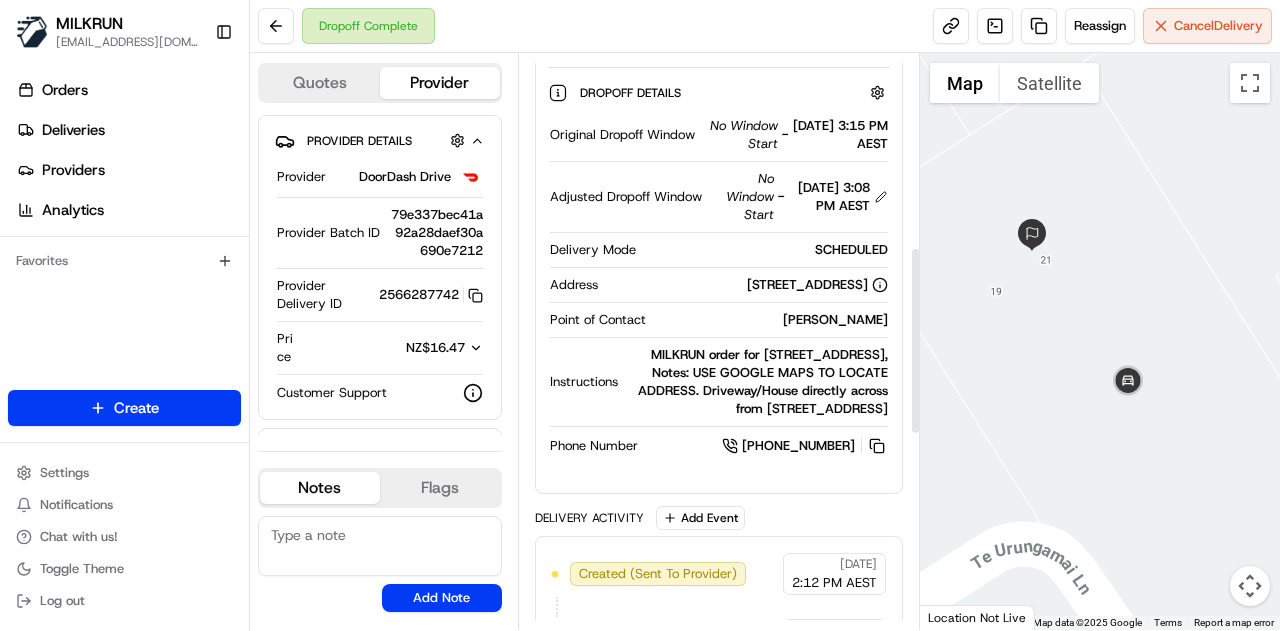 scroll, scrollTop: 593, scrollLeft: 0, axis: vertical 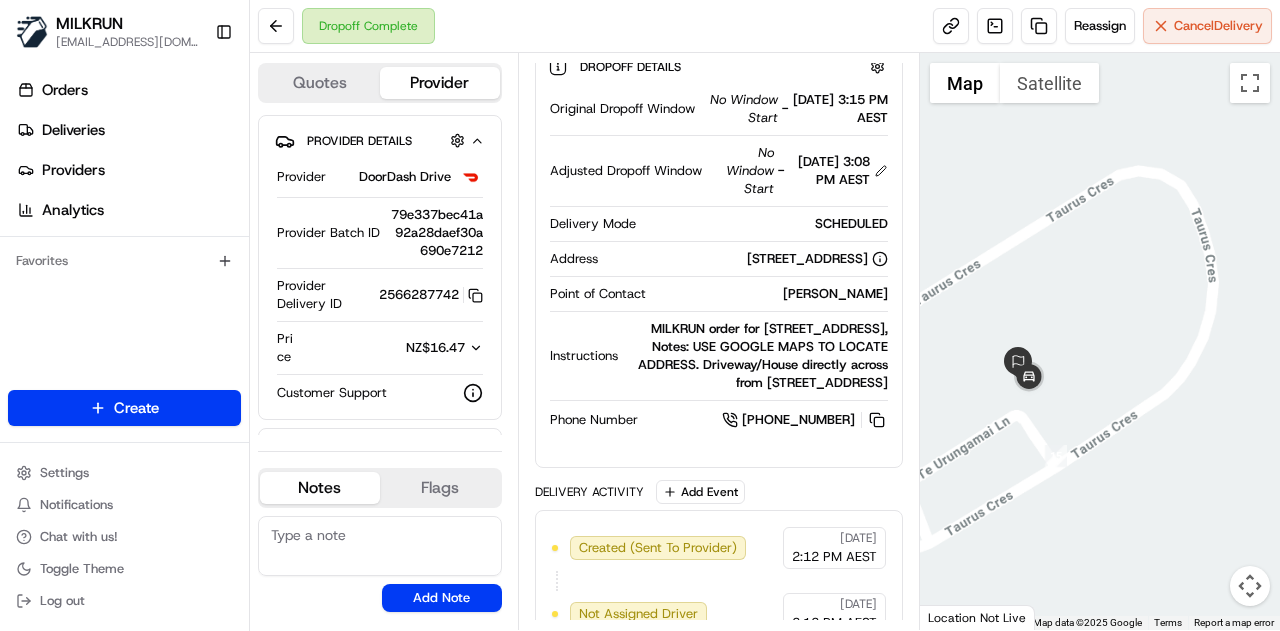 drag, startPoint x: 1118, startPoint y: 375, endPoint x: 1139, endPoint y: 371, distance: 21.377558 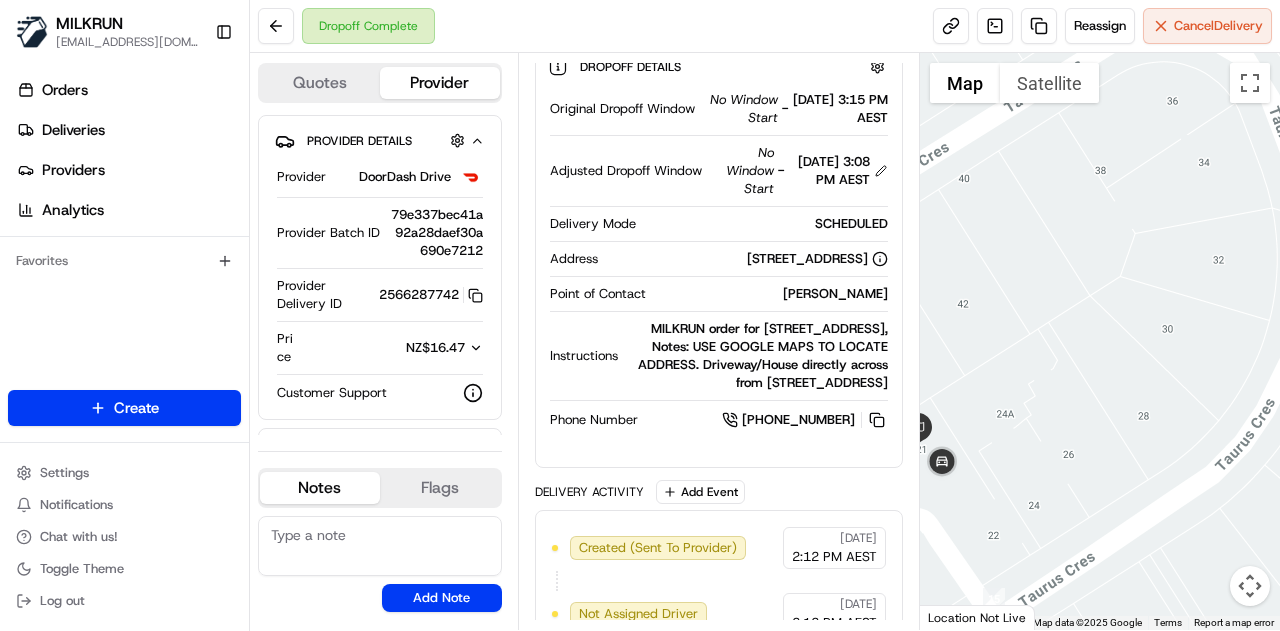 drag, startPoint x: 1033, startPoint y: 399, endPoint x: 926, endPoint y: 469, distance: 127.863205 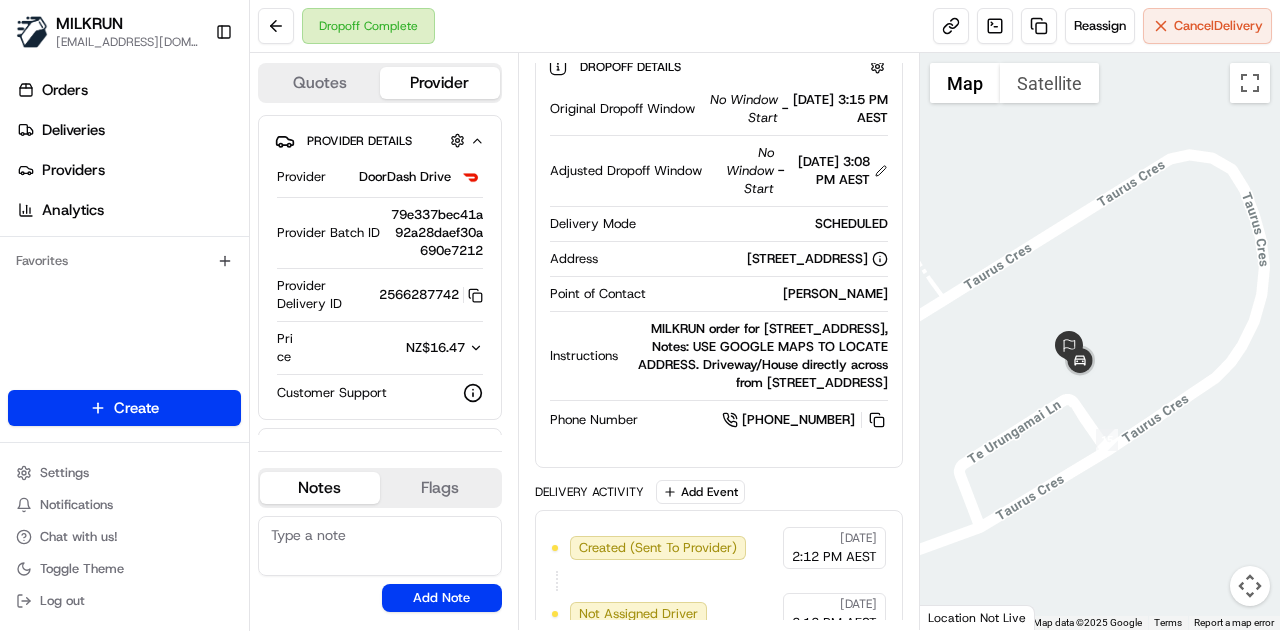 drag, startPoint x: 1140, startPoint y: 317, endPoint x: 1209, endPoint y: 282, distance: 77.36925 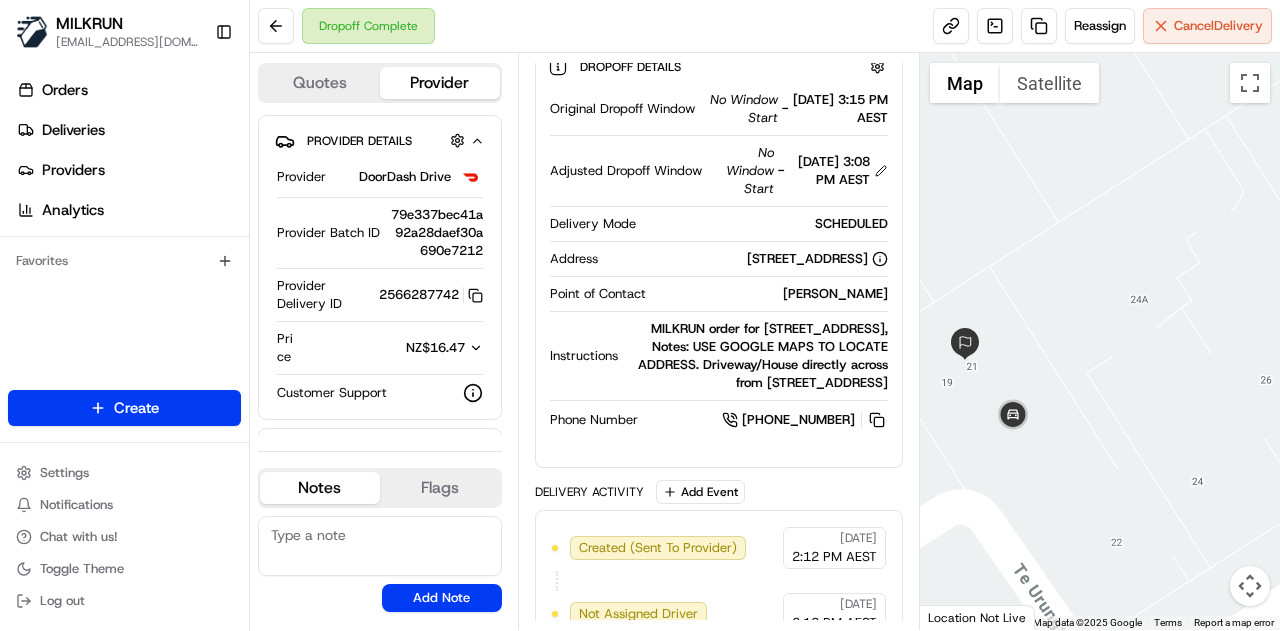 drag, startPoint x: 1115, startPoint y: 358, endPoint x: 1264, endPoint y: 237, distance: 191.9427 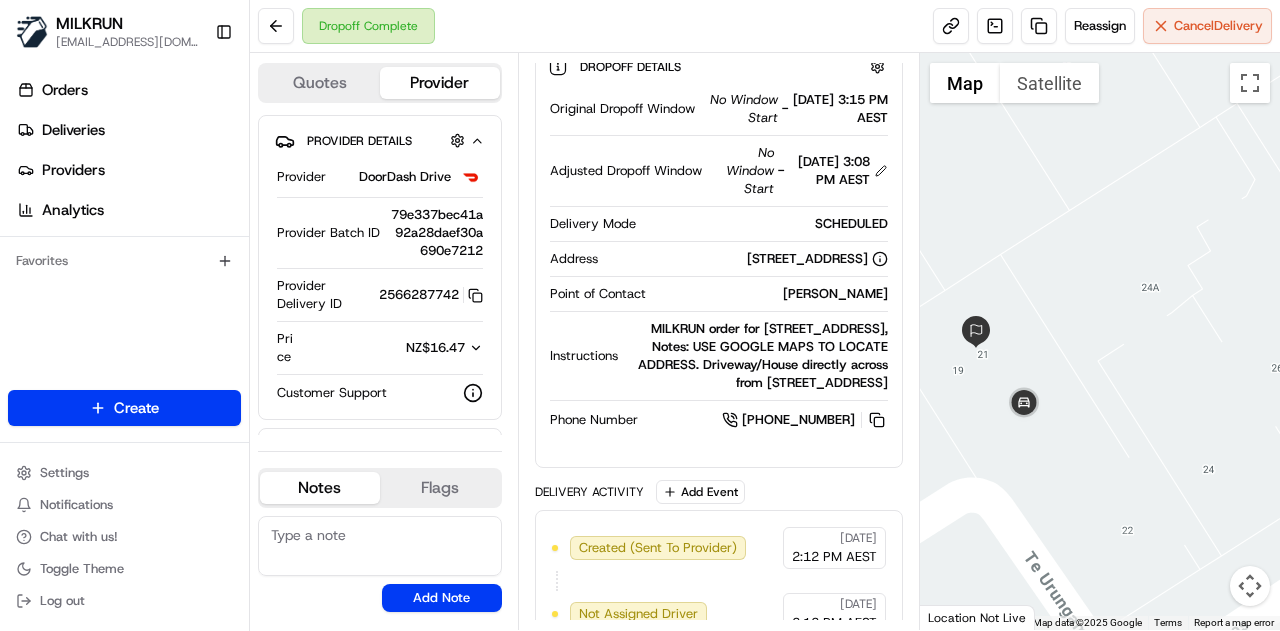 drag, startPoint x: 1062, startPoint y: 365, endPoint x: 1092, endPoint y: 309, distance: 63.529522 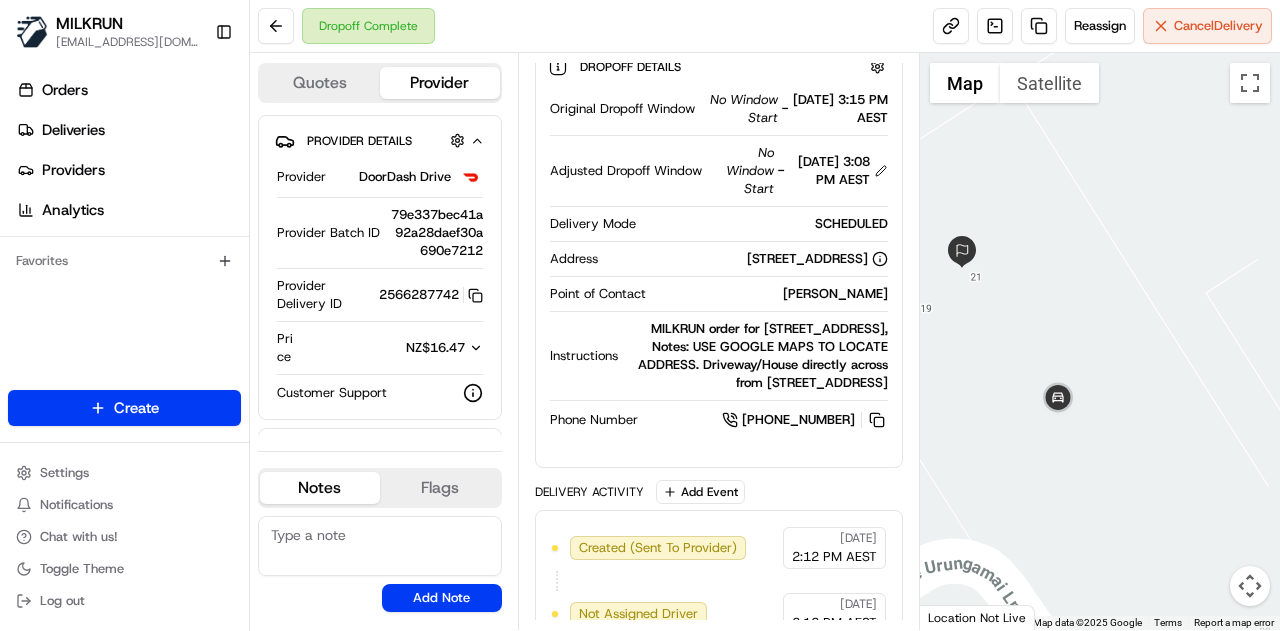 drag, startPoint x: 1068, startPoint y: 337, endPoint x: 1112, endPoint y: 347, distance: 45.122055 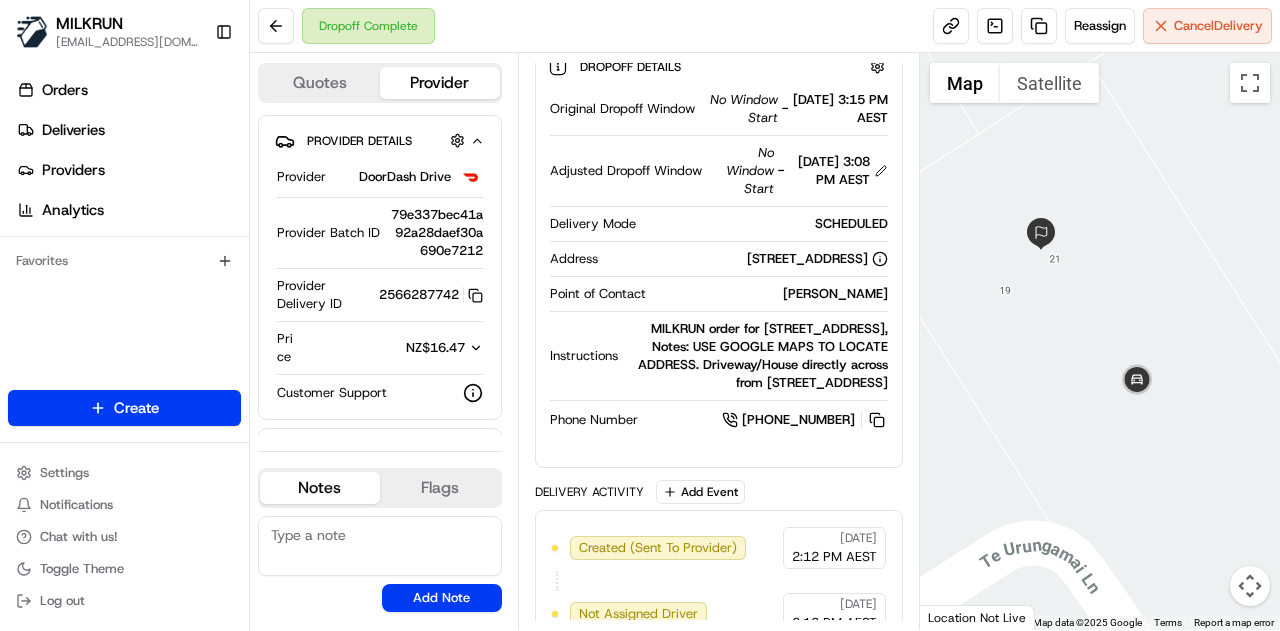 drag, startPoint x: 1030, startPoint y: 339, endPoint x: 1111, endPoint y: 319, distance: 83.43261 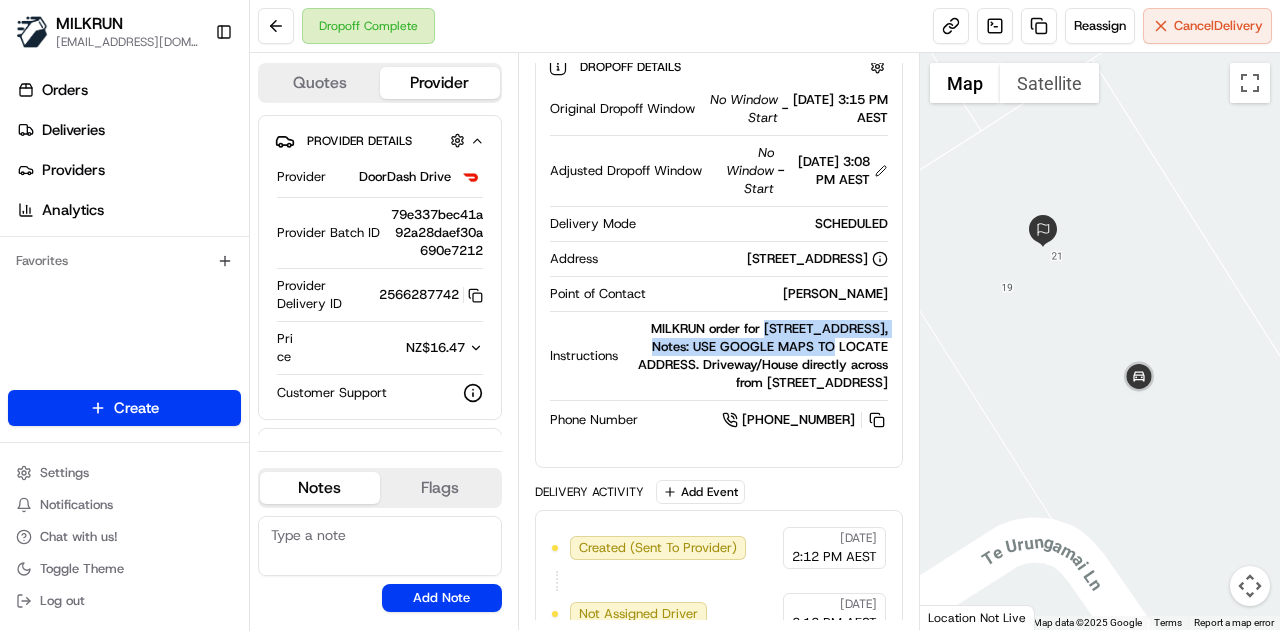 drag, startPoint x: 748, startPoint y: 360, endPoint x: 783, endPoint y: 375, distance: 38.078865 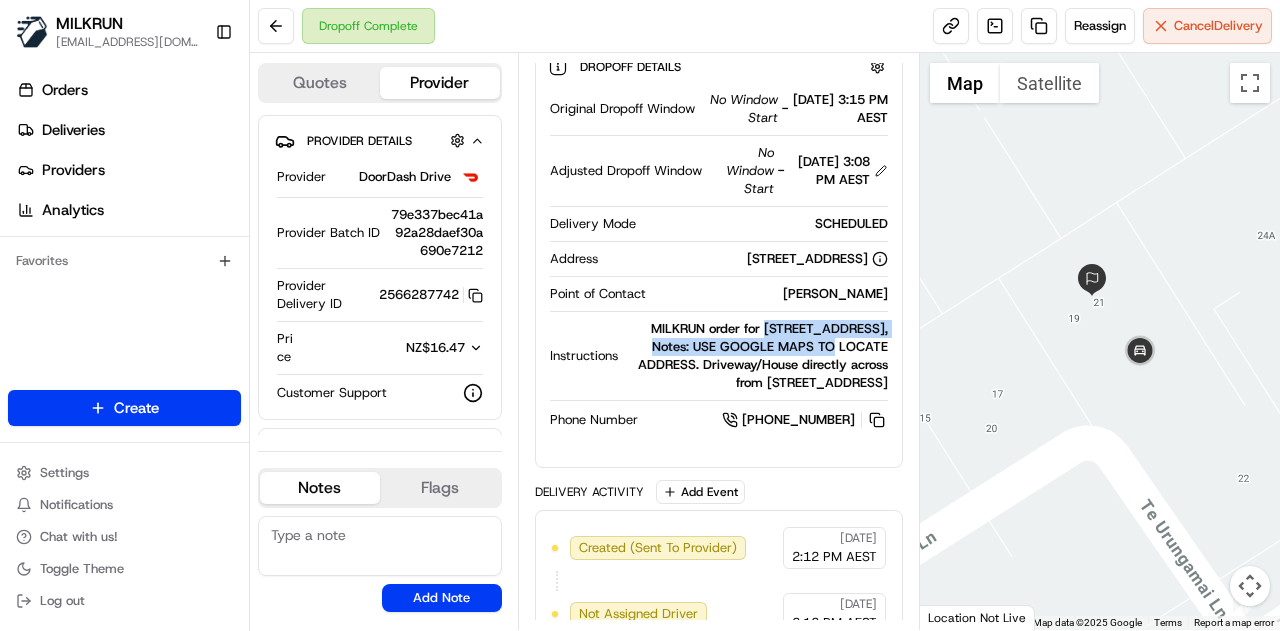 drag, startPoint x: 1000, startPoint y: 299, endPoint x: 1025, endPoint y: 333, distance: 42.201897 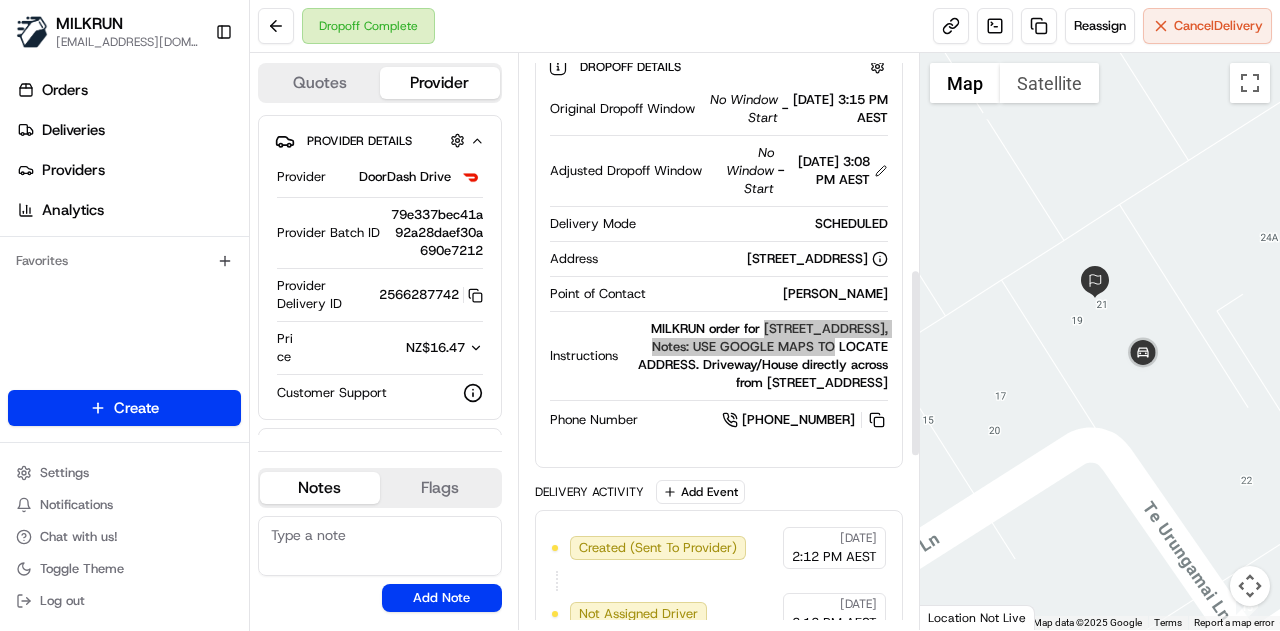 scroll, scrollTop: 693, scrollLeft: 0, axis: vertical 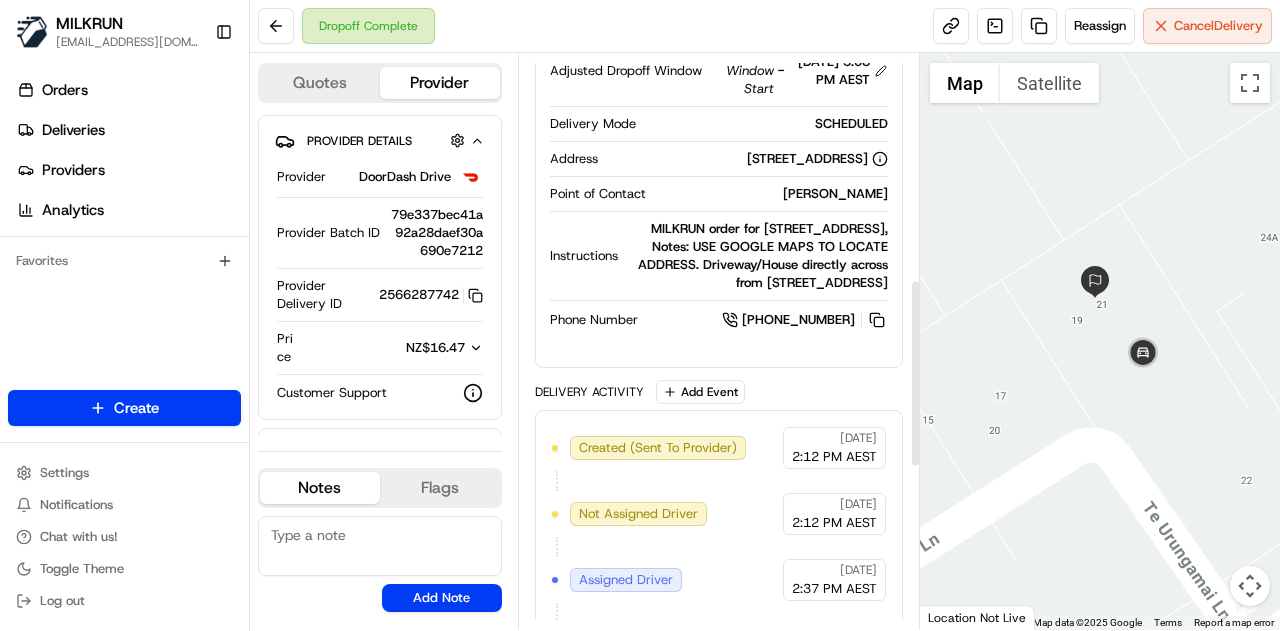 click on "Instructions" at bounding box center (584, 256) 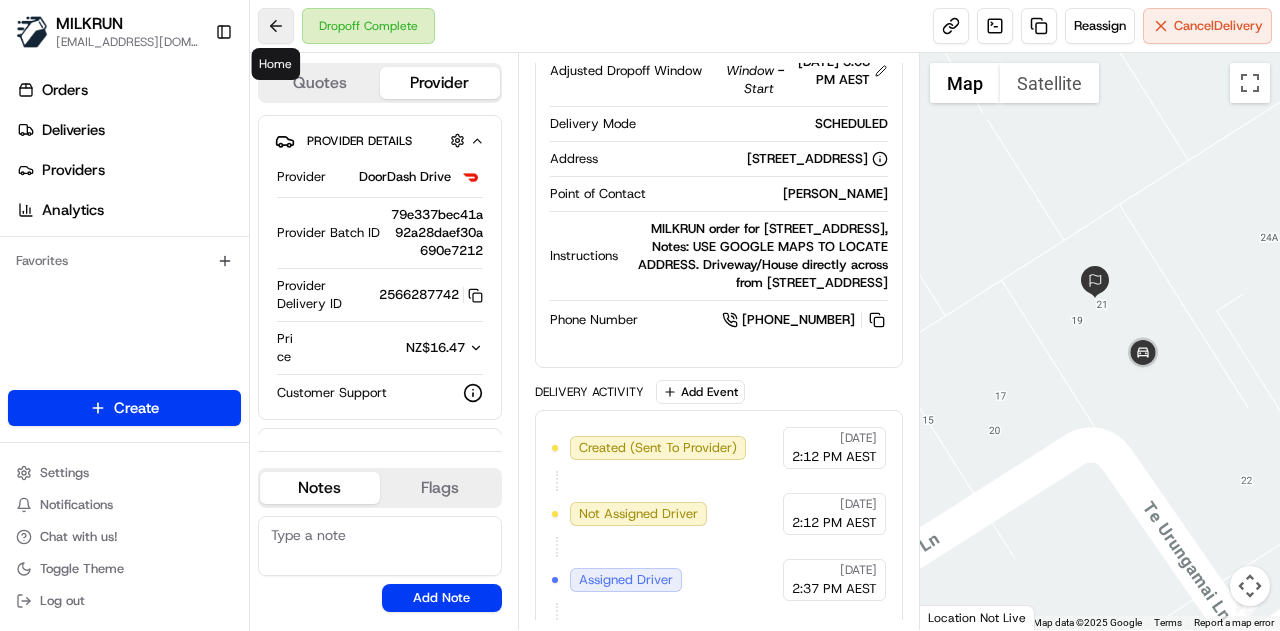 click at bounding box center [276, 26] 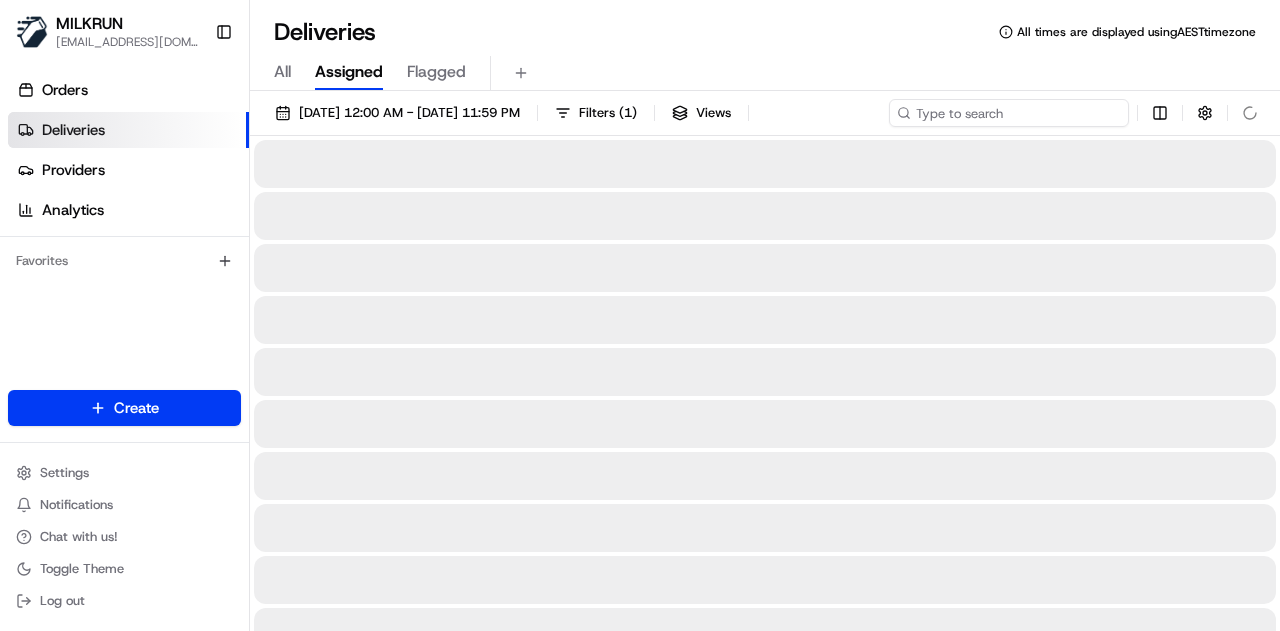 click at bounding box center [1009, 113] 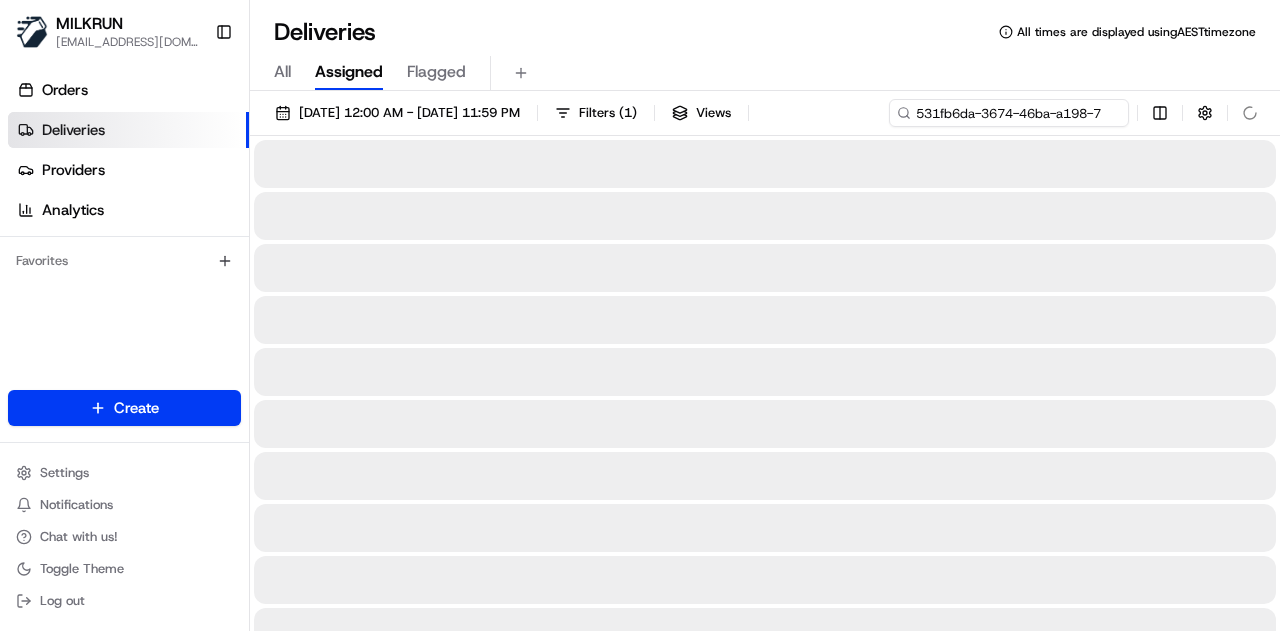 scroll, scrollTop: 0, scrollLeft: 95, axis: horizontal 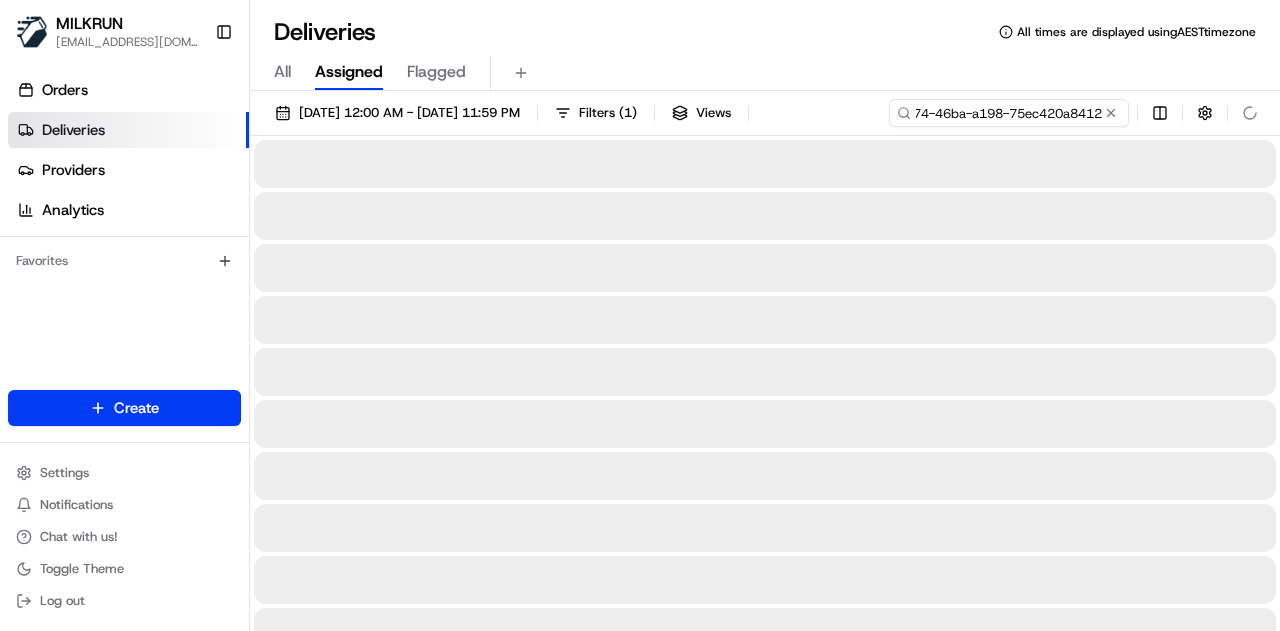 type on "531fb6da-3674-46ba-a198-75ec420a8412" 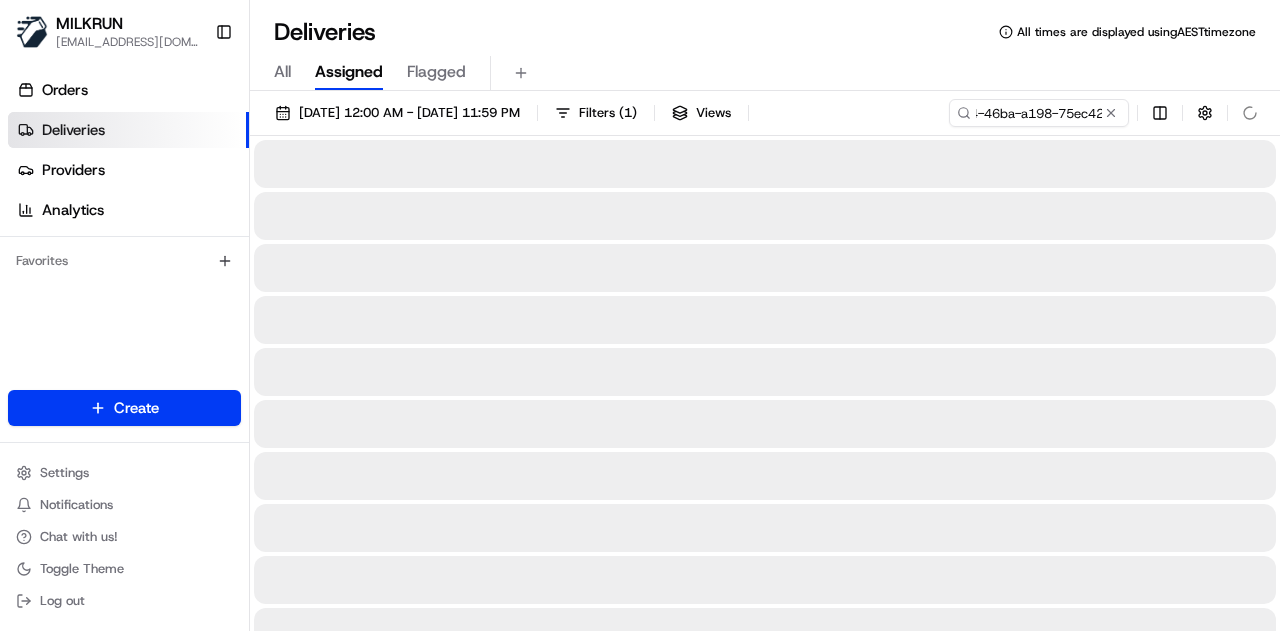 scroll, scrollTop: 0, scrollLeft: 0, axis: both 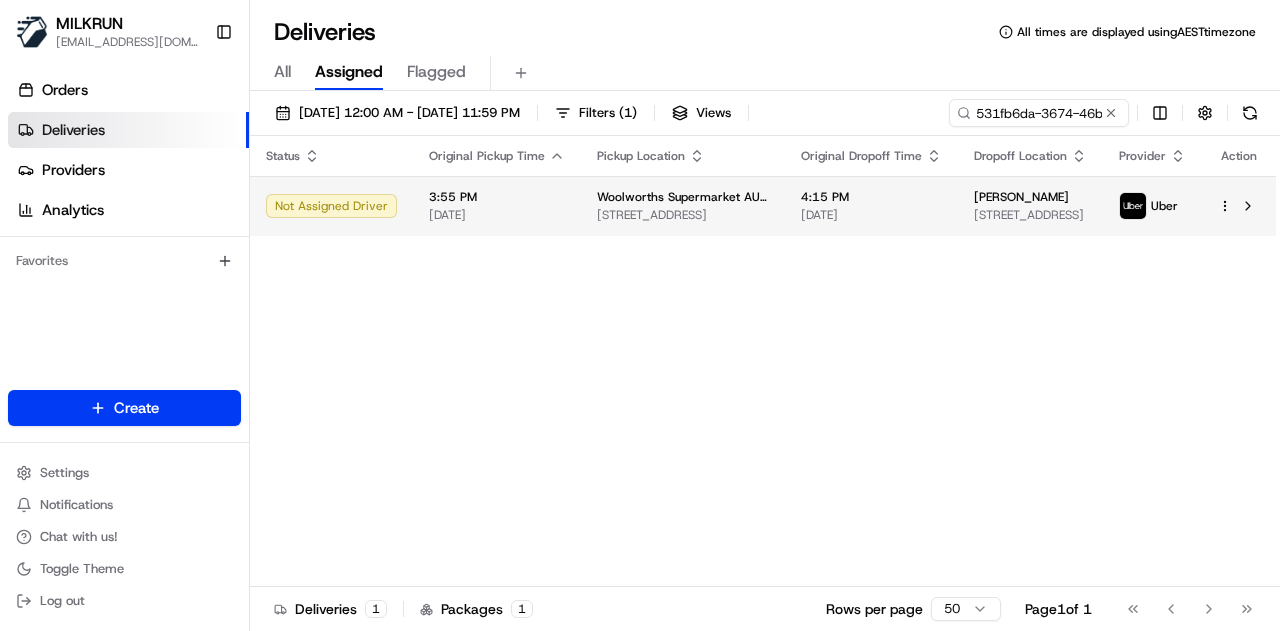 click on "[DATE]" at bounding box center [871, 215] 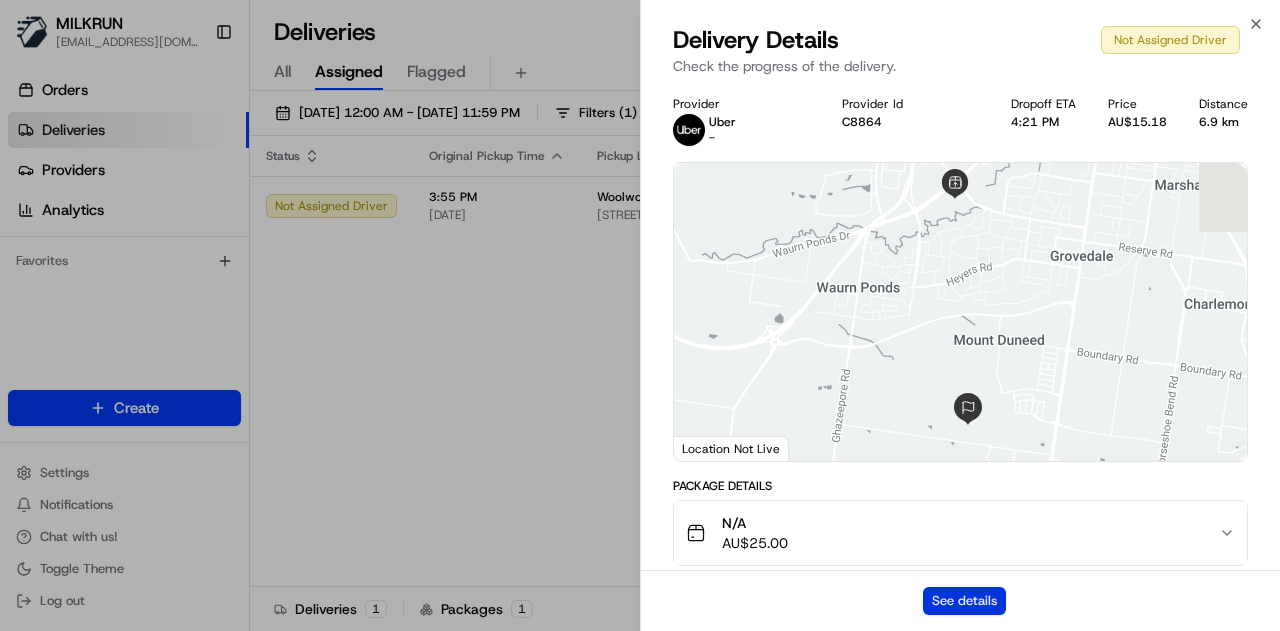 click on "See details" at bounding box center (964, 601) 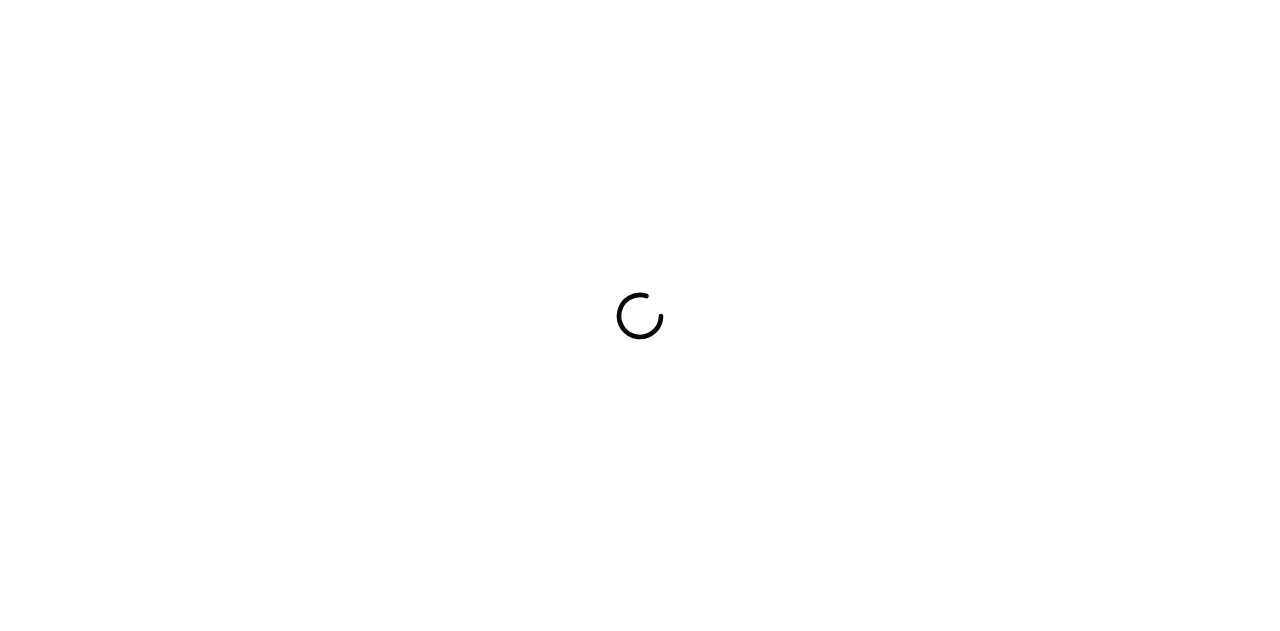scroll, scrollTop: 0, scrollLeft: 0, axis: both 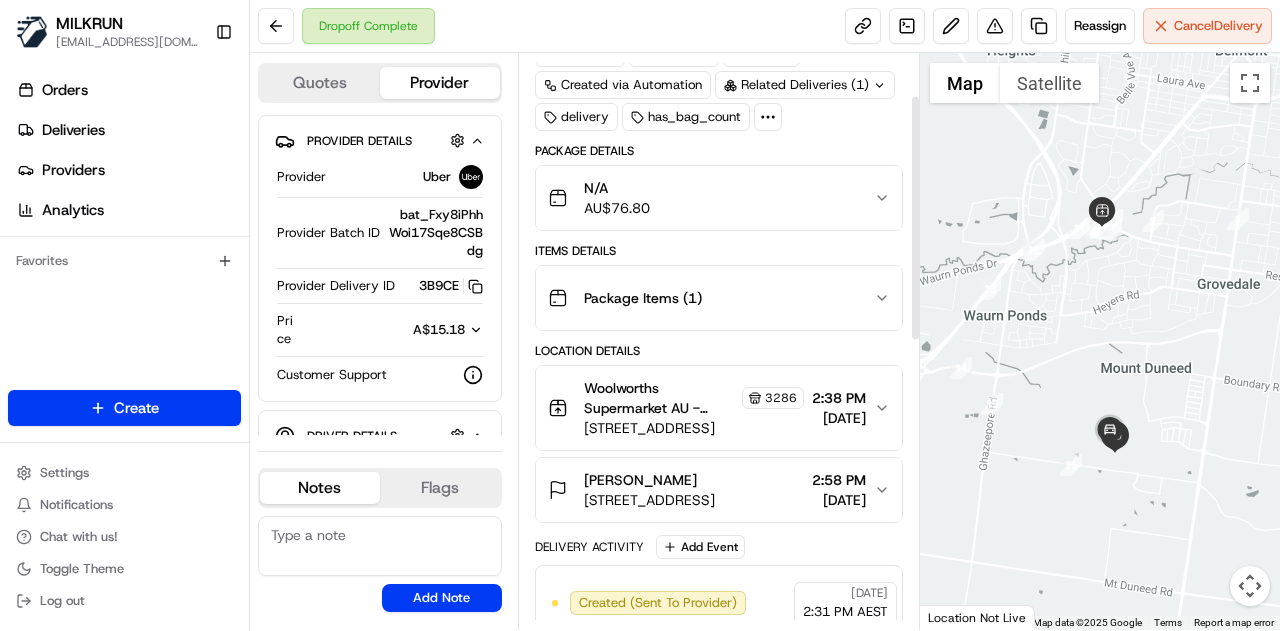 drag, startPoint x: 1090, startPoint y: 369, endPoint x: 1092, endPoint y: 347, distance: 22.090721 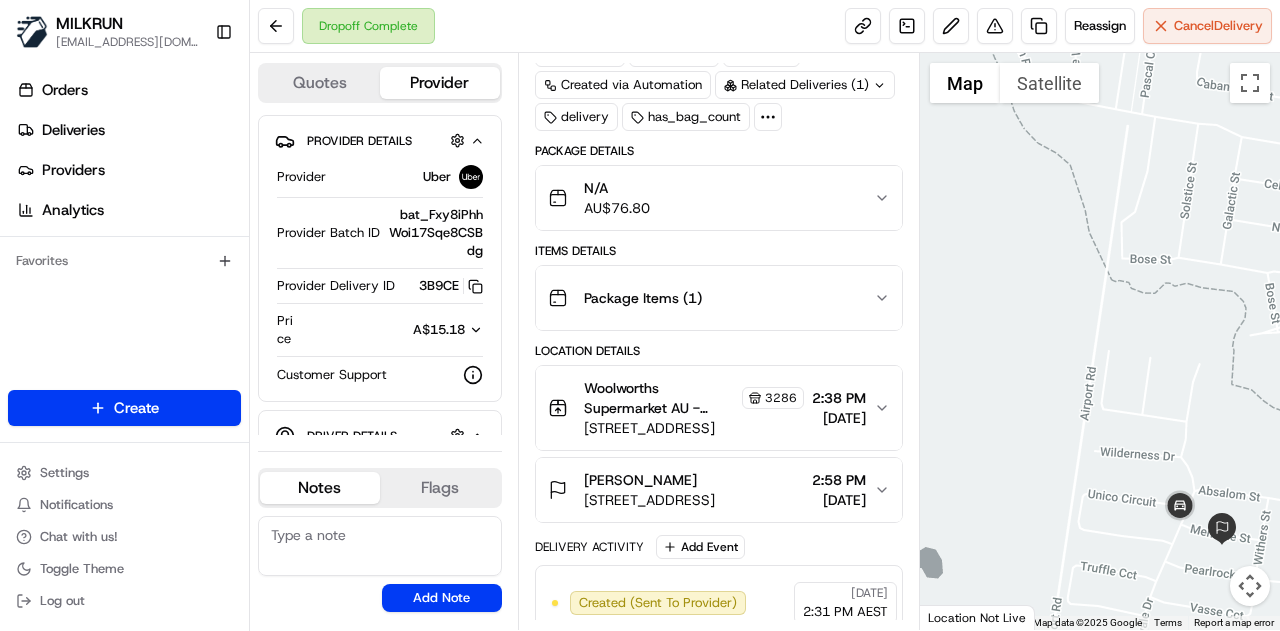 drag, startPoint x: 1116, startPoint y: 448, endPoint x: 1084, endPoint y: 383, distance: 72.44998 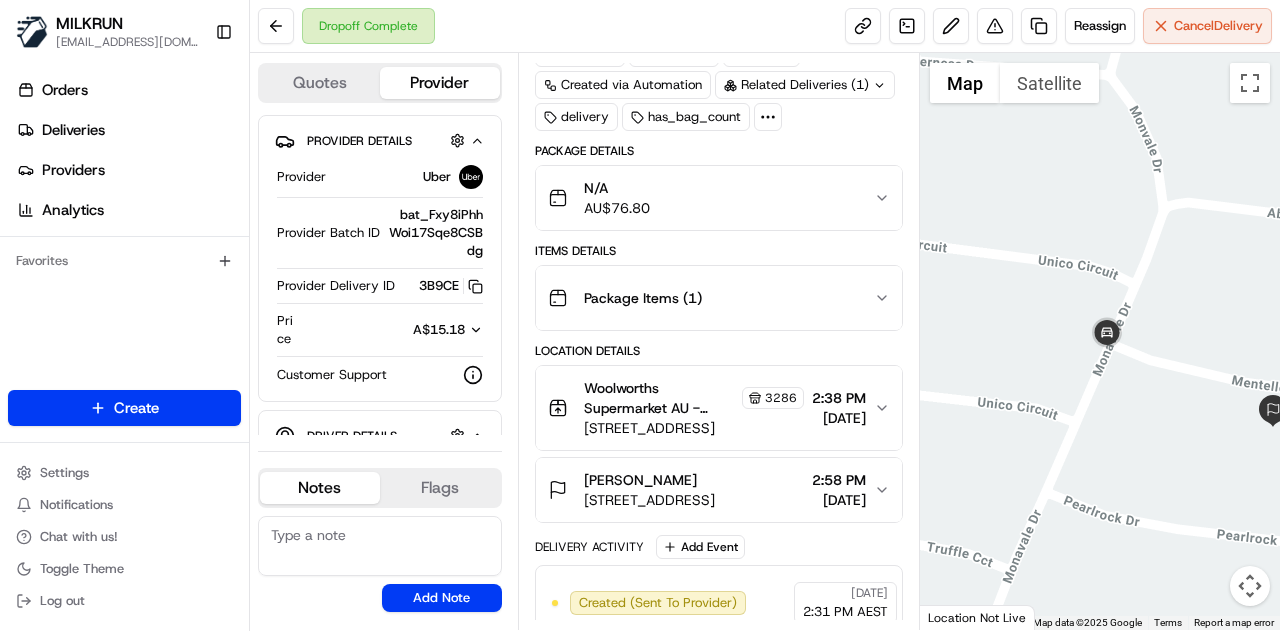 drag, startPoint x: 1182, startPoint y: 412, endPoint x: 1146, endPoint y: 412, distance: 36 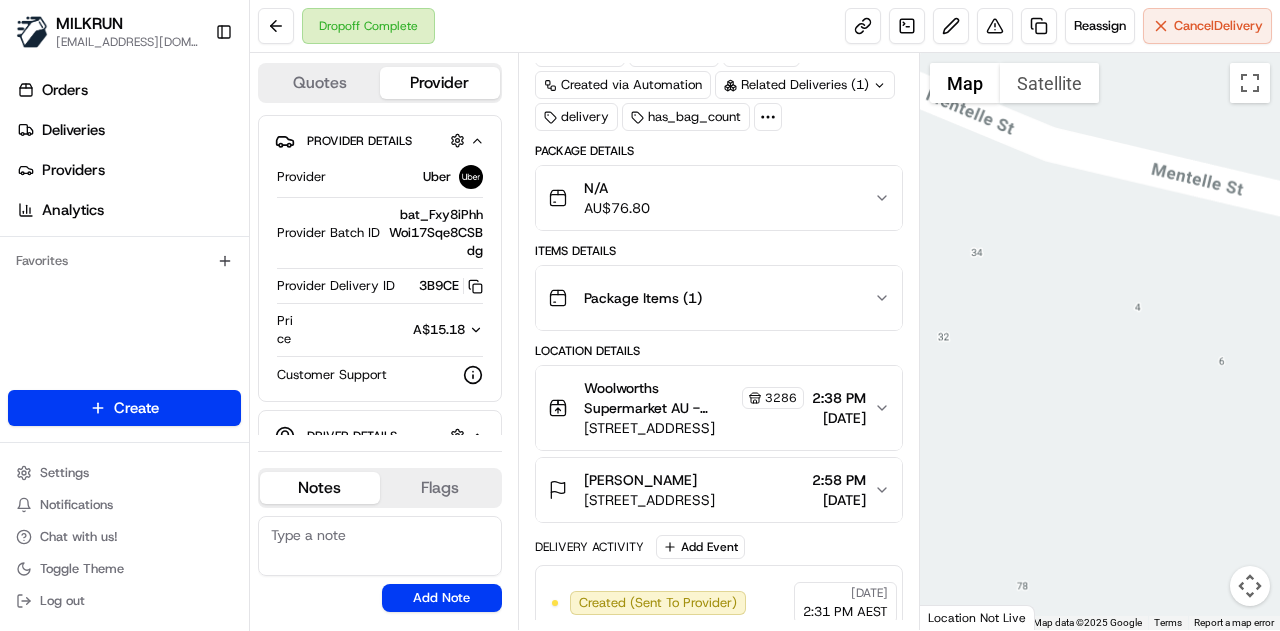 drag, startPoint x: 1167, startPoint y: 418, endPoint x: 1030, endPoint y: 379, distance: 142.44298 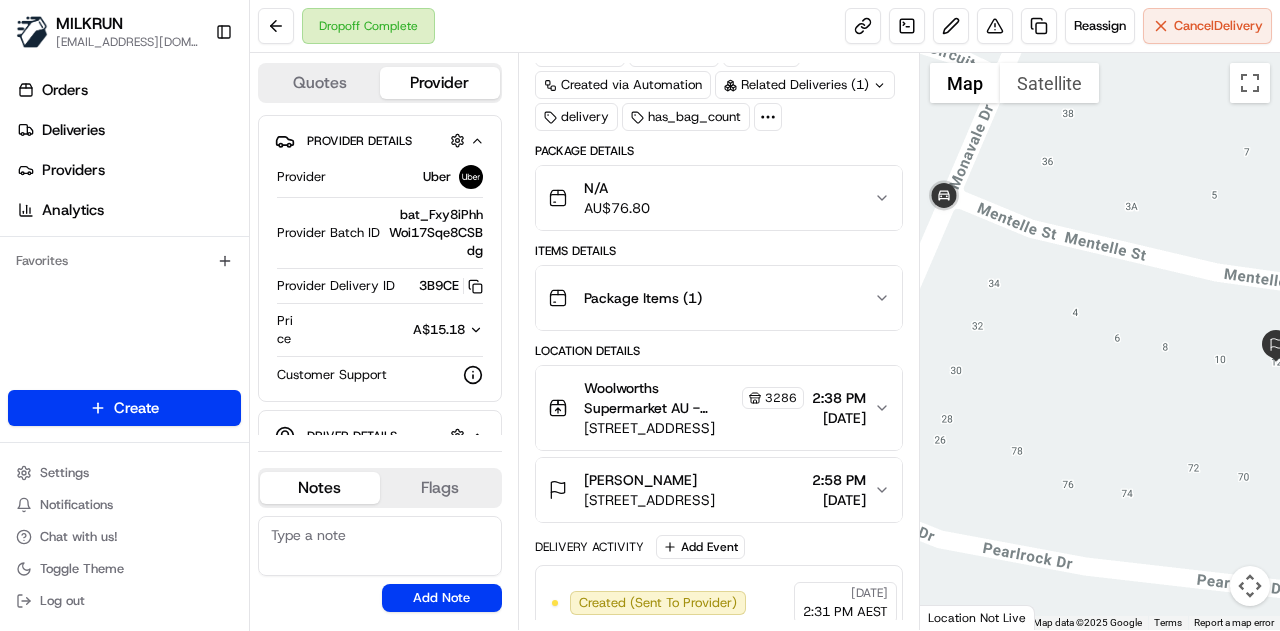 drag, startPoint x: 1099, startPoint y: 352, endPoint x: 1084, endPoint y: 347, distance: 15.811388 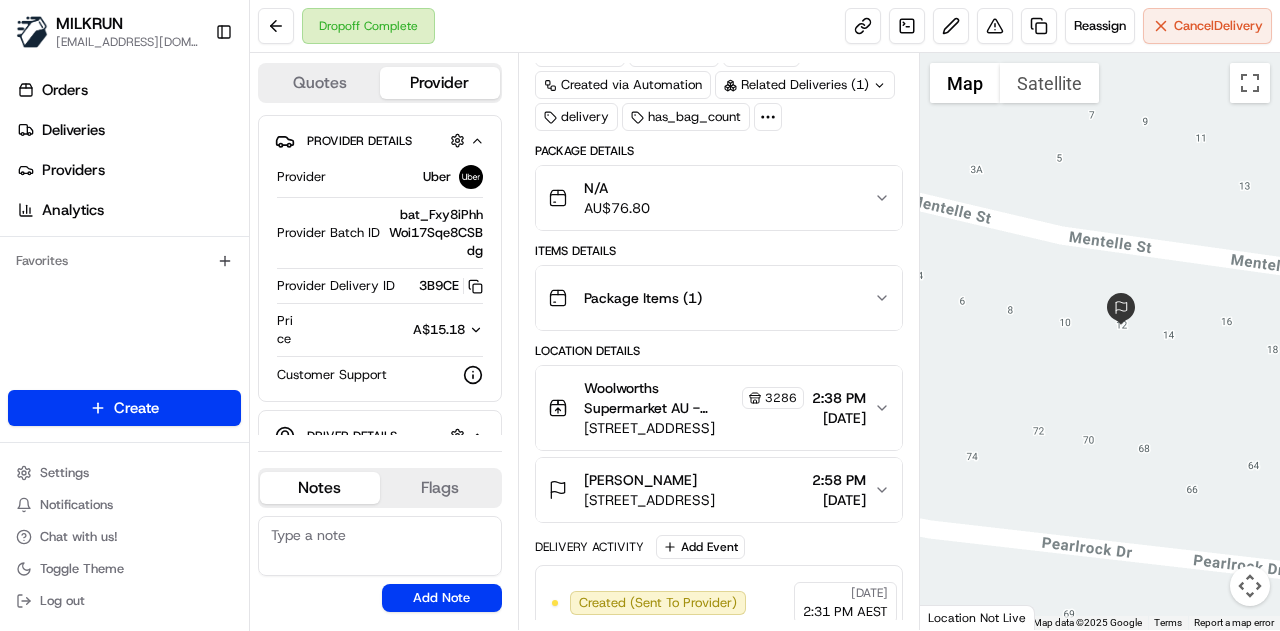 click at bounding box center [1100, 341] 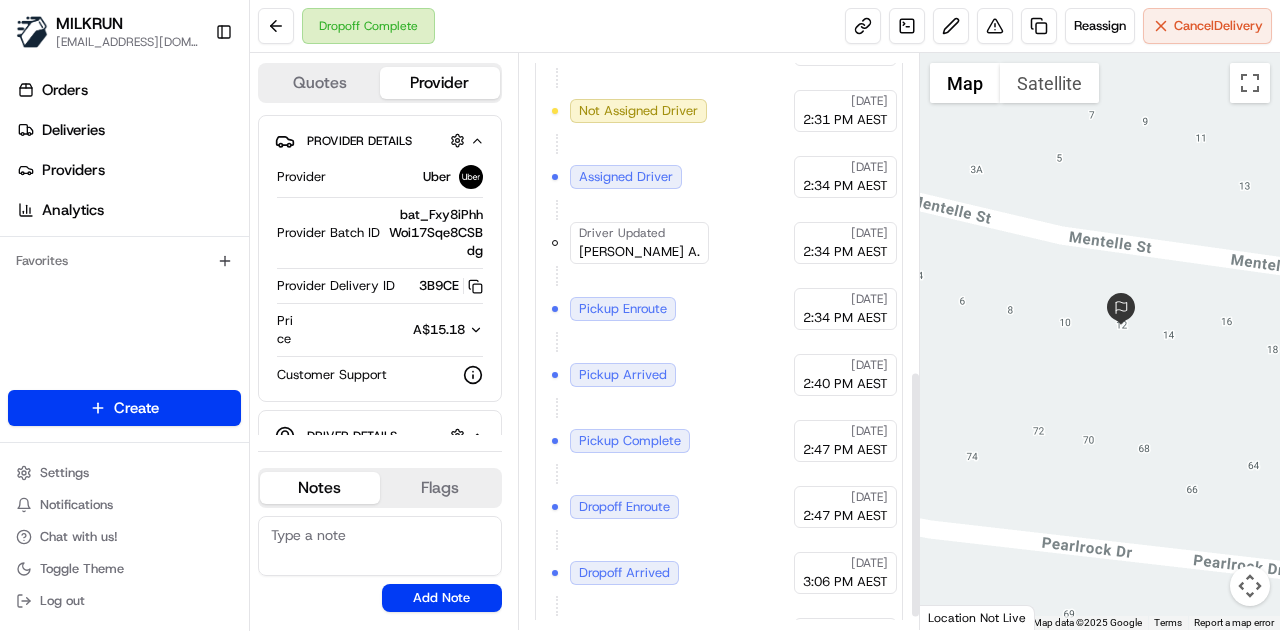 scroll, scrollTop: 767, scrollLeft: 0, axis: vertical 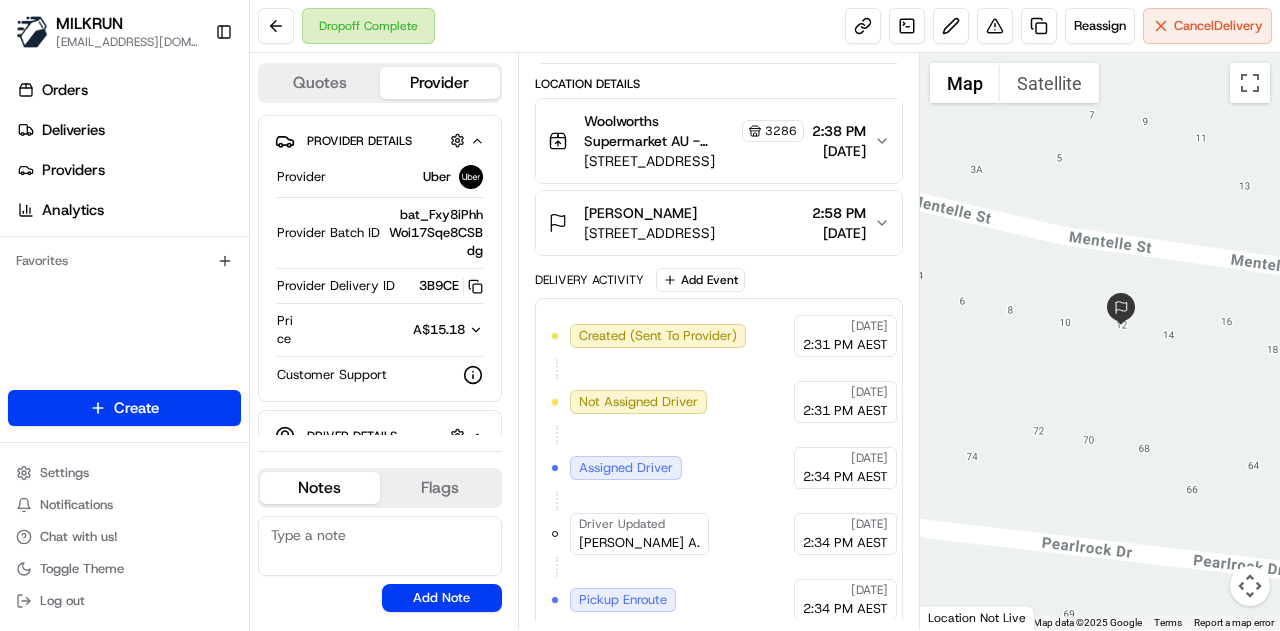 drag, startPoint x: 1026, startPoint y: 307, endPoint x: 1092, endPoint y: 361, distance: 85.276024 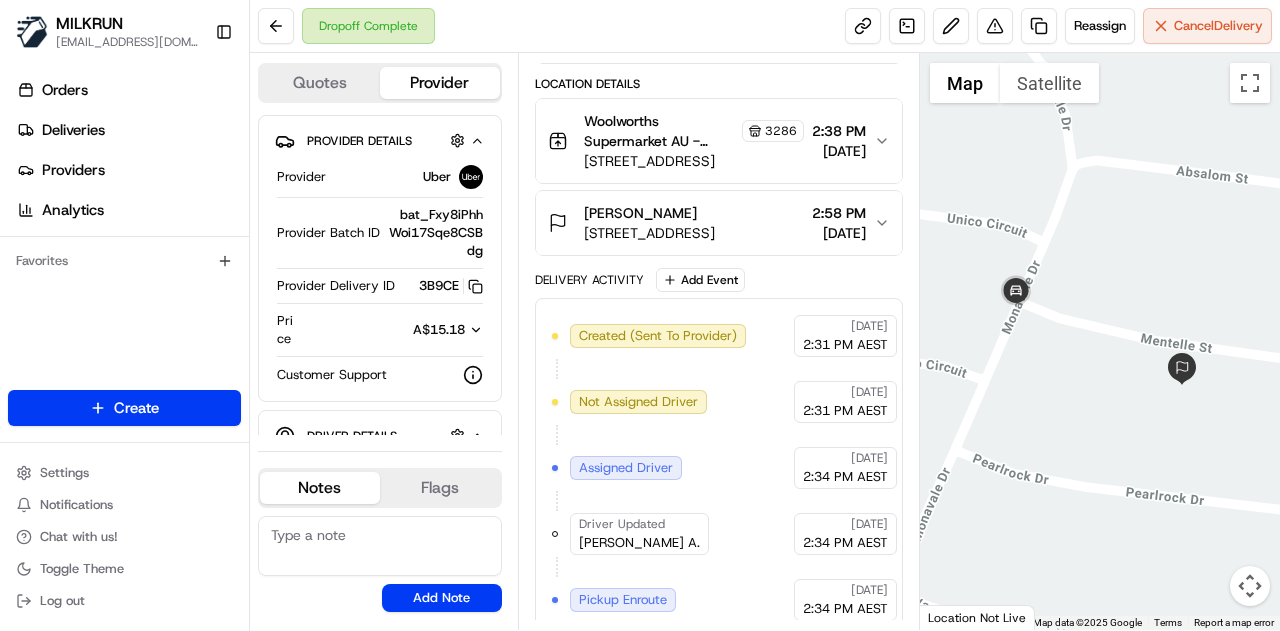 drag, startPoint x: 976, startPoint y: 303, endPoint x: 1028, endPoint y: 337, distance: 62.1289 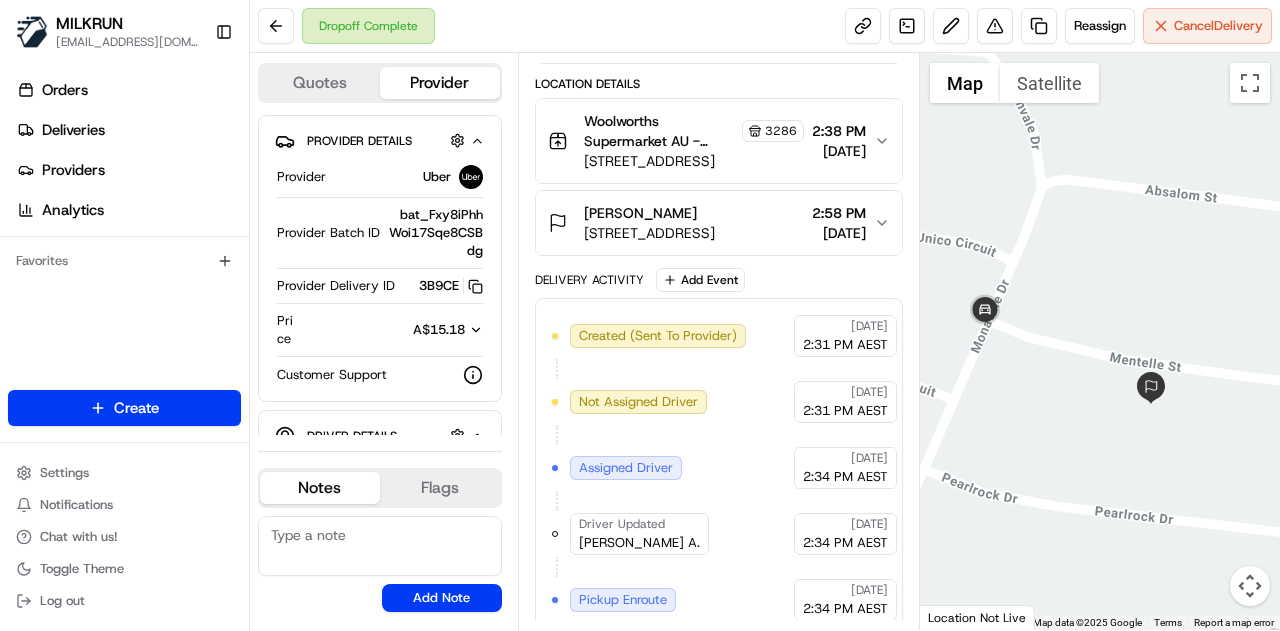 drag, startPoint x: 1176, startPoint y: 298, endPoint x: 1109, endPoint y: 298, distance: 67 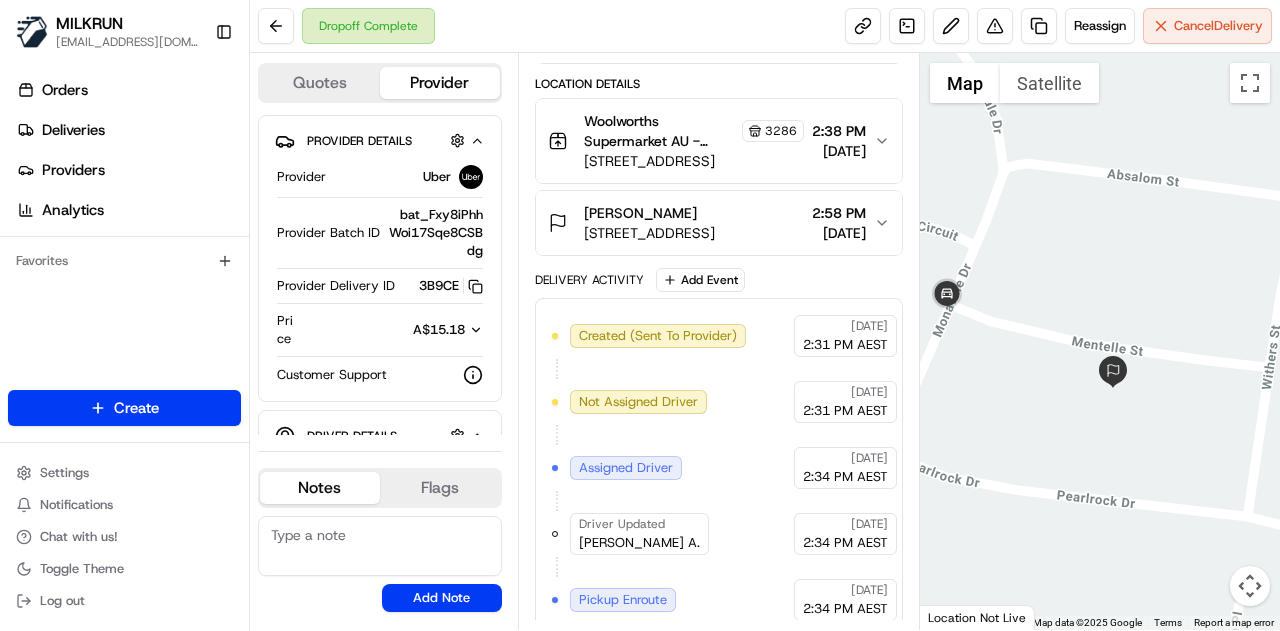 drag, startPoint x: 1202, startPoint y: 329, endPoint x: 1162, endPoint y: 313, distance: 43.081318 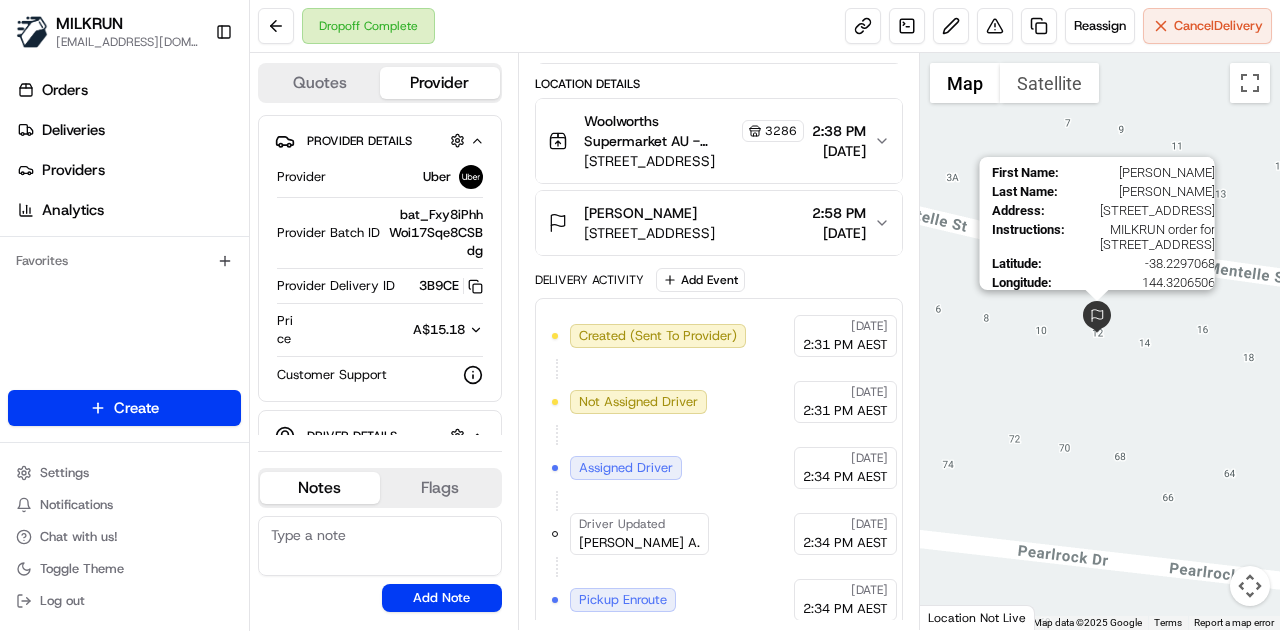 drag, startPoint x: 1066, startPoint y: 272, endPoint x: 1089, endPoint y: 321, distance: 54.129475 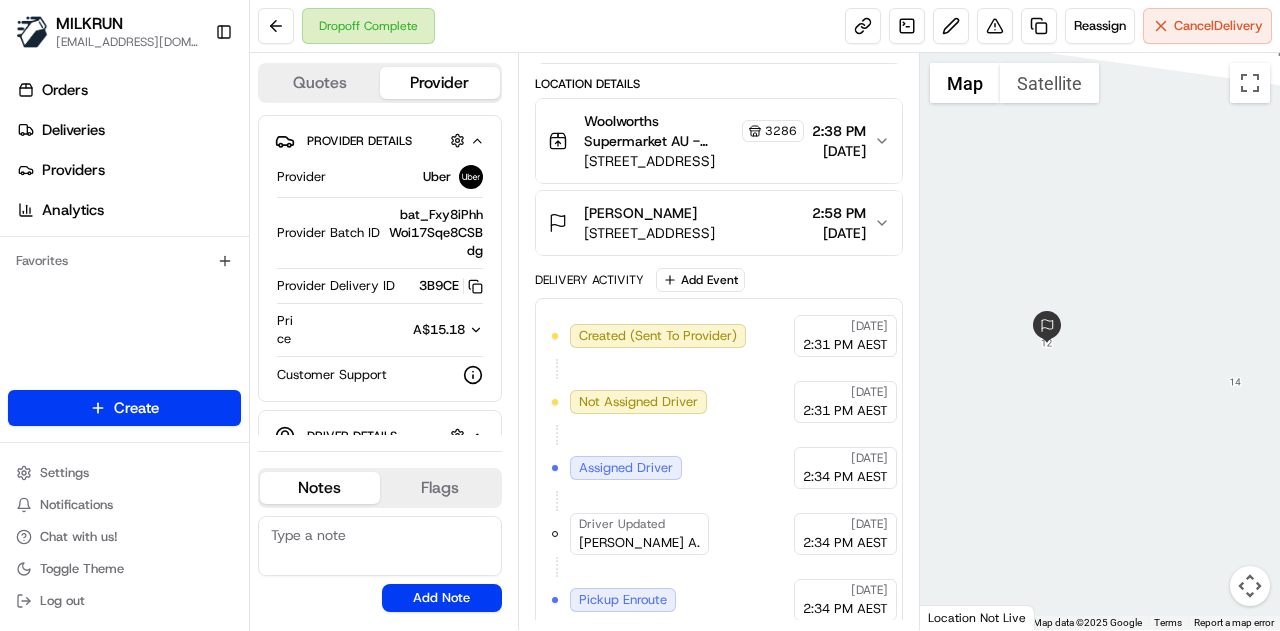 drag, startPoint x: 1065, startPoint y: 300, endPoint x: 1157, endPoint y: 360, distance: 109.83624 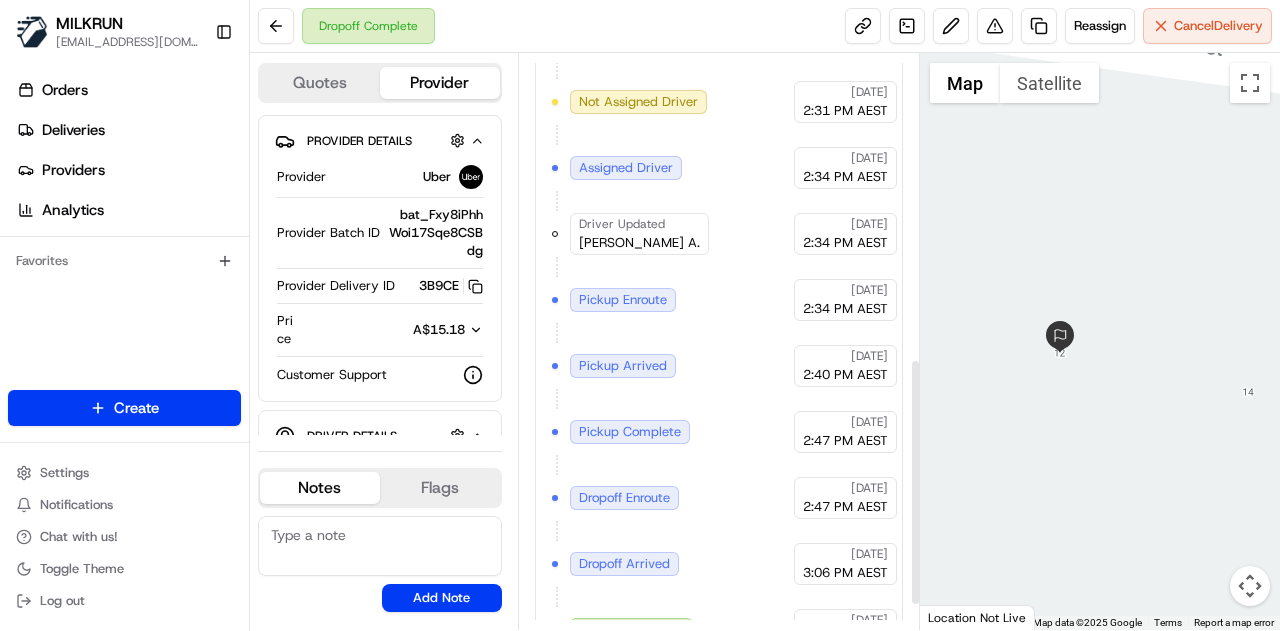 scroll, scrollTop: 767, scrollLeft: 0, axis: vertical 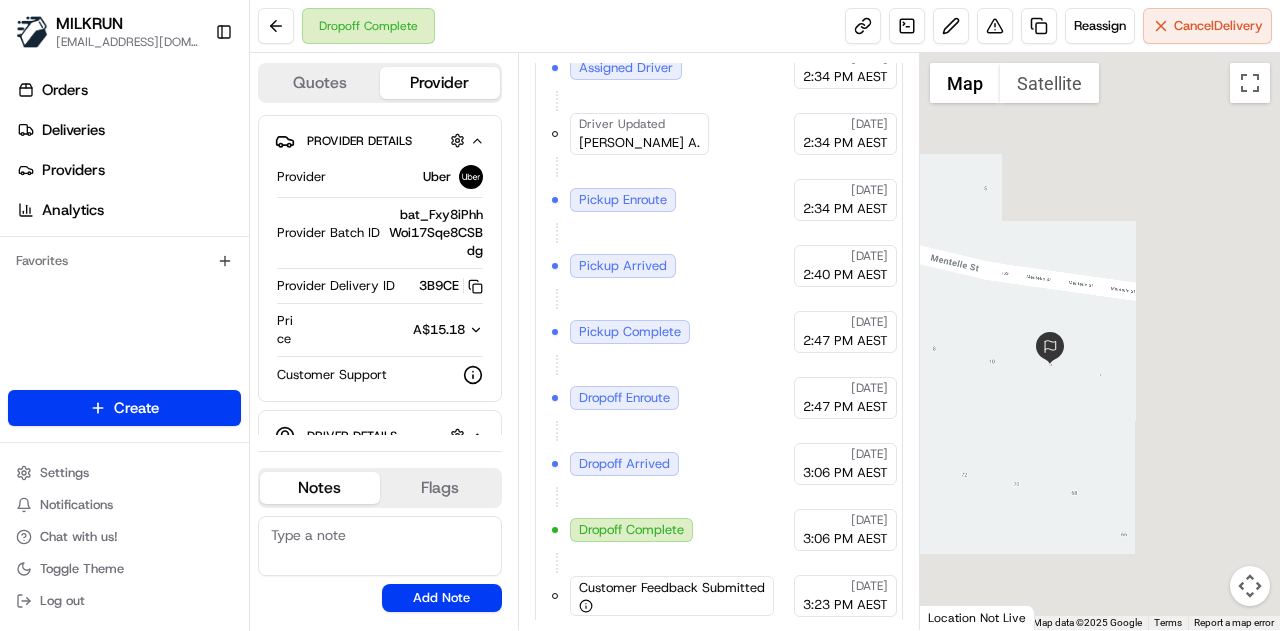 drag, startPoint x: 1076, startPoint y: 289, endPoint x: 1108, endPoint y: 296, distance: 32.75668 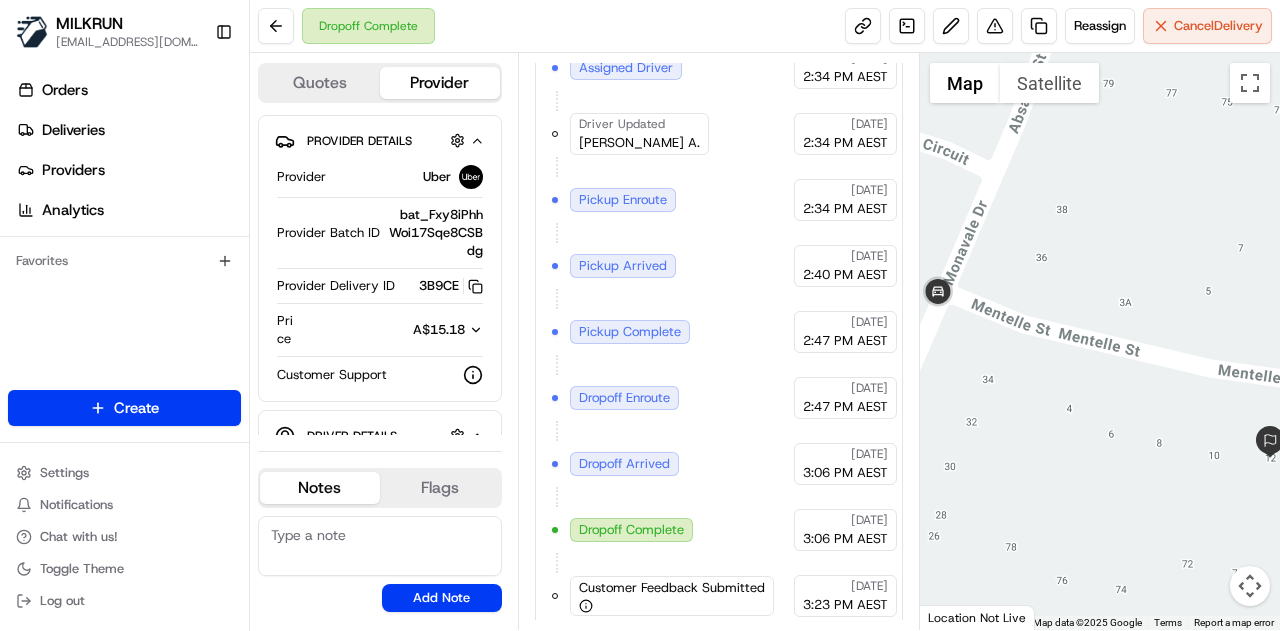 drag, startPoint x: 1022, startPoint y: 341, endPoint x: 1094, endPoint y: 299, distance: 83.35467 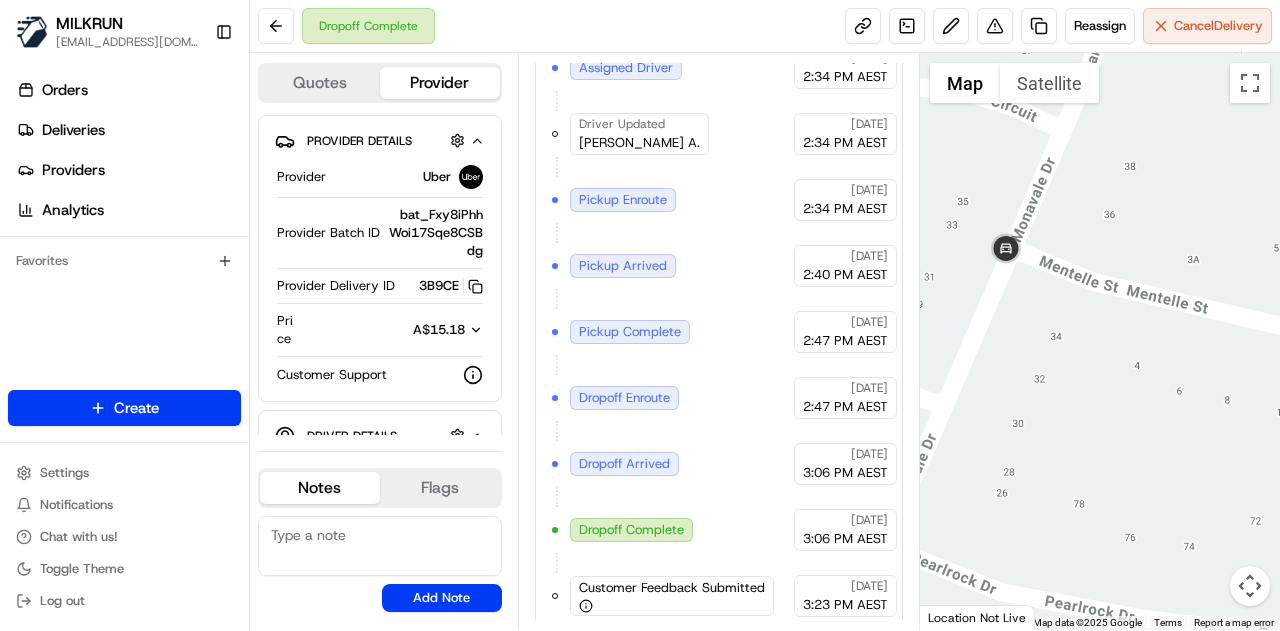 drag, startPoint x: 1192, startPoint y: 265, endPoint x: 1139, endPoint y: 266, distance: 53.009434 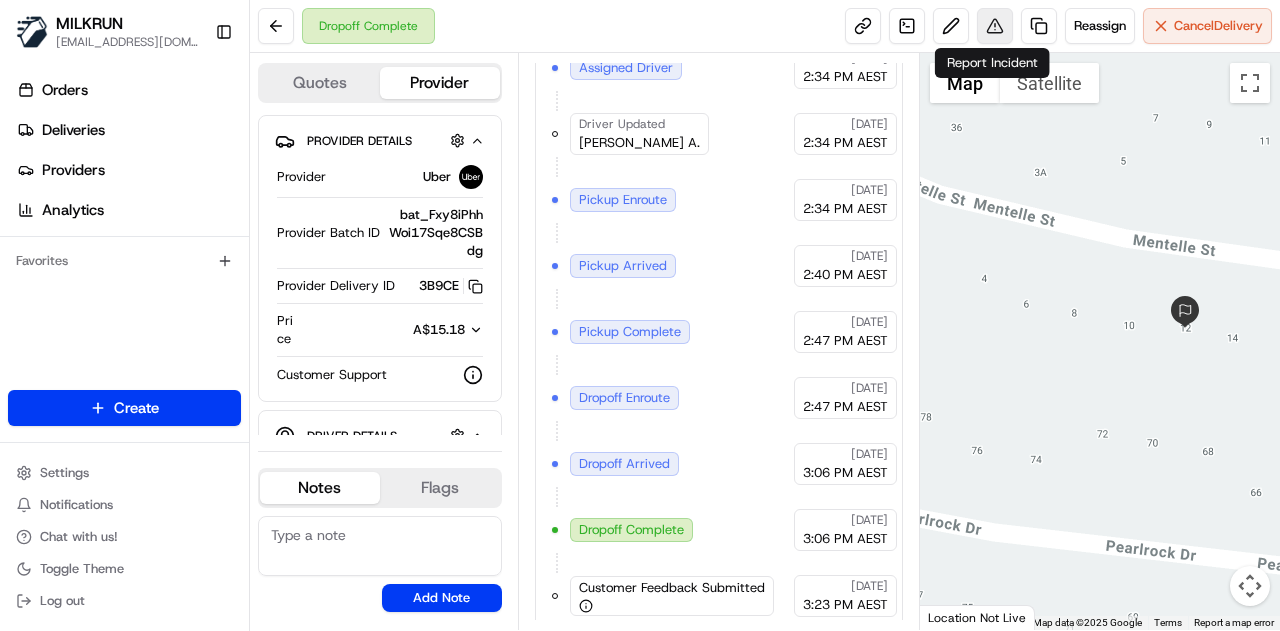 click at bounding box center [995, 26] 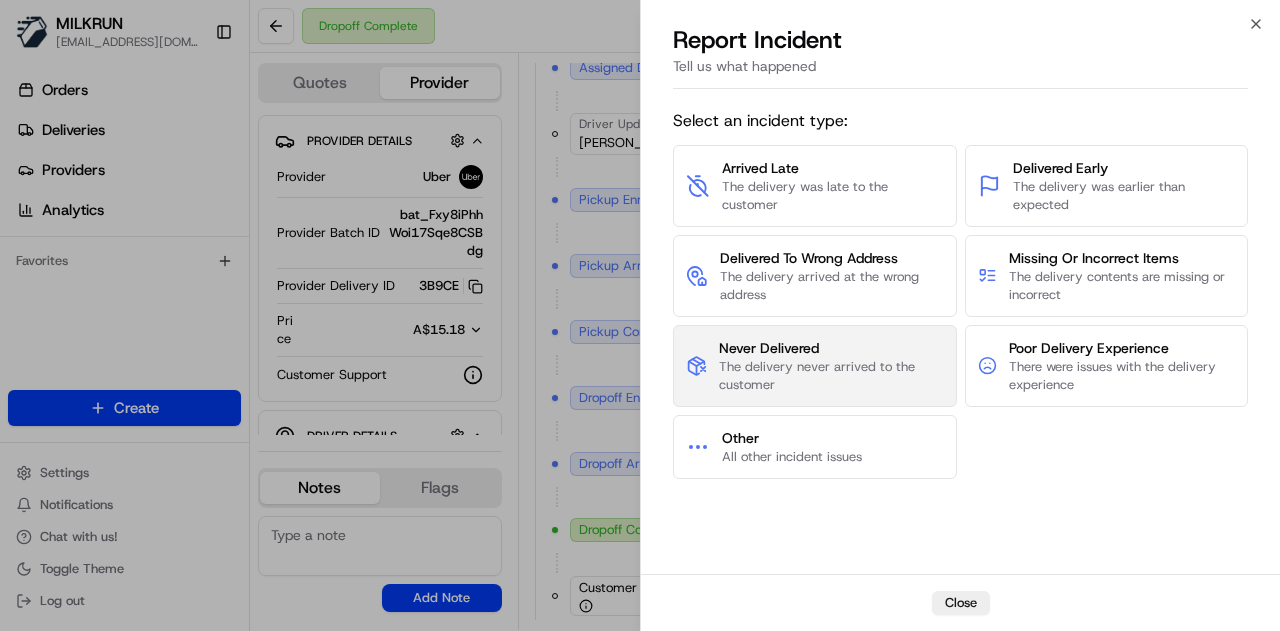 click on "The delivery never arrived to the customer" at bounding box center [831, 376] 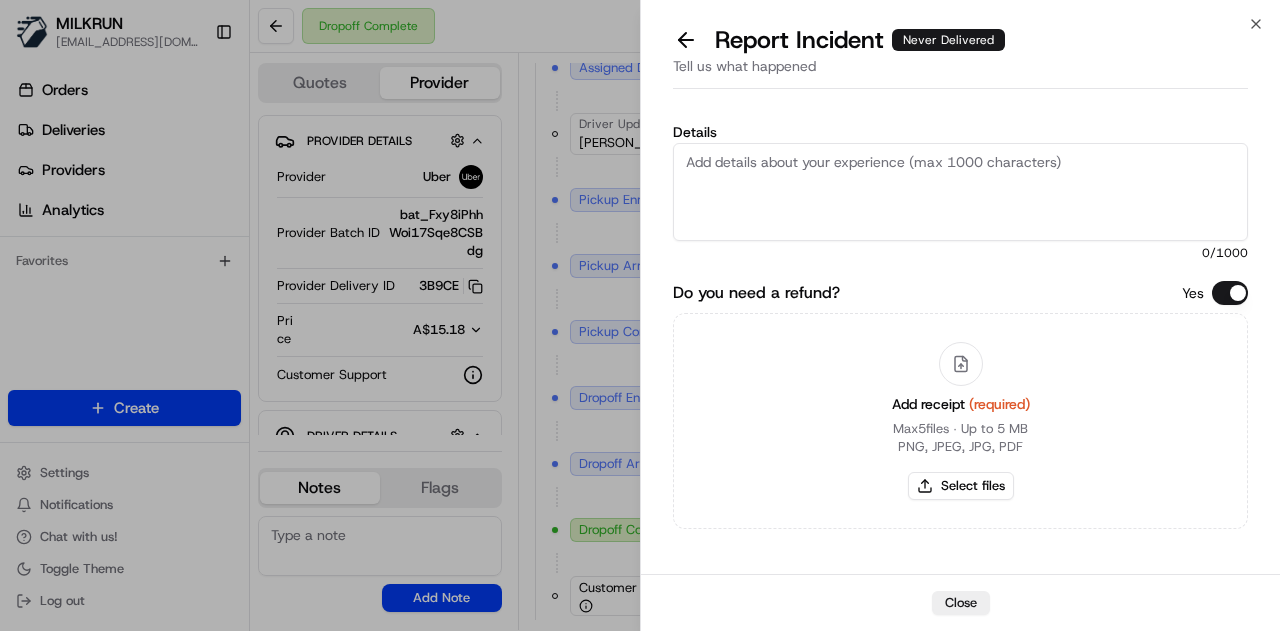 click on "Details" at bounding box center [960, 192] 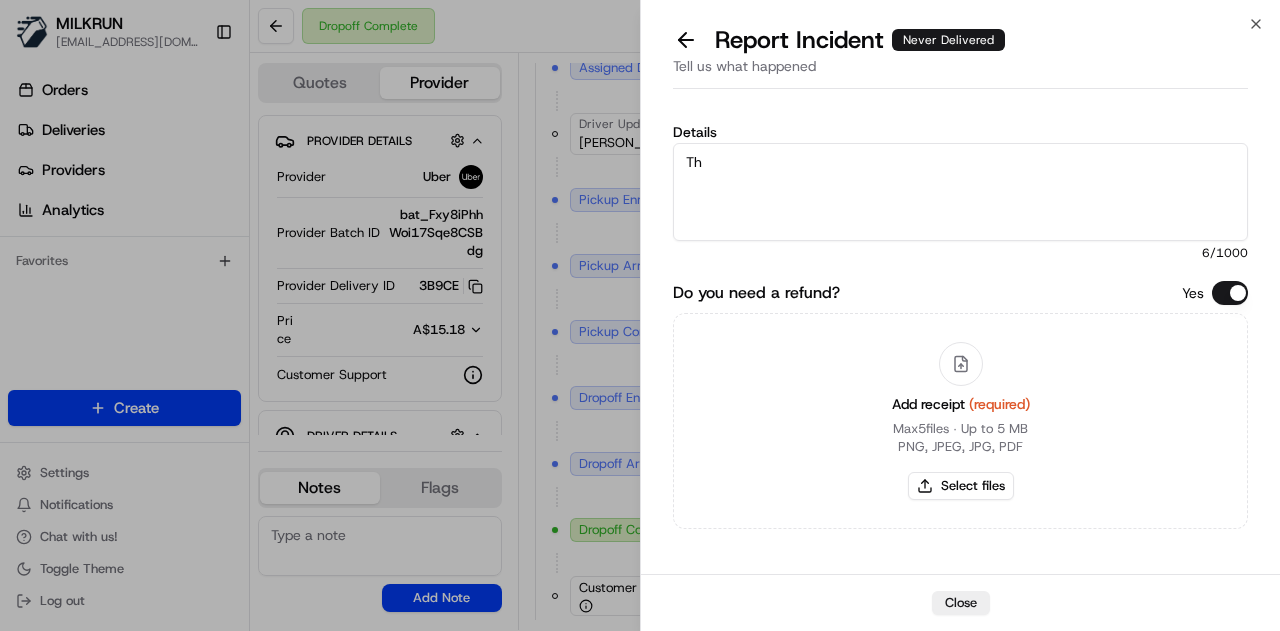 type on "T" 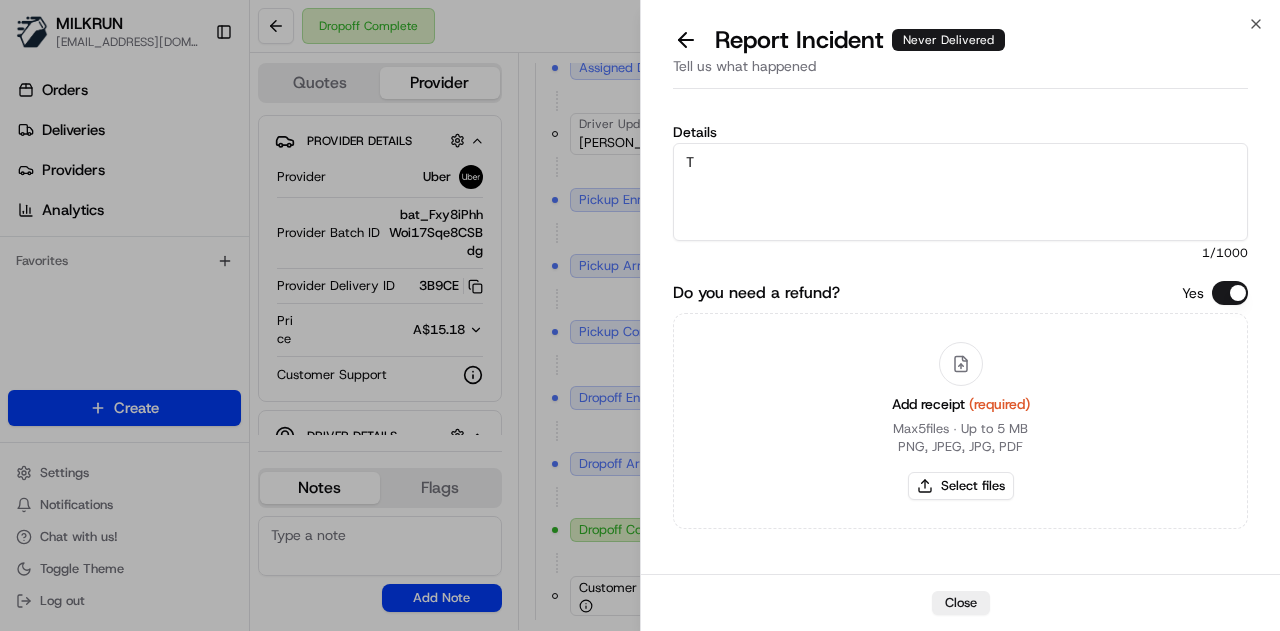 type 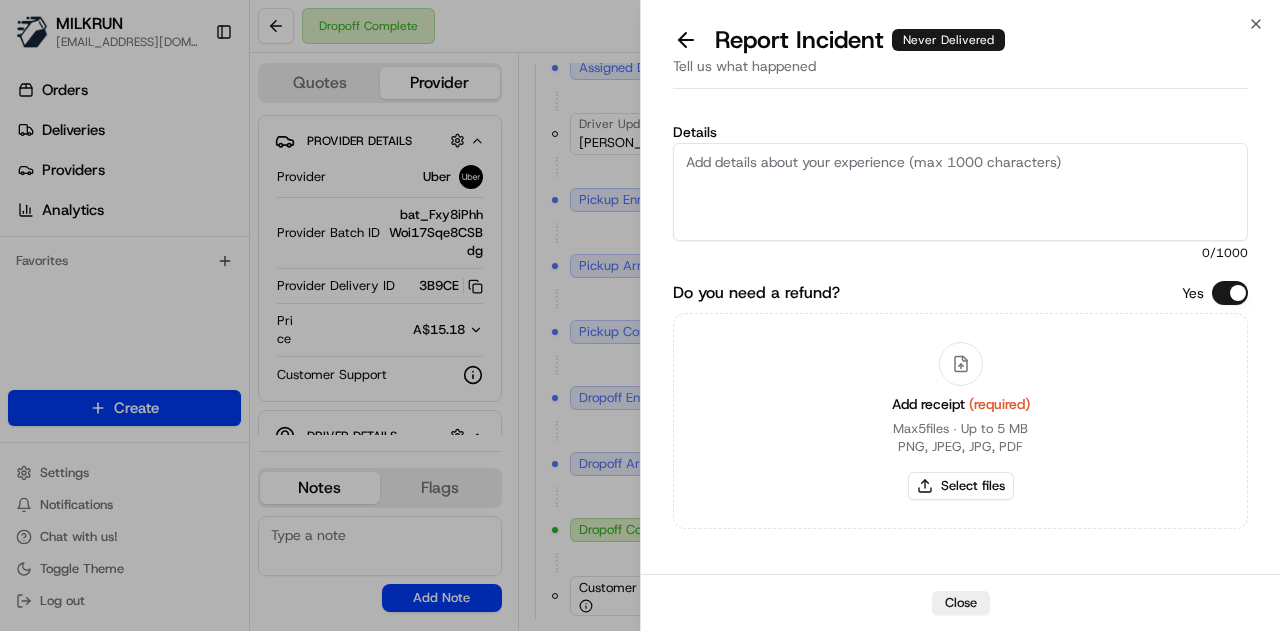 click at bounding box center (686, 40) 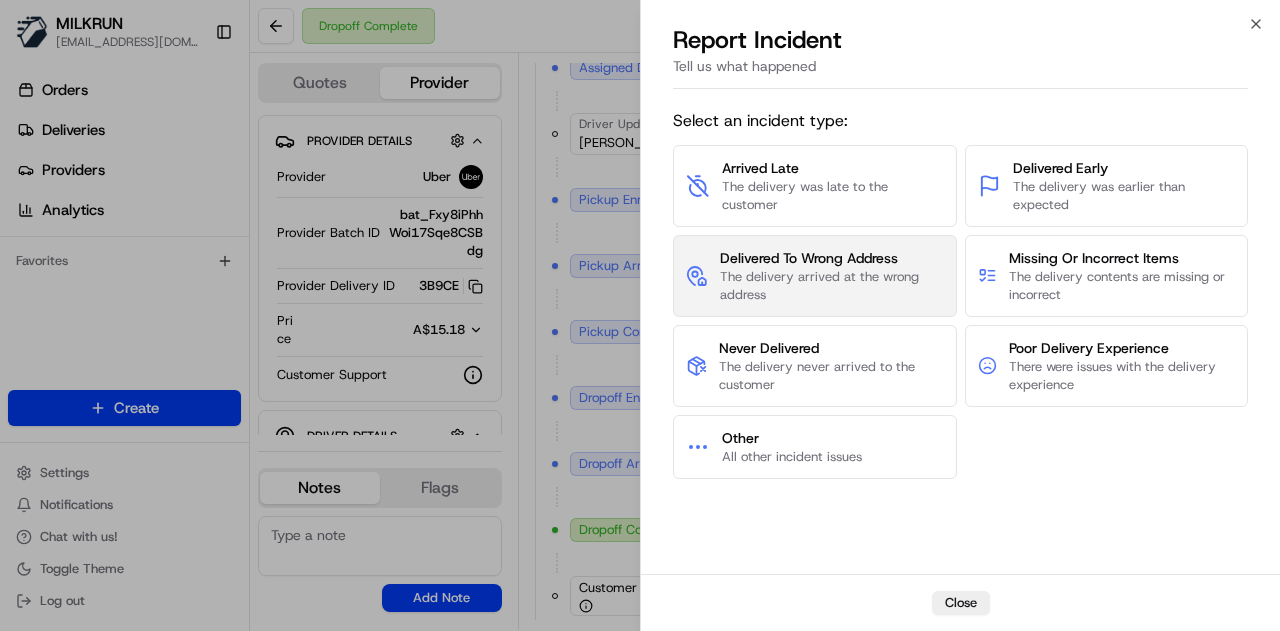 click on "The delivery arrived at the wrong address" at bounding box center (832, 286) 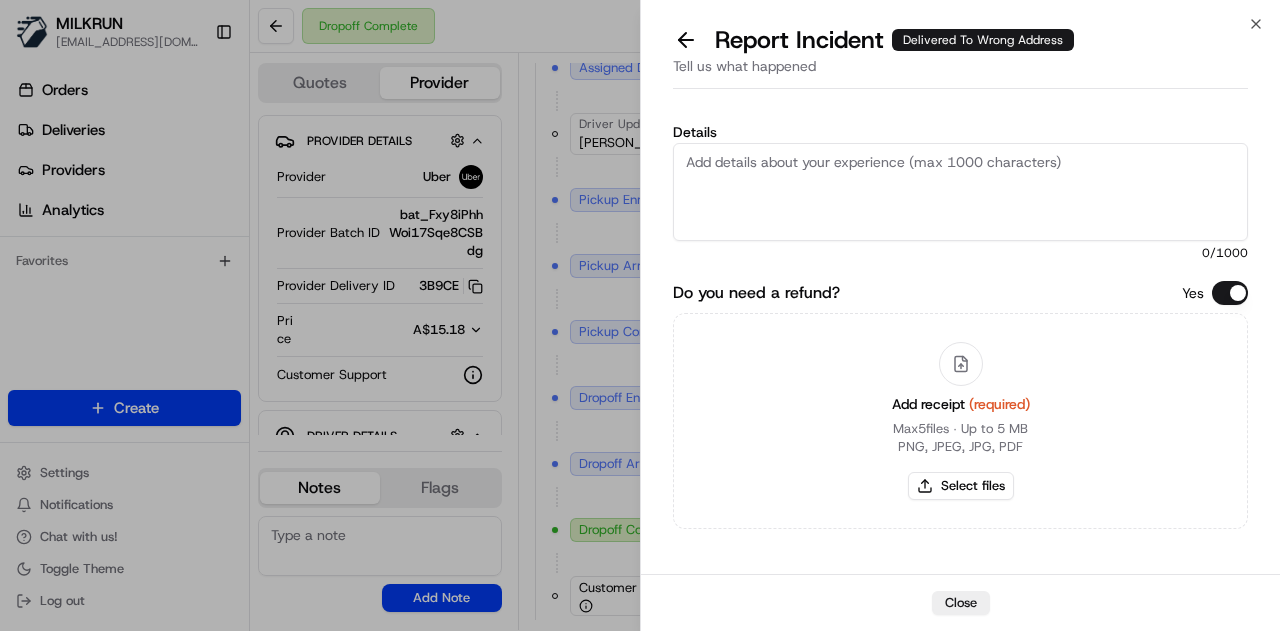 click on "Details" at bounding box center [960, 192] 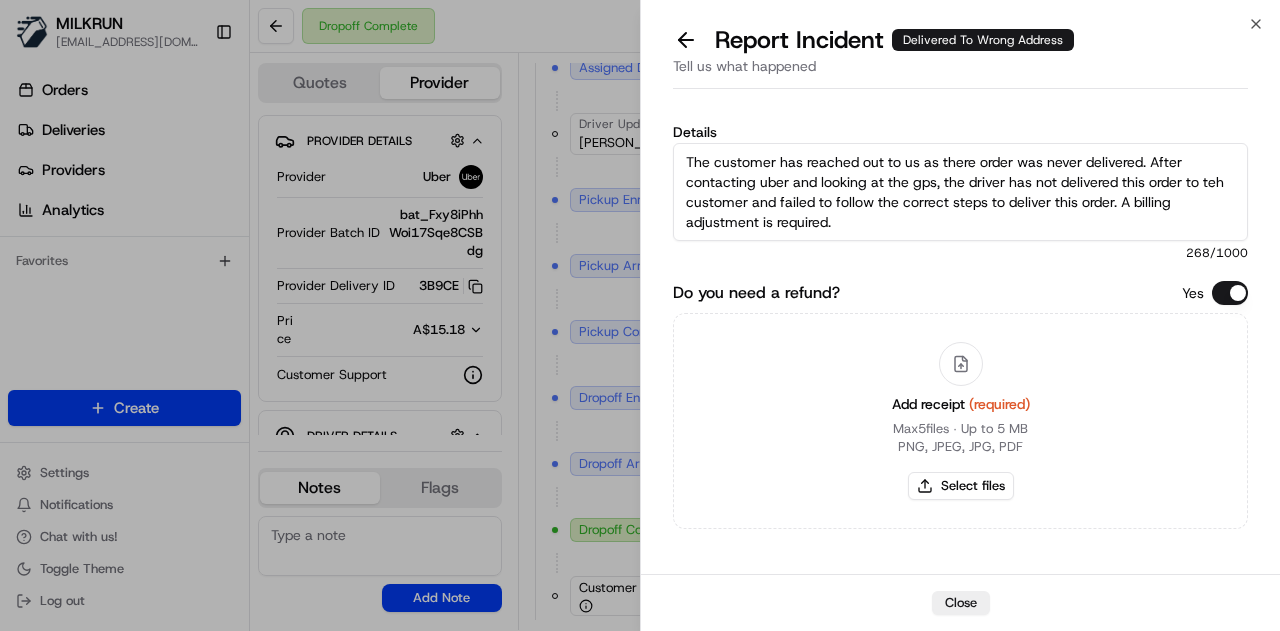 click on "The customer has reached out to us as there order was never delivered. After contacting uber and looking at the gps, the driver has not delivered this order to teh customer and failed to follow the correct steps to deliver this order. A billing adjustment is required." at bounding box center (960, 192) 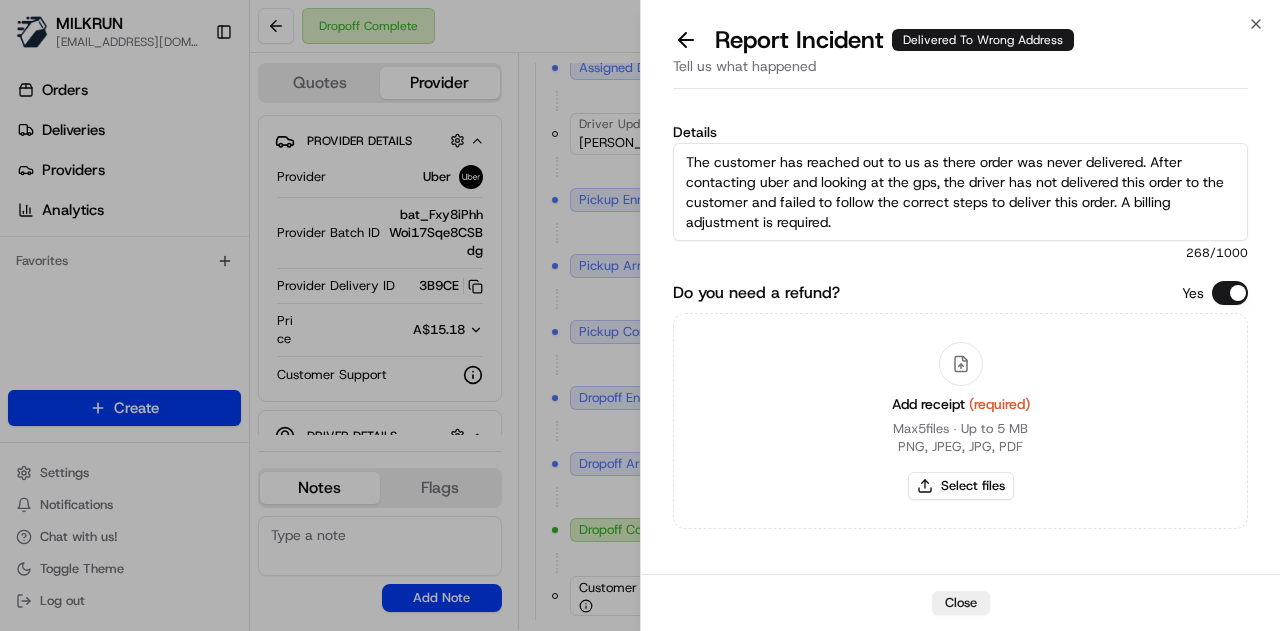 click on "The customer has reached out to us as there order was never delivered. After contacting uber and looking at the gps, the driver has not delivered this order to the customer and failed to follow the correct steps to deliver this order. A billing adjustment is required." at bounding box center (960, 192) 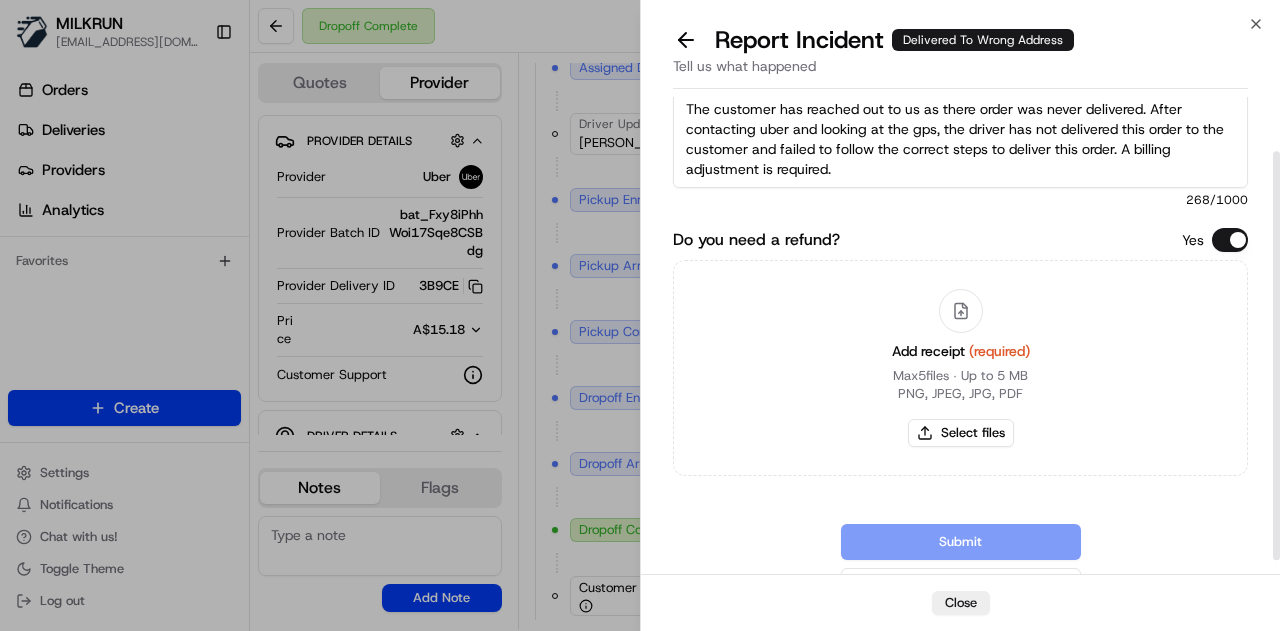 scroll, scrollTop: 80, scrollLeft: 0, axis: vertical 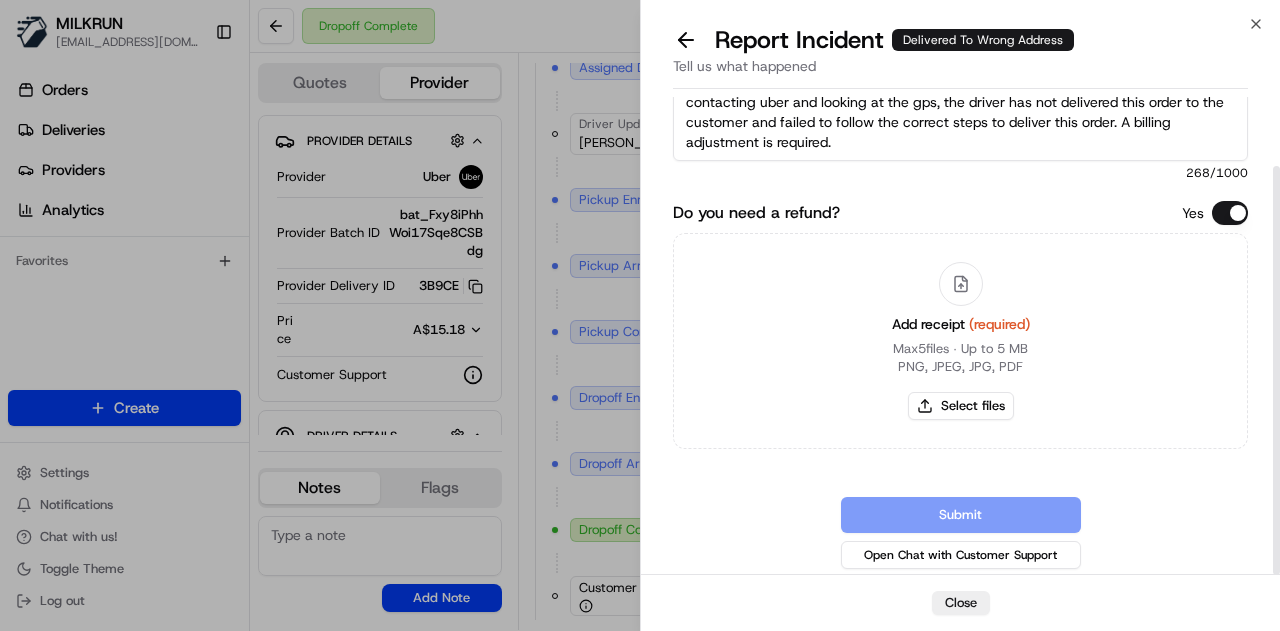 type on "The customer has reached out to us as there order was never delivered. After contacting uber and looking at the gps, the driver has not delivered this order to the customer and failed to follow the correct steps to deliver this order. A billing adjustment is required." 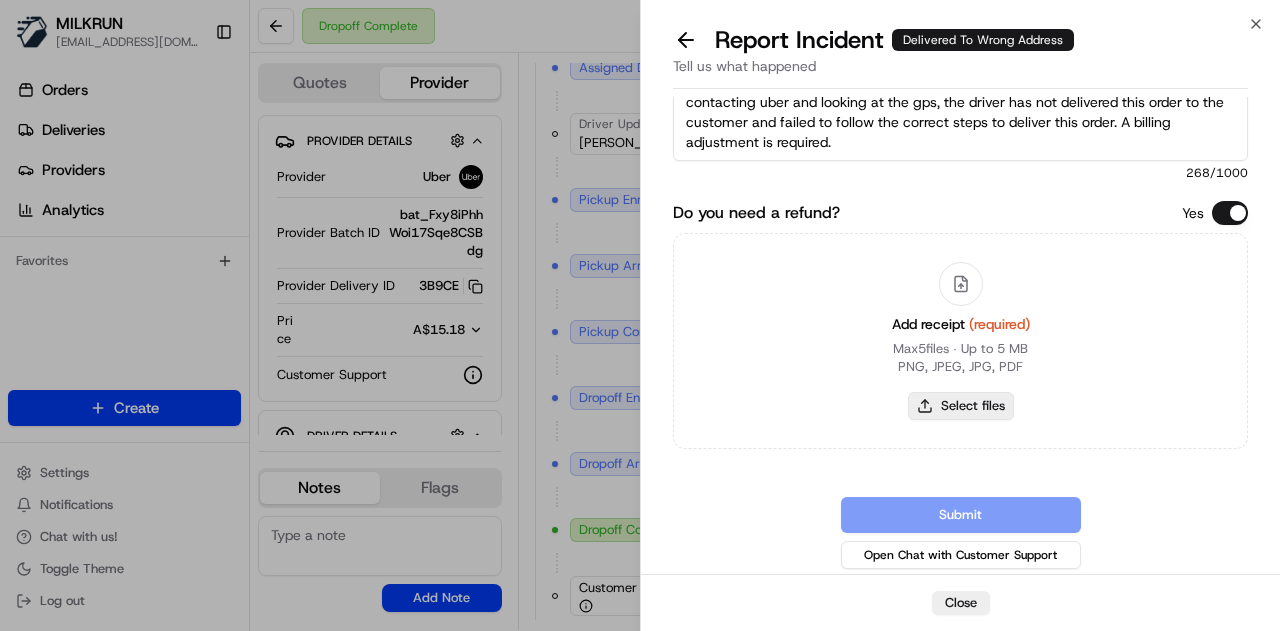 click on "Select files" at bounding box center (961, 406) 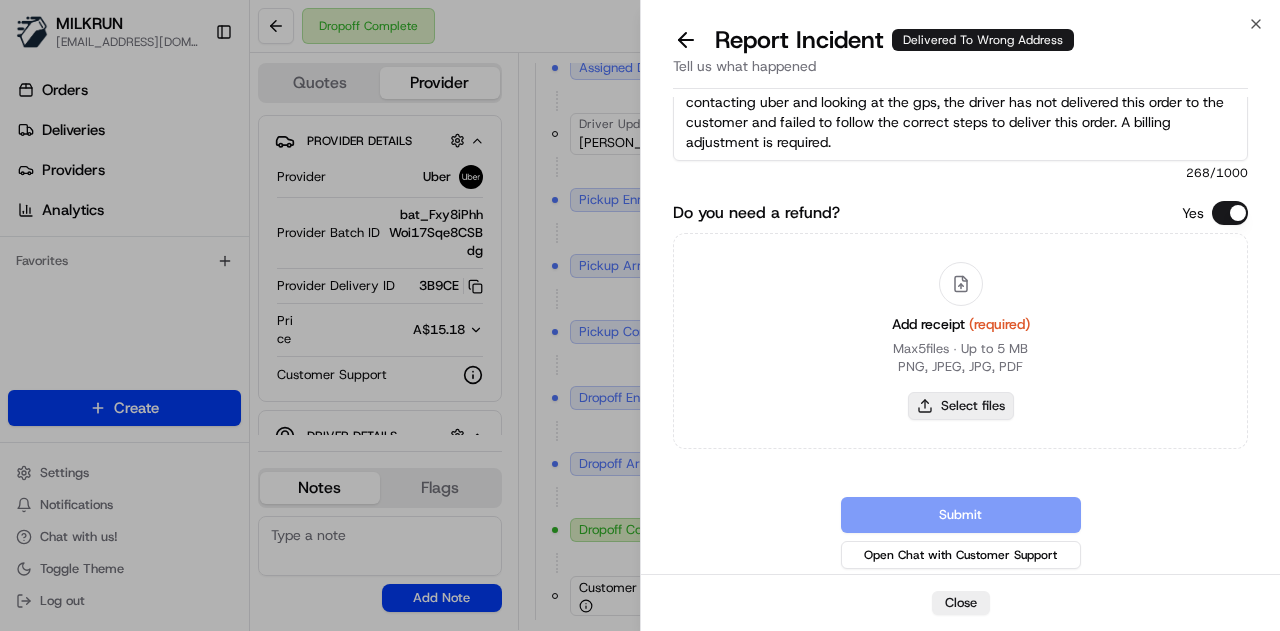 type on "C:\fakepath\Screenshot 2025-07-16 155254.png" 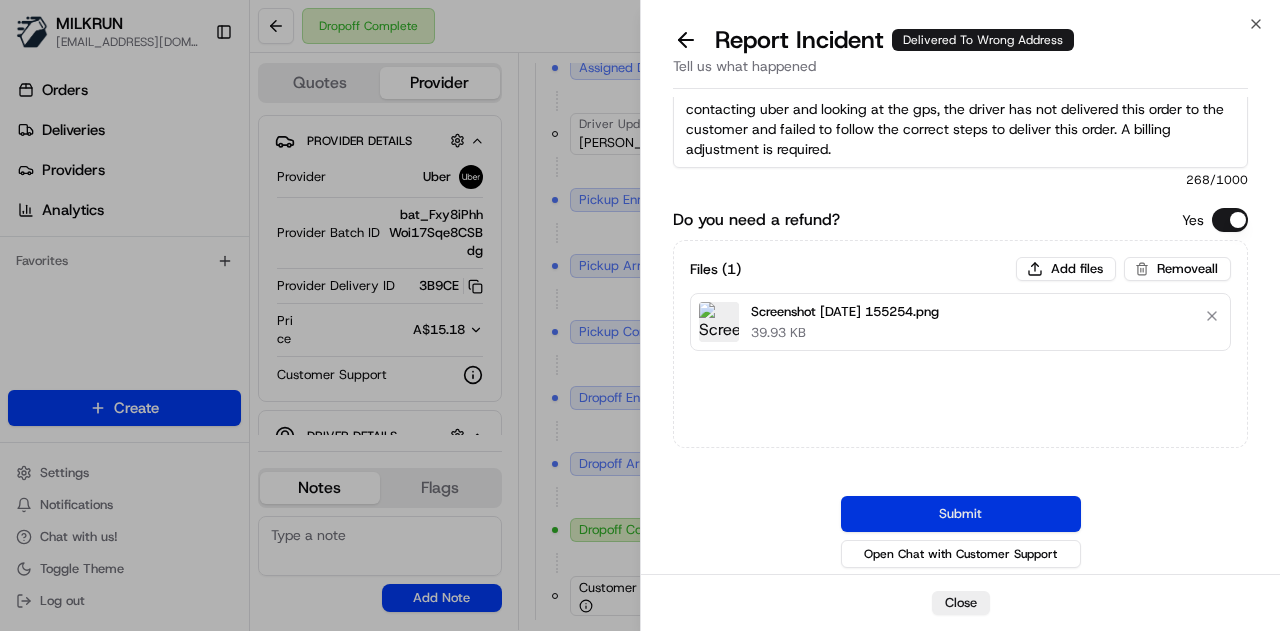 click on "Submit" at bounding box center (961, 514) 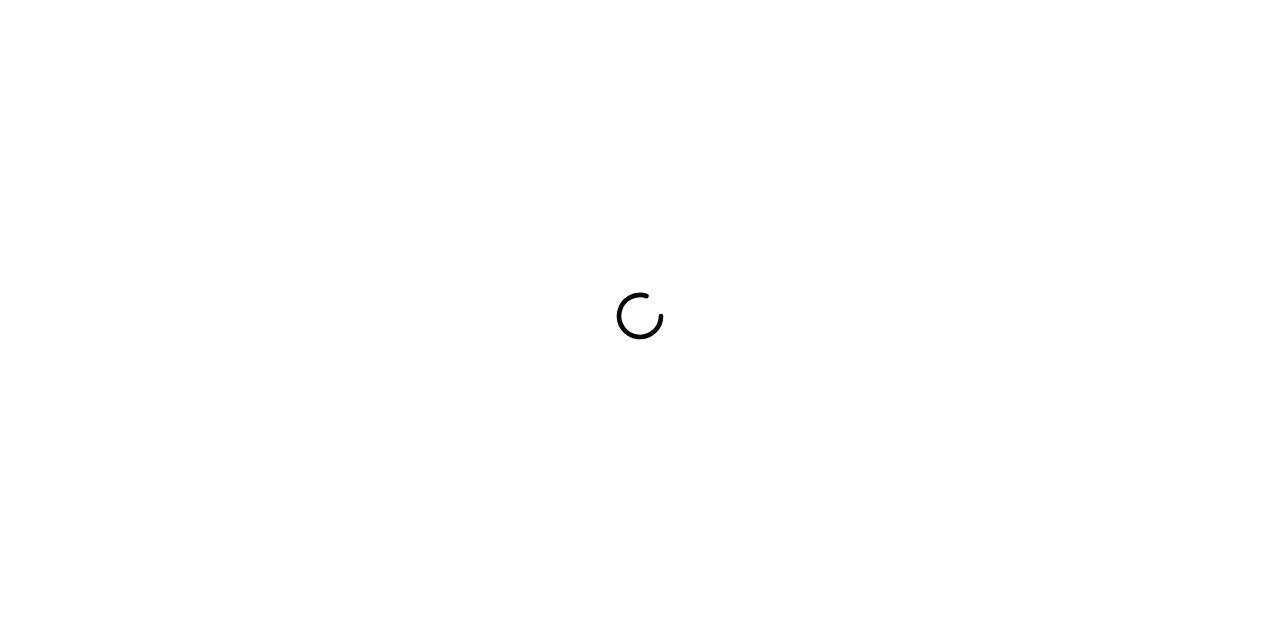 scroll, scrollTop: 0, scrollLeft: 0, axis: both 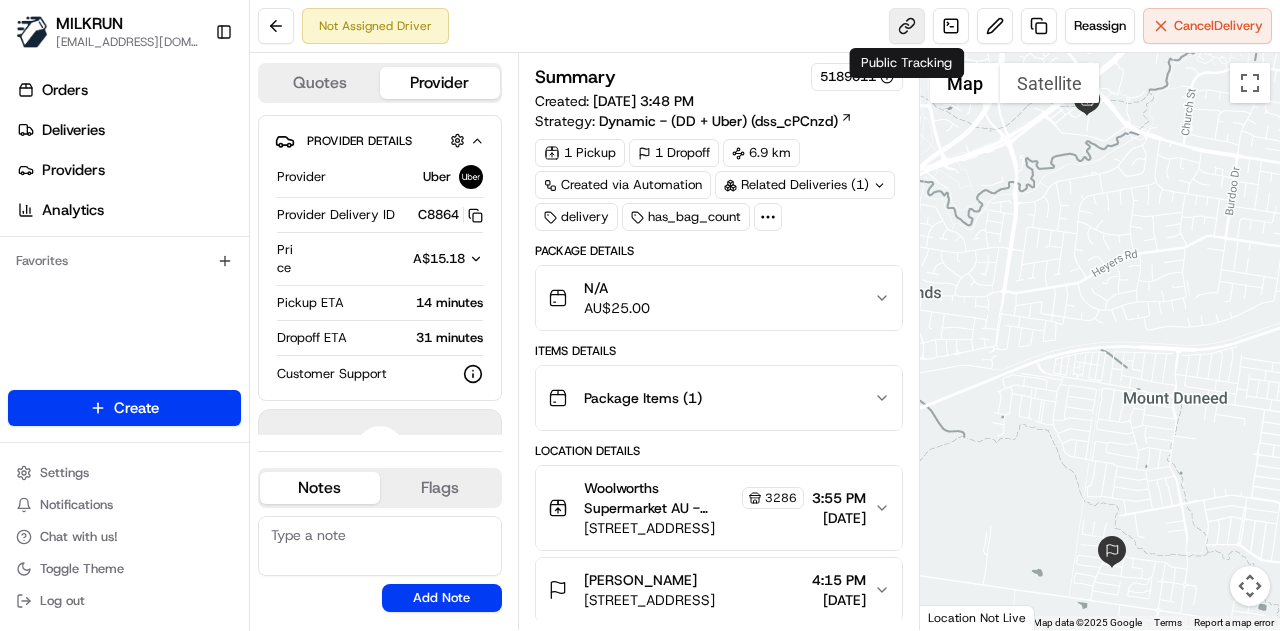 click at bounding box center [907, 26] 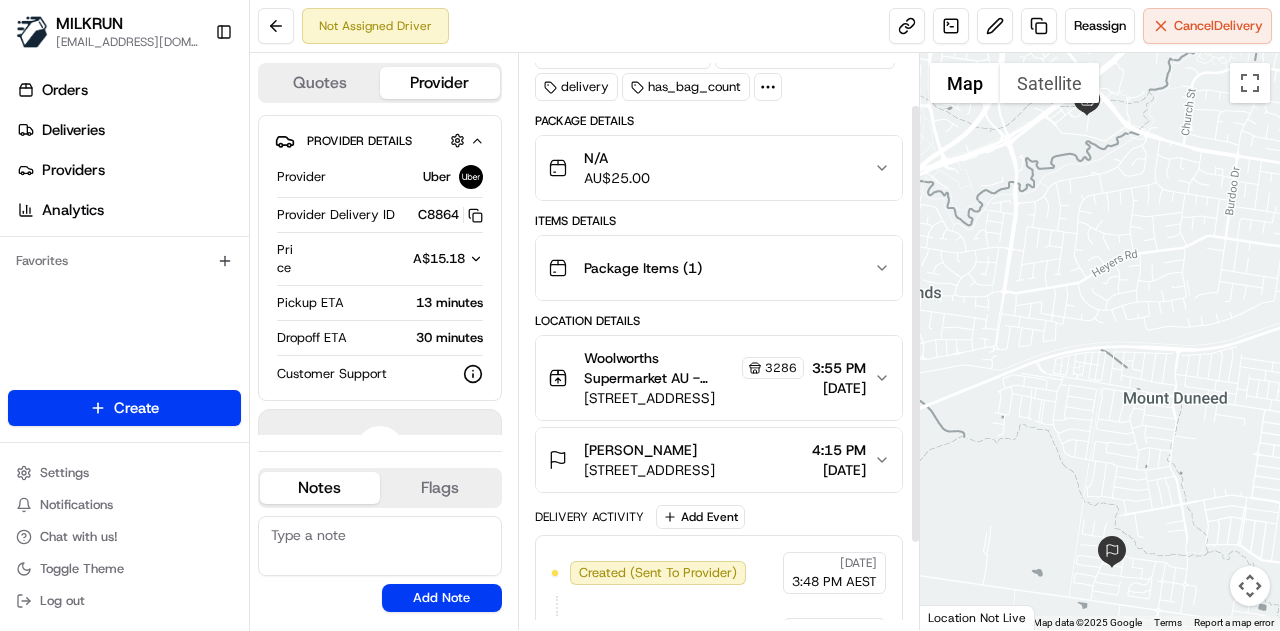 scroll, scrollTop: 179, scrollLeft: 0, axis: vertical 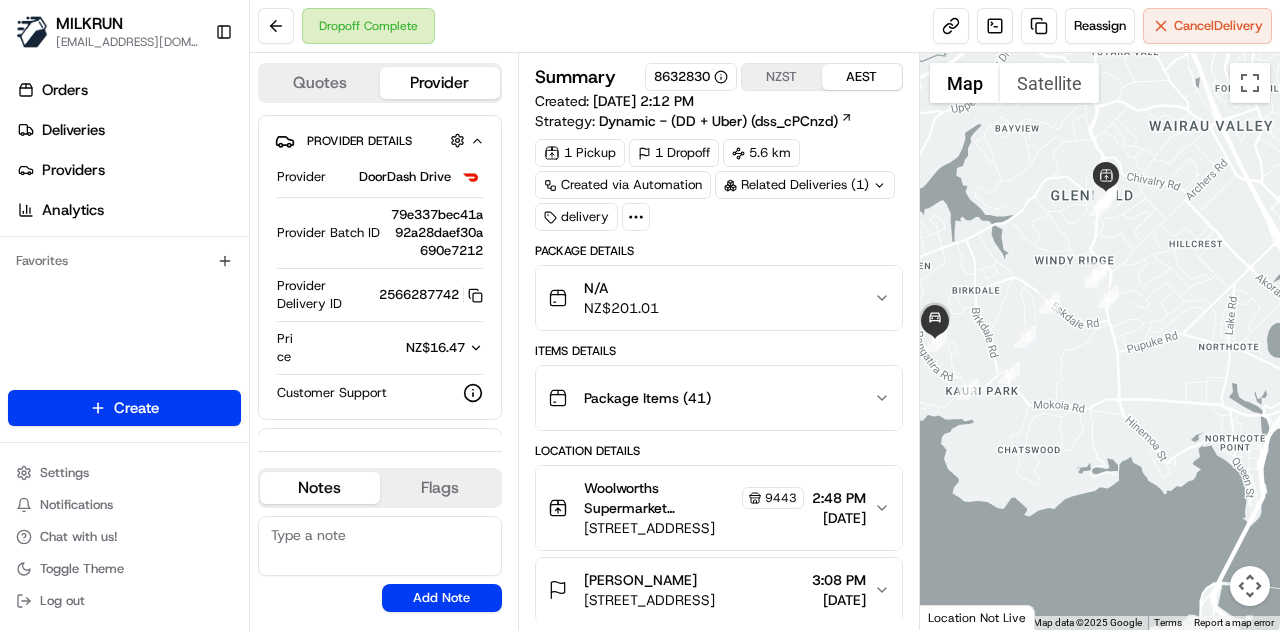 drag, startPoint x: 1087, startPoint y: 264, endPoint x: 1095, endPoint y: 253, distance: 13.601471 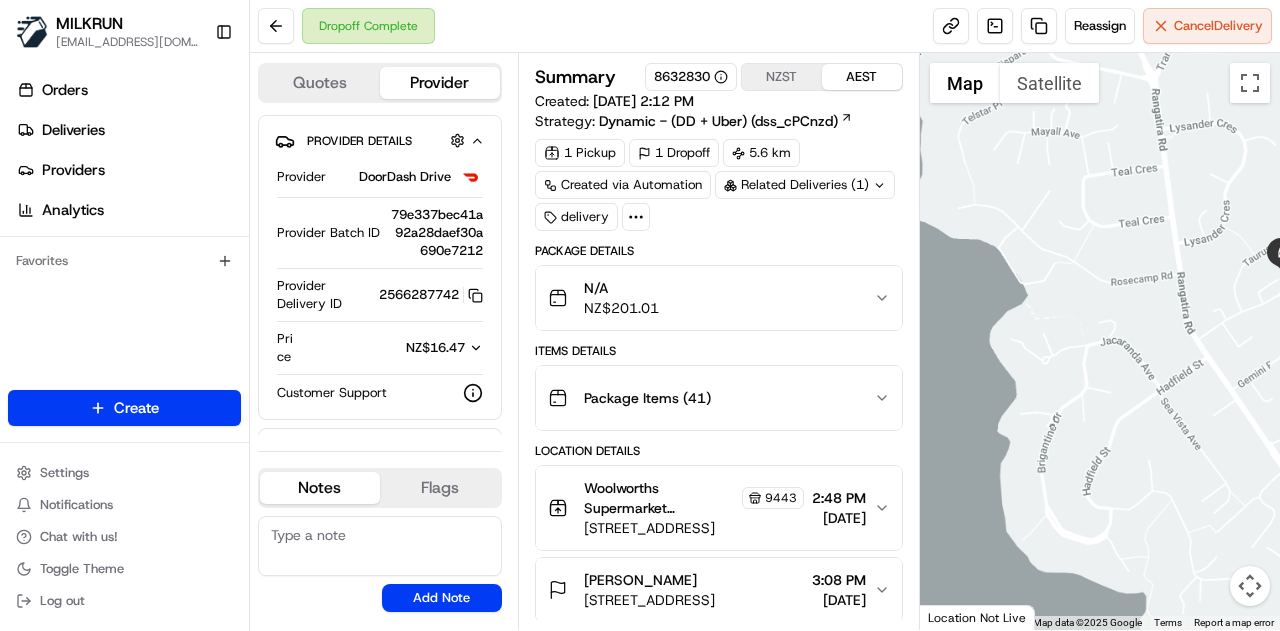 drag, startPoint x: 1144, startPoint y: 249, endPoint x: 1114, endPoint y: 283, distance: 45.343136 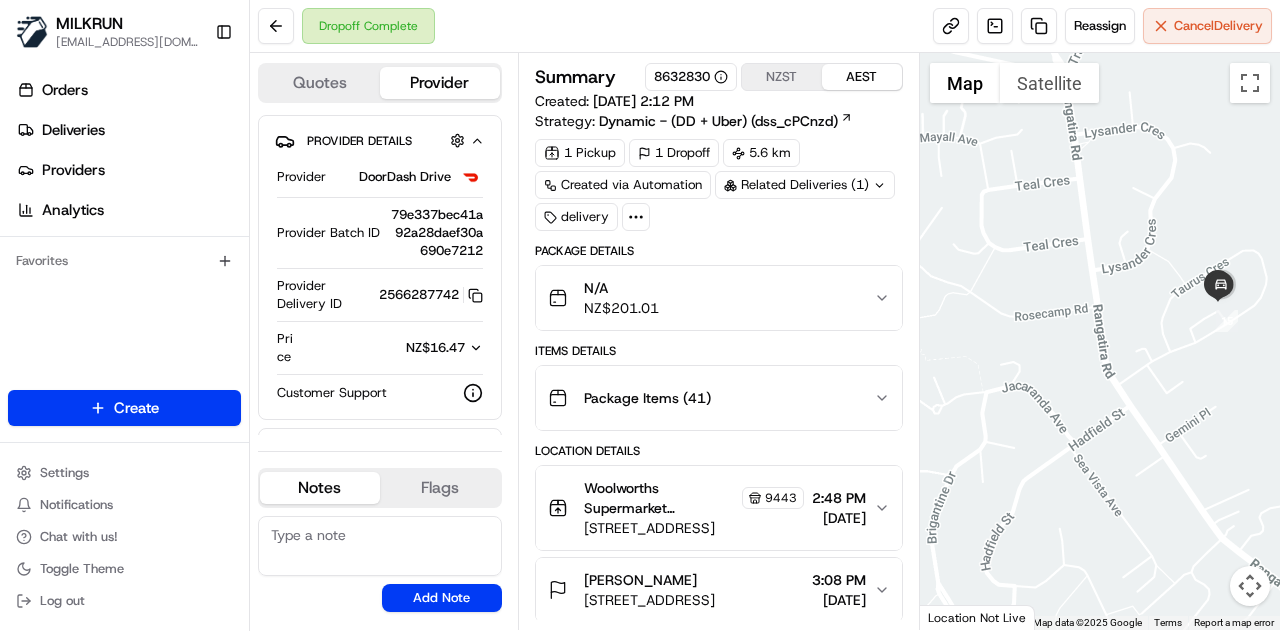 drag, startPoint x: 1160, startPoint y: 281, endPoint x: 1090, endPoint y: 281, distance: 70 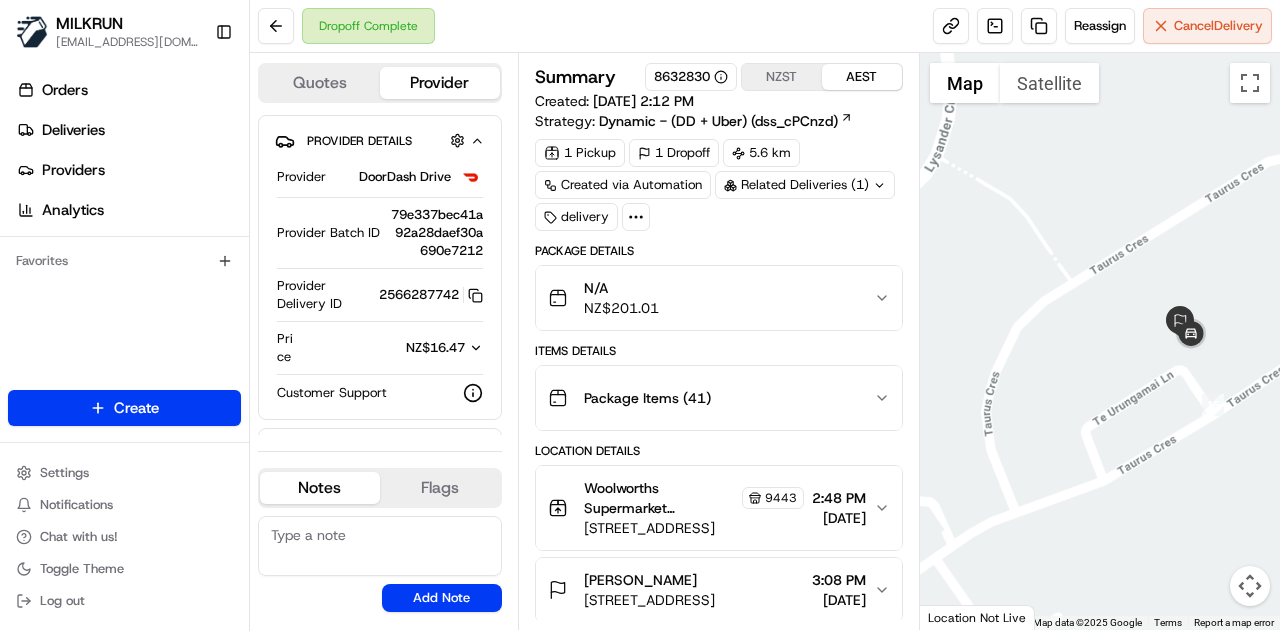 drag, startPoint x: 1188, startPoint y: 327, endPoint x: 1166, endPoint y: 333, distance: 22.803509 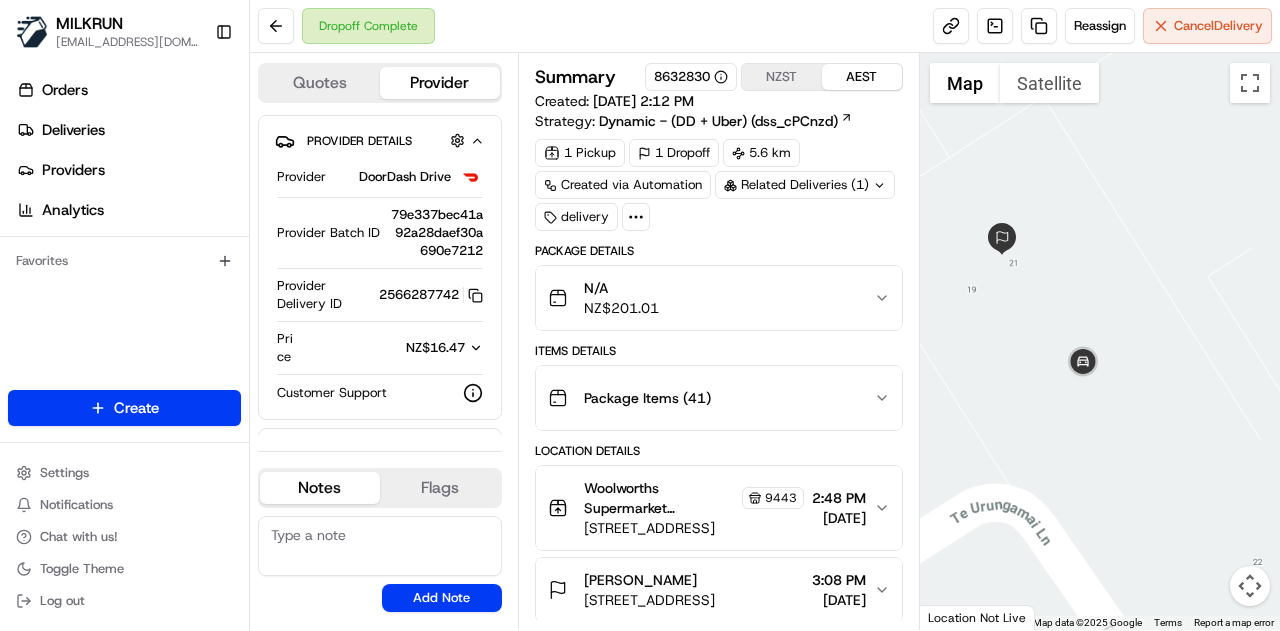 drag, startPoint x: 1134, startPoint y: 322, endPoint x: 1086, endPoint y: 164, distance: 165.13025 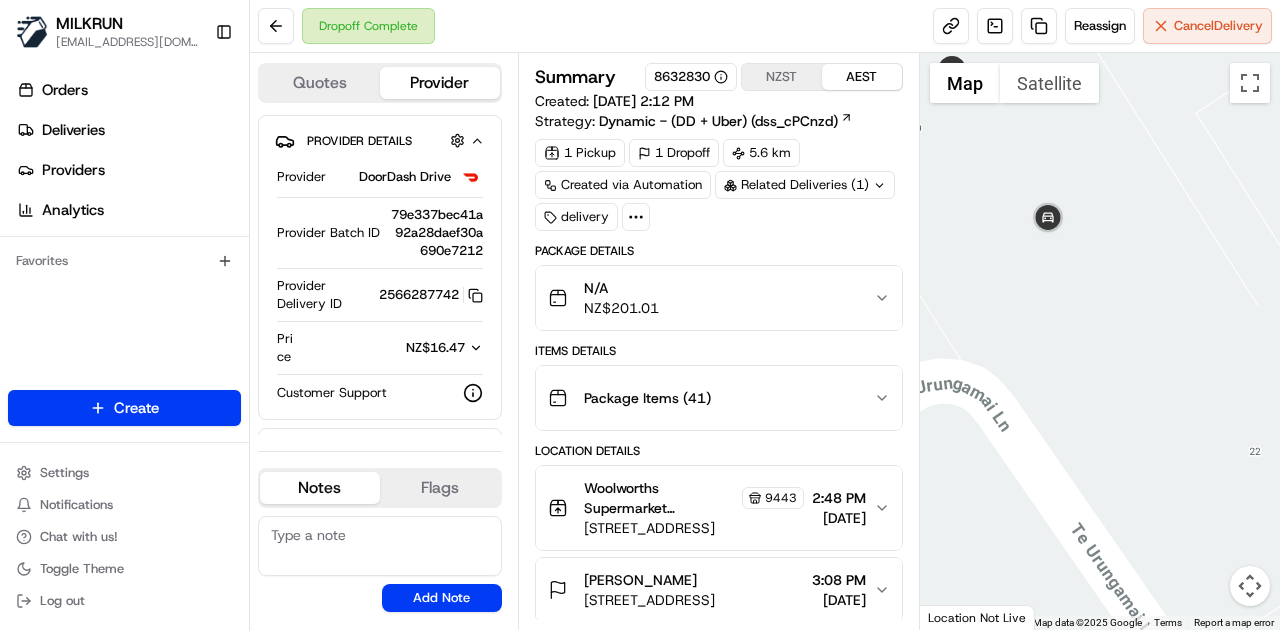 drag, startPoint x: 1098, startPoint y: 253, endPoint x: 1177, endPoint y: 285, distance: 85.23497 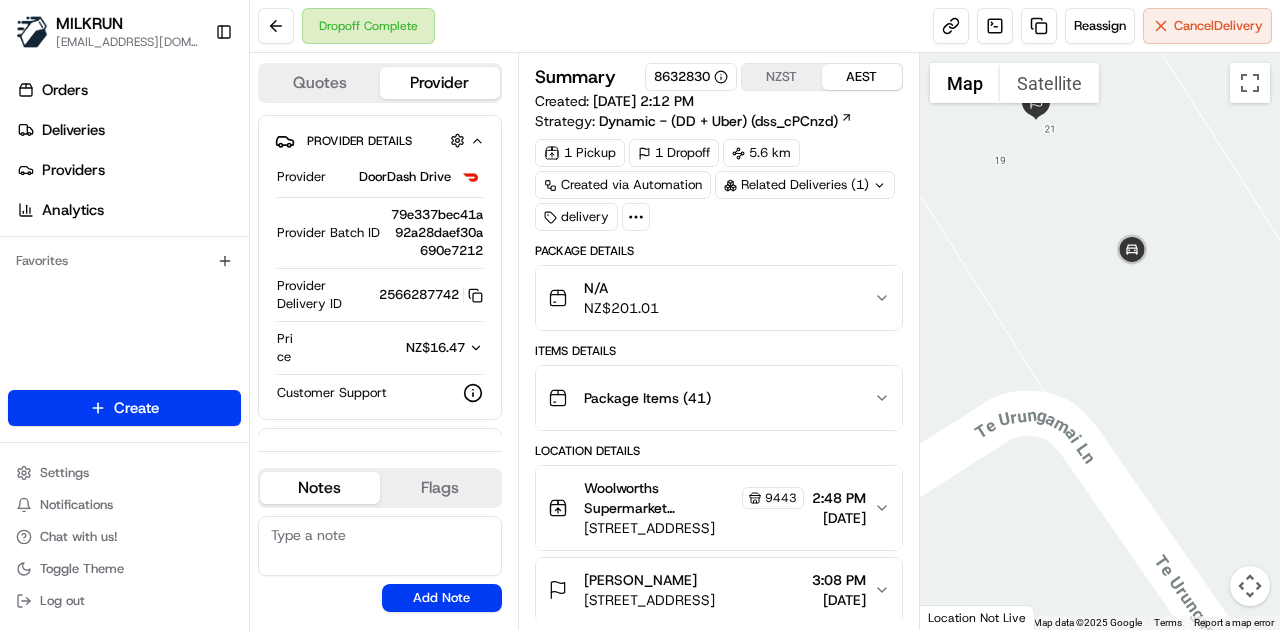 drag, startPoint x: 1070, startPoint y: 221, endPoint x: 1088, endPoint y: 283, distance: 64.56005 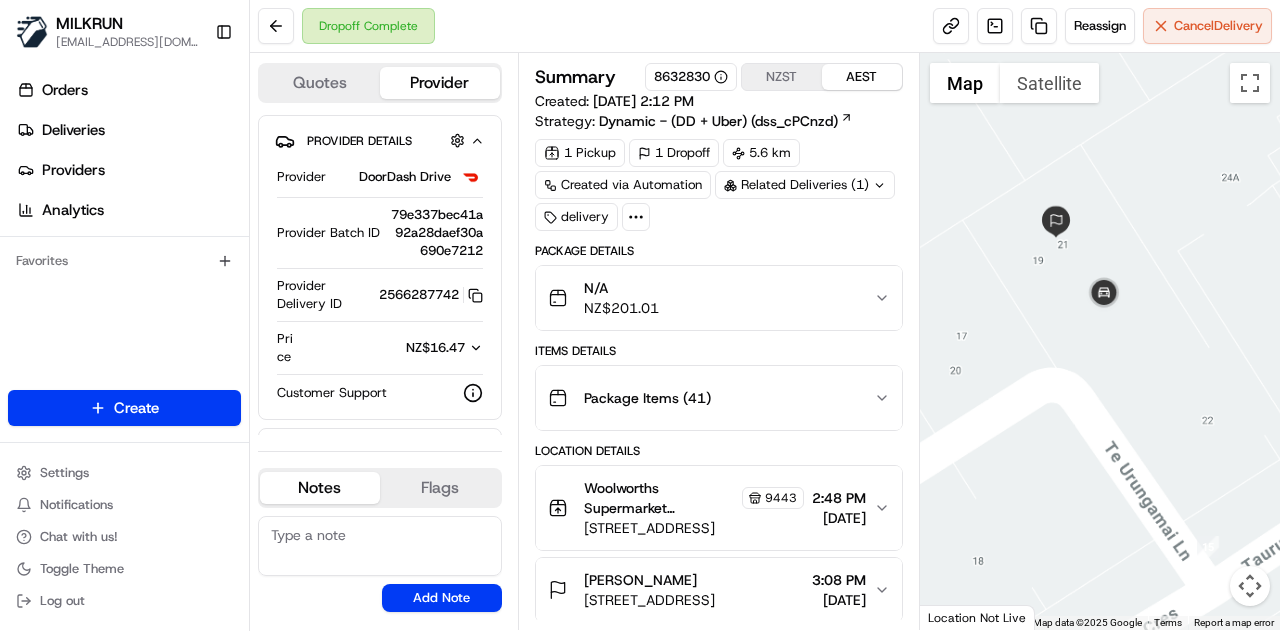 drag, startPoint x: 1046, startPoint y: 299, endPoint x: 1178, endPoint y: 320, distance: 133.66002 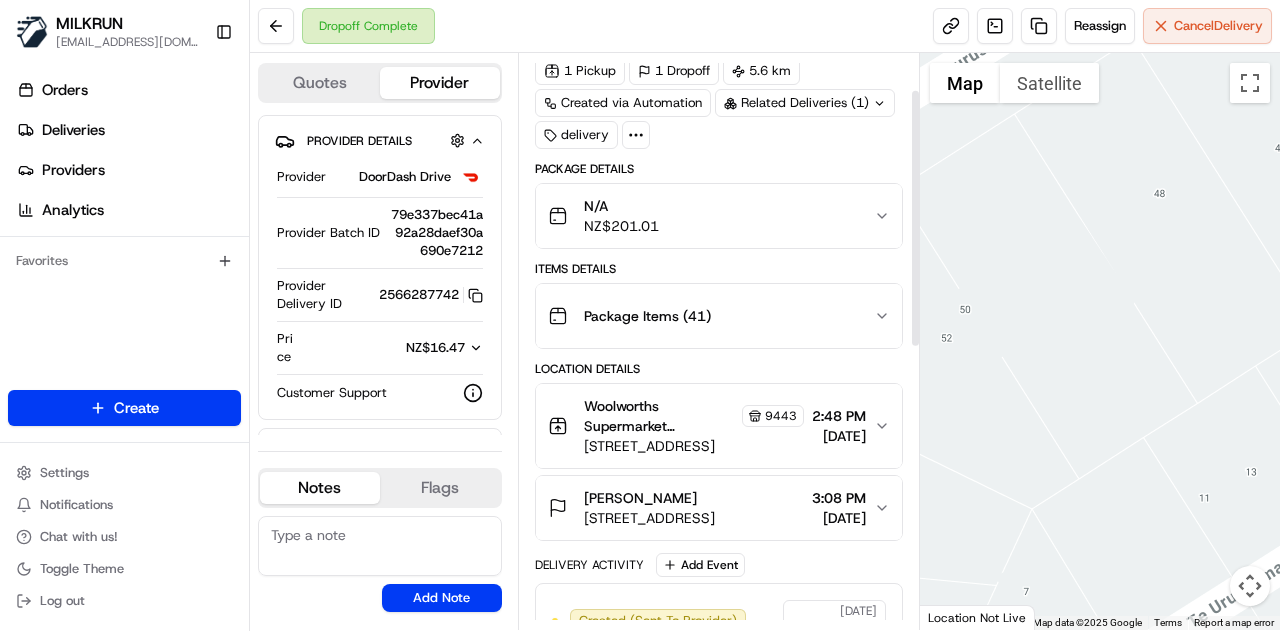 scroll, scrollTop: 0, scrollLeft: 0, axis: both 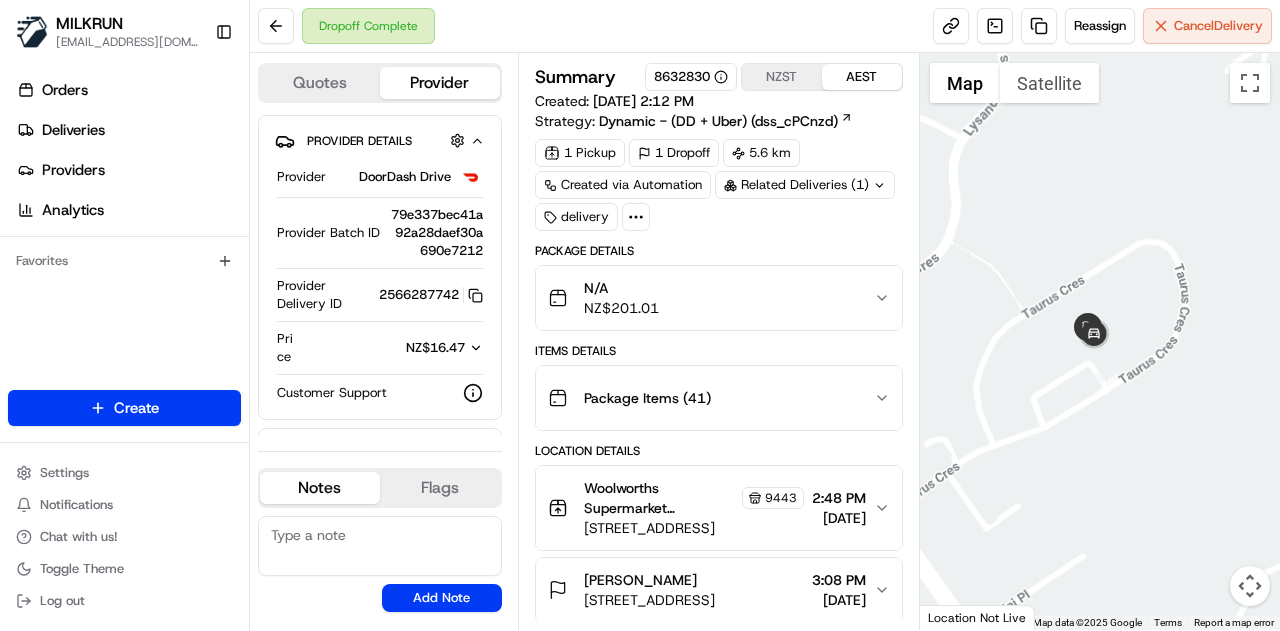 drag, startPoint x: 1112, startPoint y: 356, endPoint x: 1088, endPoint y: 366, distance: 26 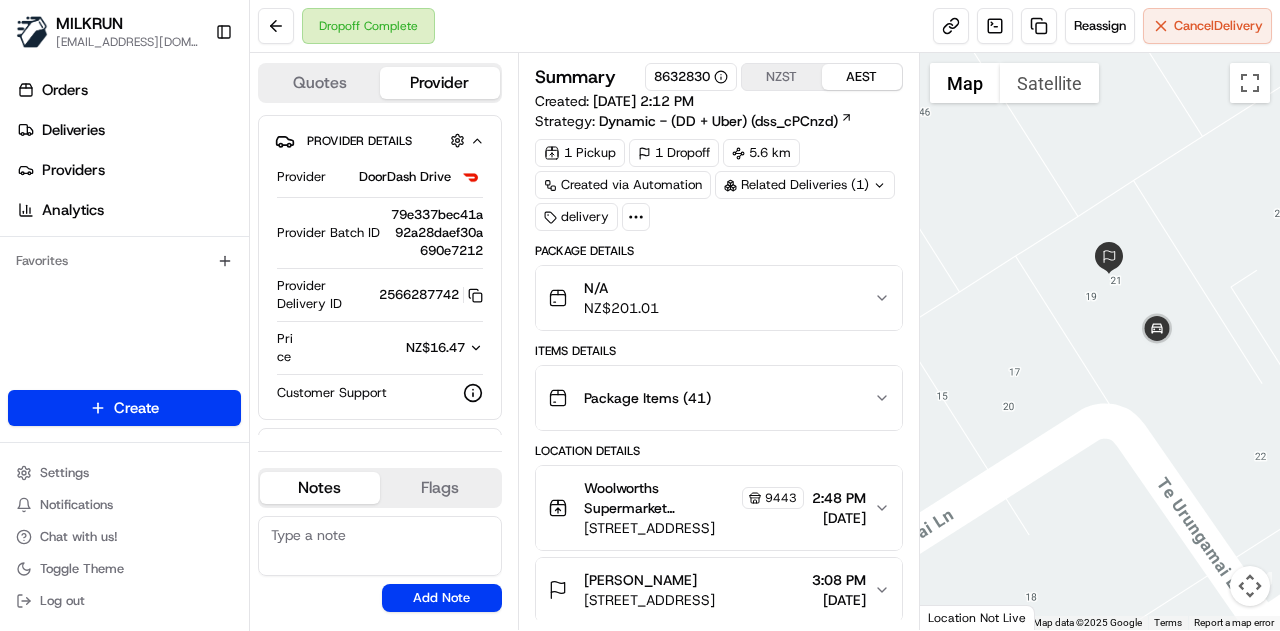 drag, startPoint x: 1092, startPoint y: 287, endPoint x: 1043, endPoint y: 307, distance: 52.924473 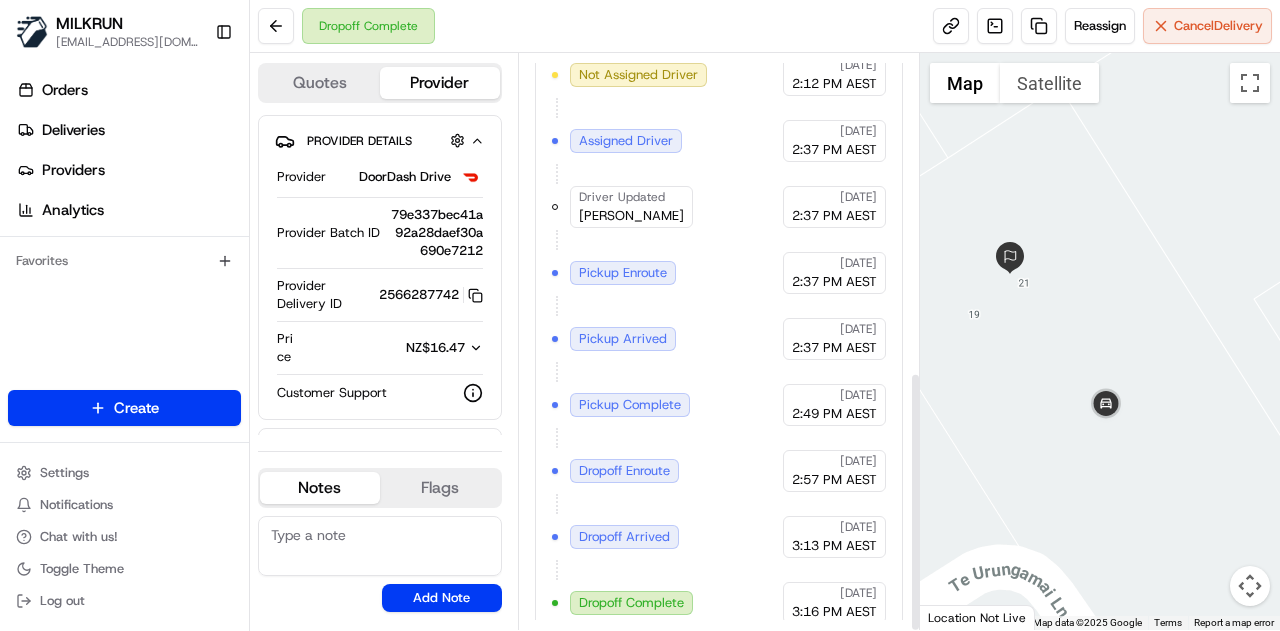 scroll, scrollTop: 702, scrollLeft: 0, axis: vertical 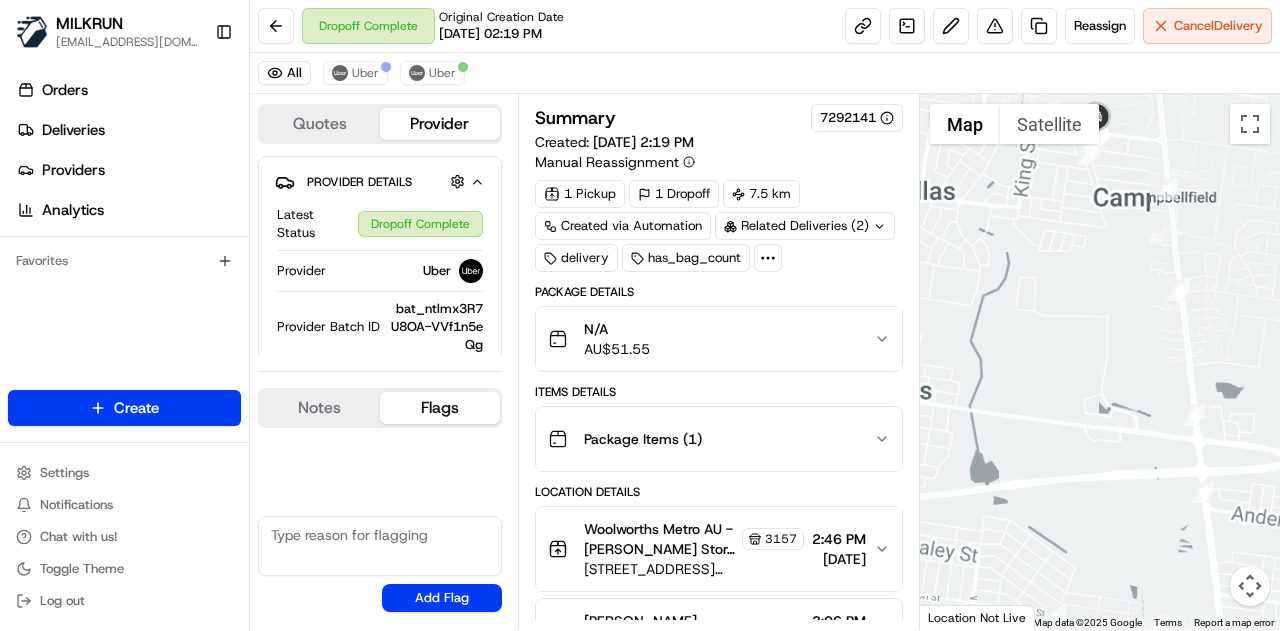 drag, startPoint x: 1078, startPoint y: 286, endPoint x: 1070, endPoint y: 364, distance: 78.40918 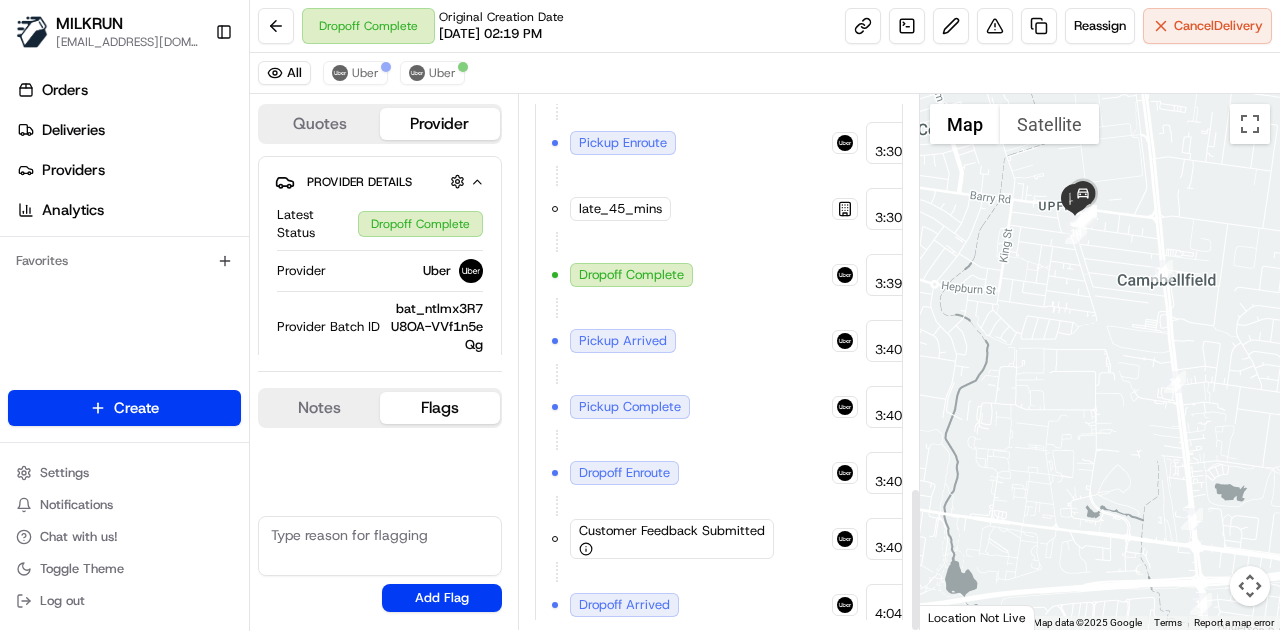 scroll, scrollTop: 1461, scrollLeft: 0, axis: vertical 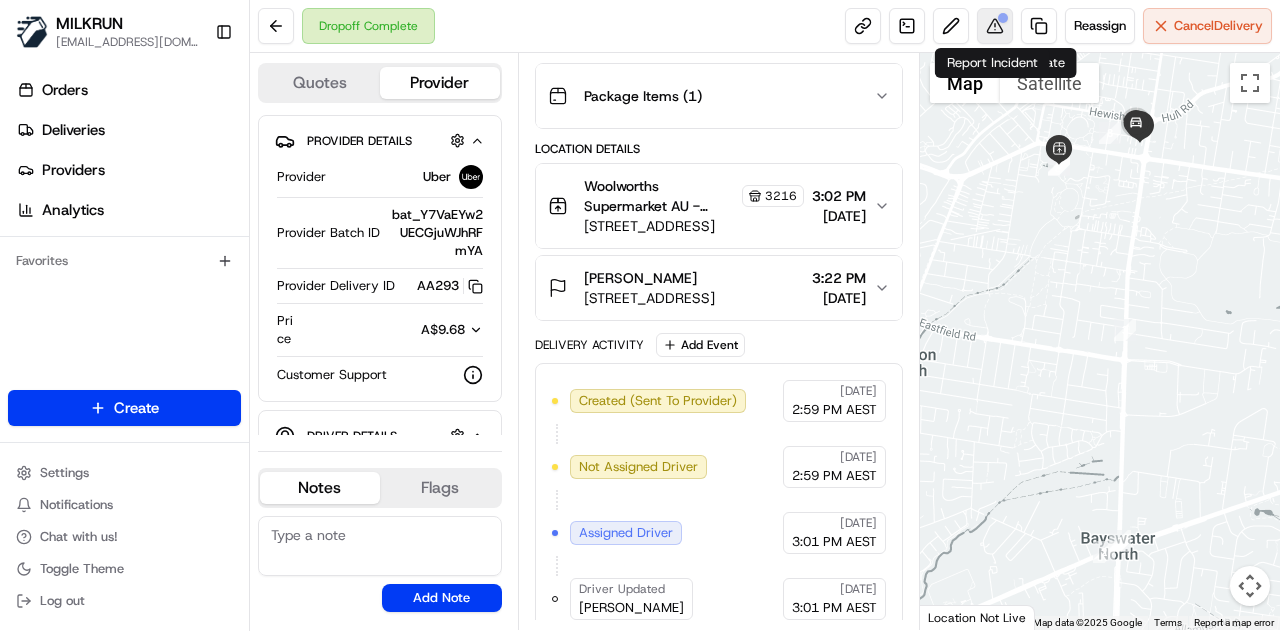 click at bounding box center [1003, 18] 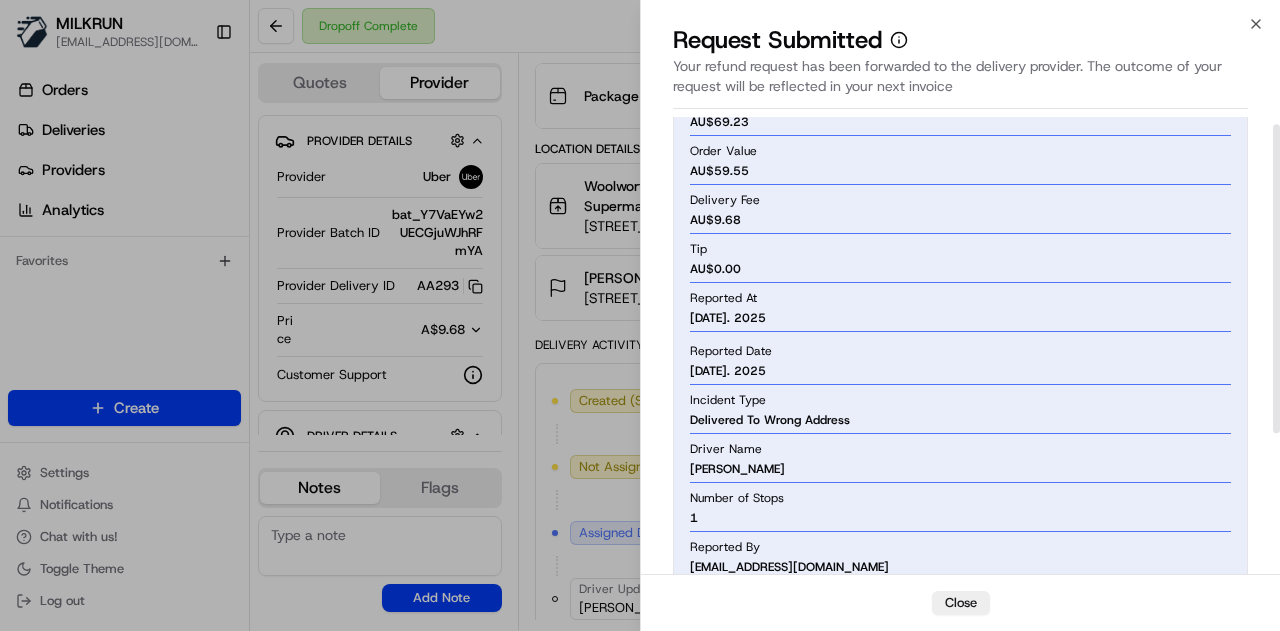 scroll, scrollTop: 0, scrollLeft: 0, axis: both 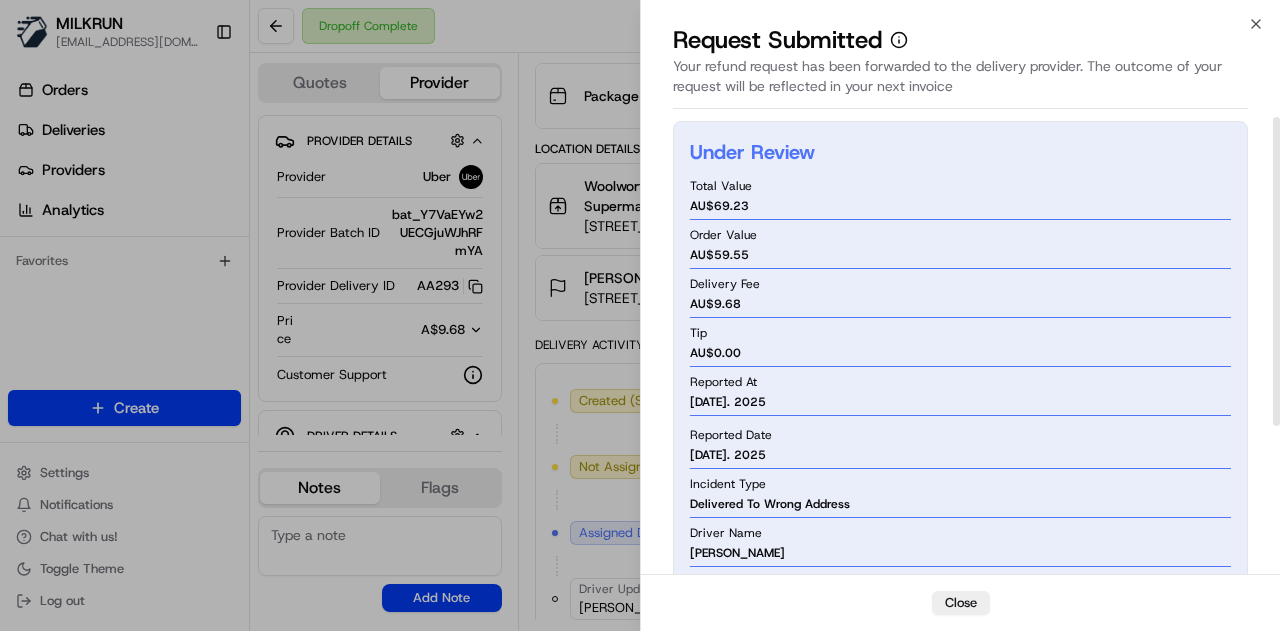 click on "Request Submitted" at bounding box center (960, 40) 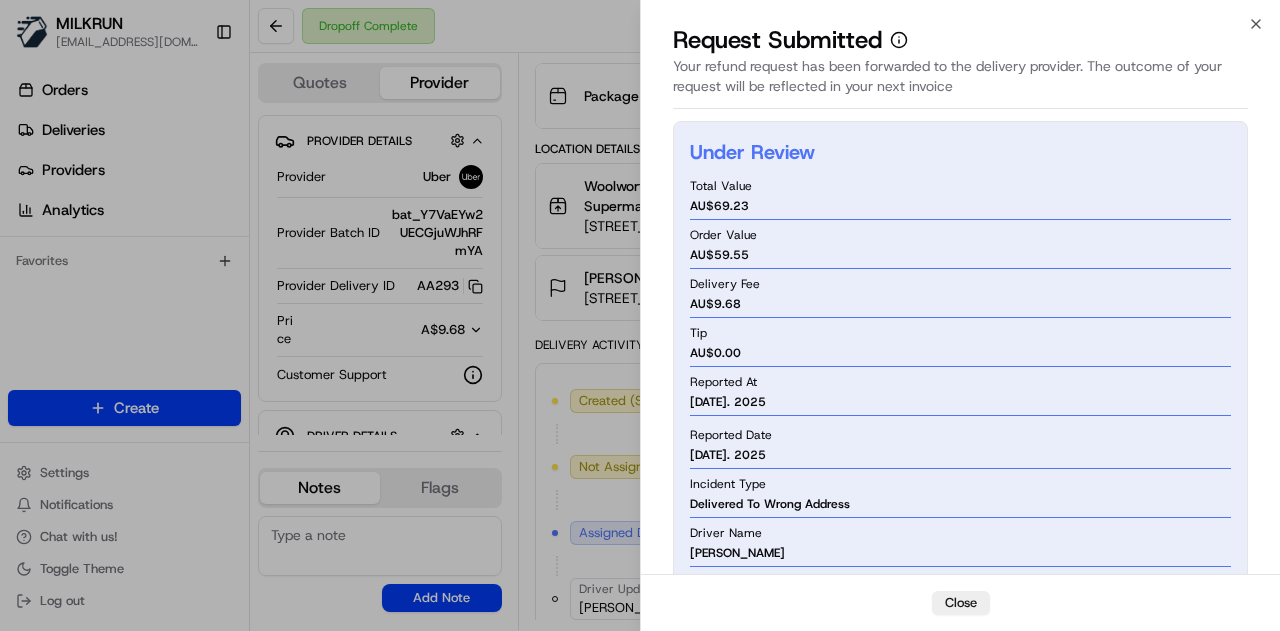 click on "Close" at bounding box center (961, 603) 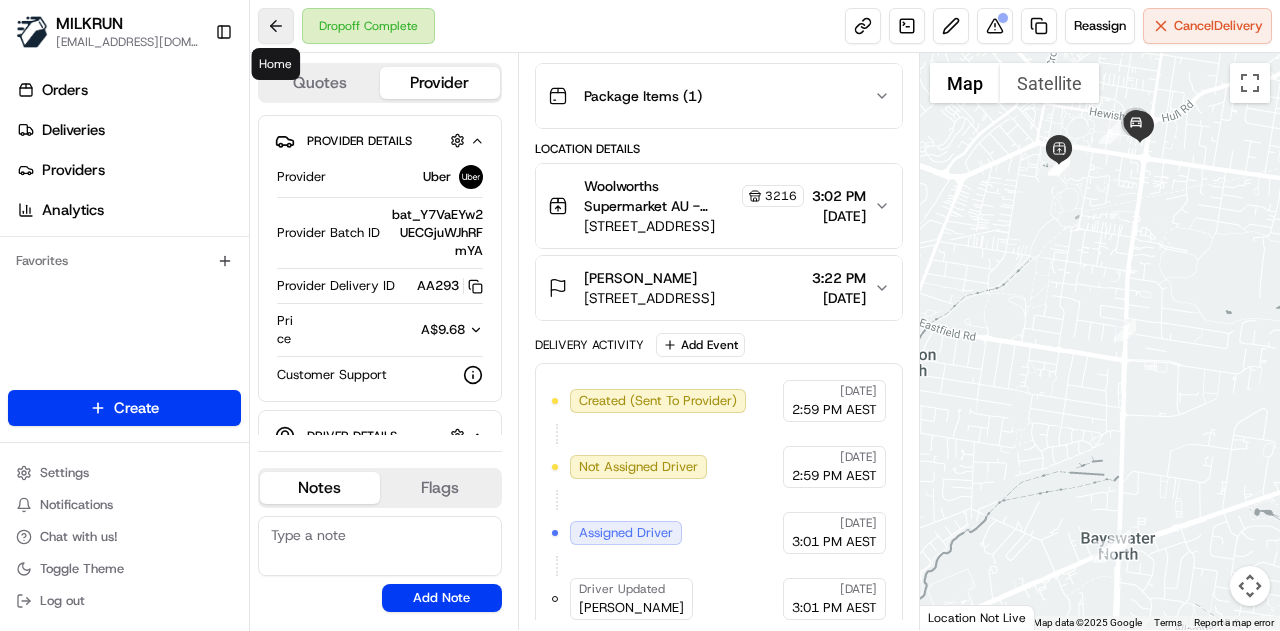 click at bounding box center [276, 26] 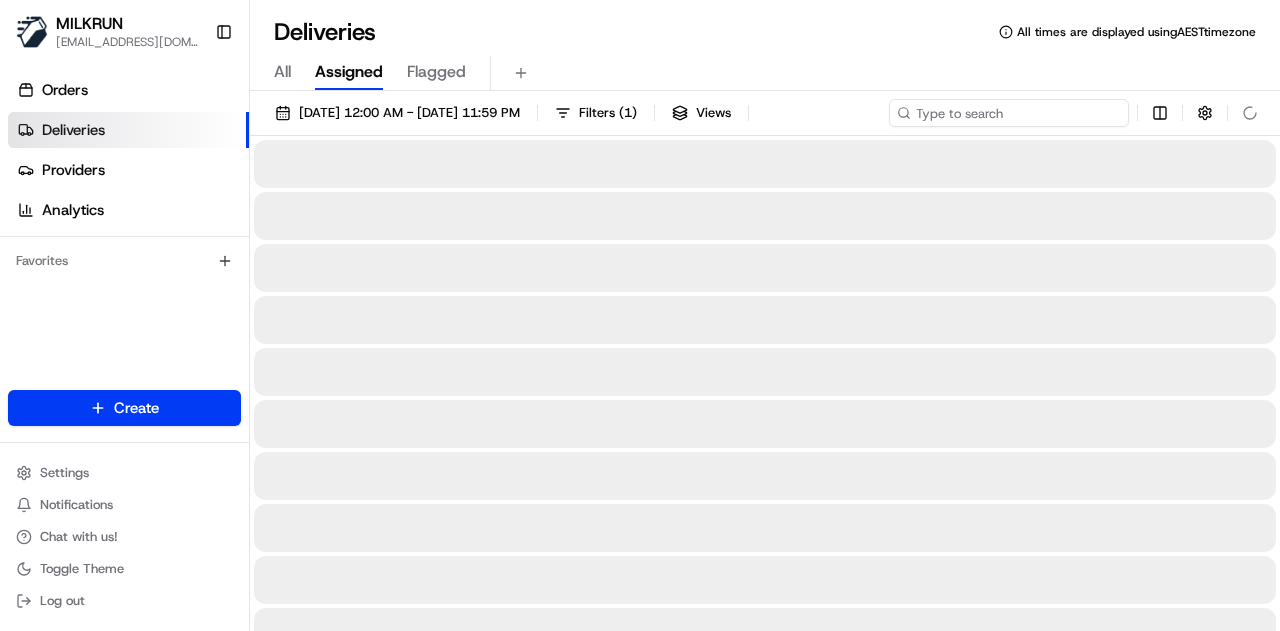 click at bounding box center (1009, 113) 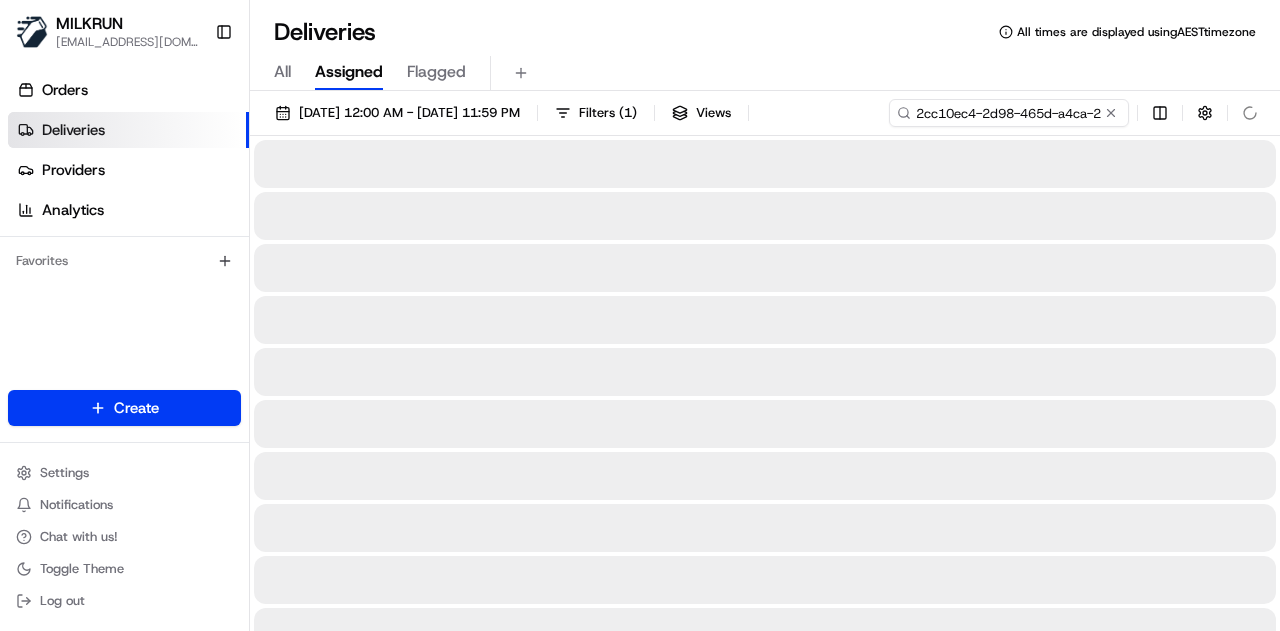 scroll, scrollTop: 0, scrollLeft: 94, axis: horizontal 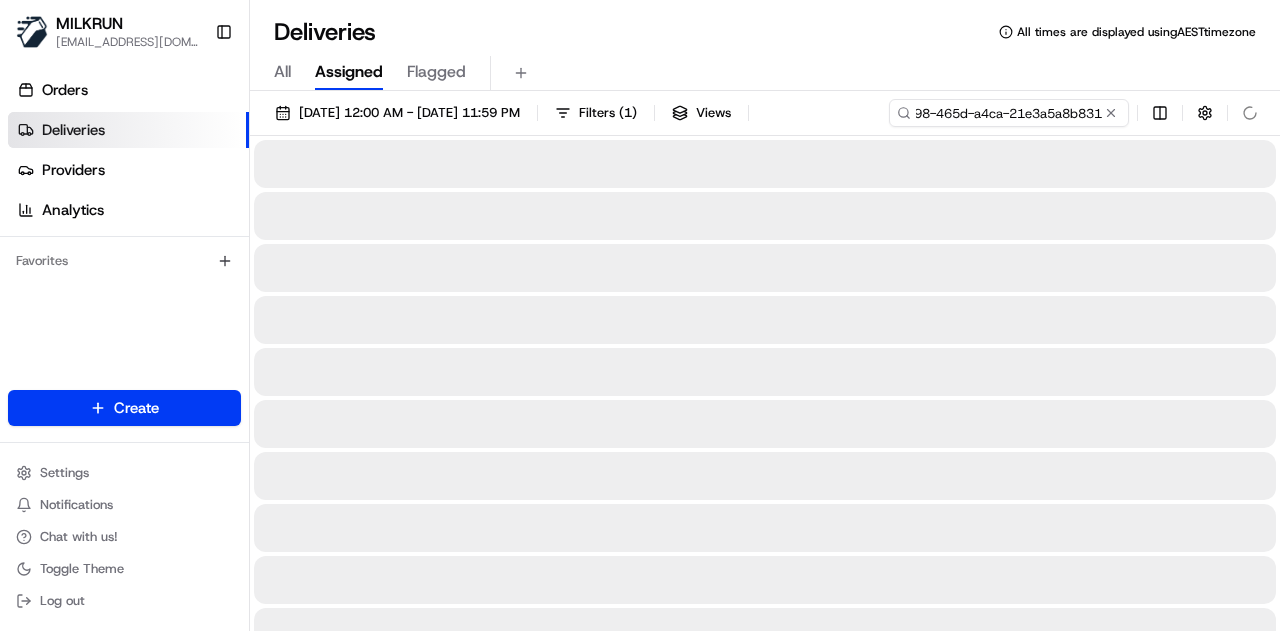 type on "2cc10ec4-2d98-465d-a4ca-21e3a5a8b831" 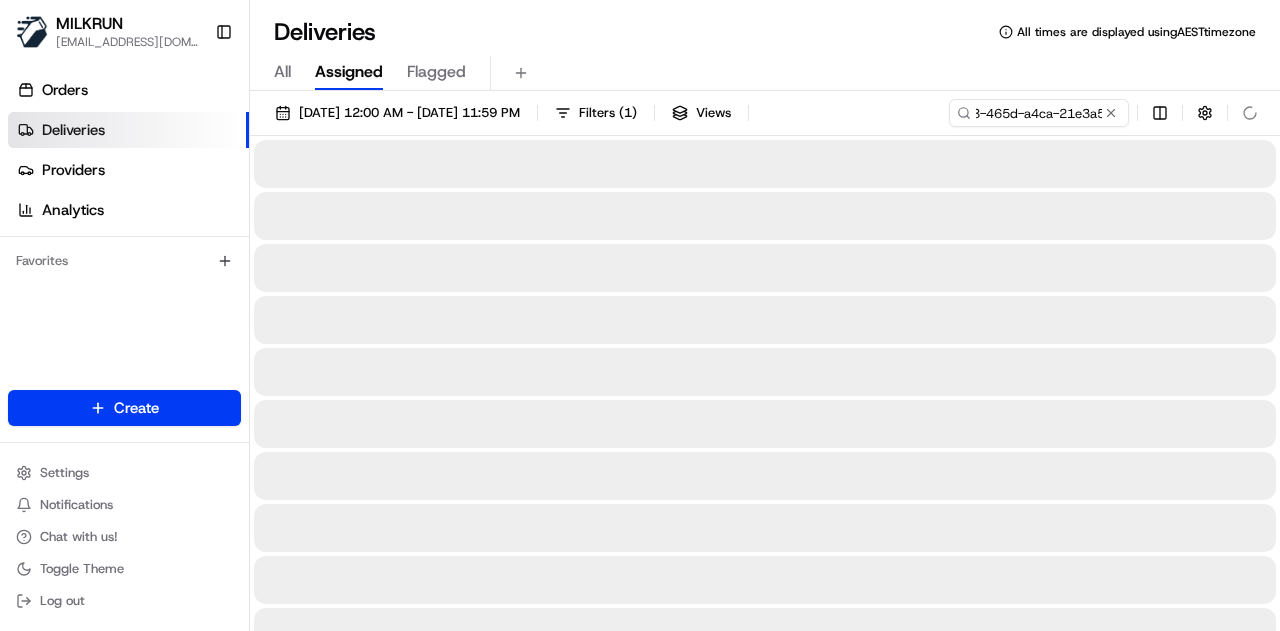scroll, scrollTop: 0, scrollLeft: 0, axis: both 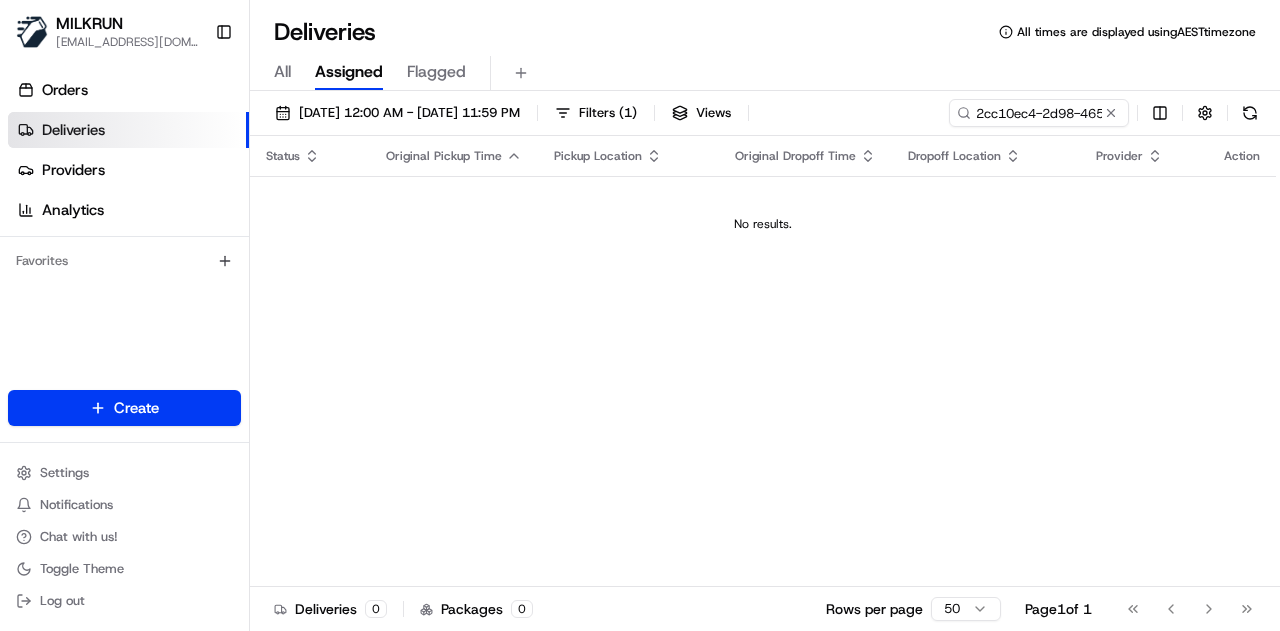 click on "All Assigned Flagged" at bounding box center (765, 69) 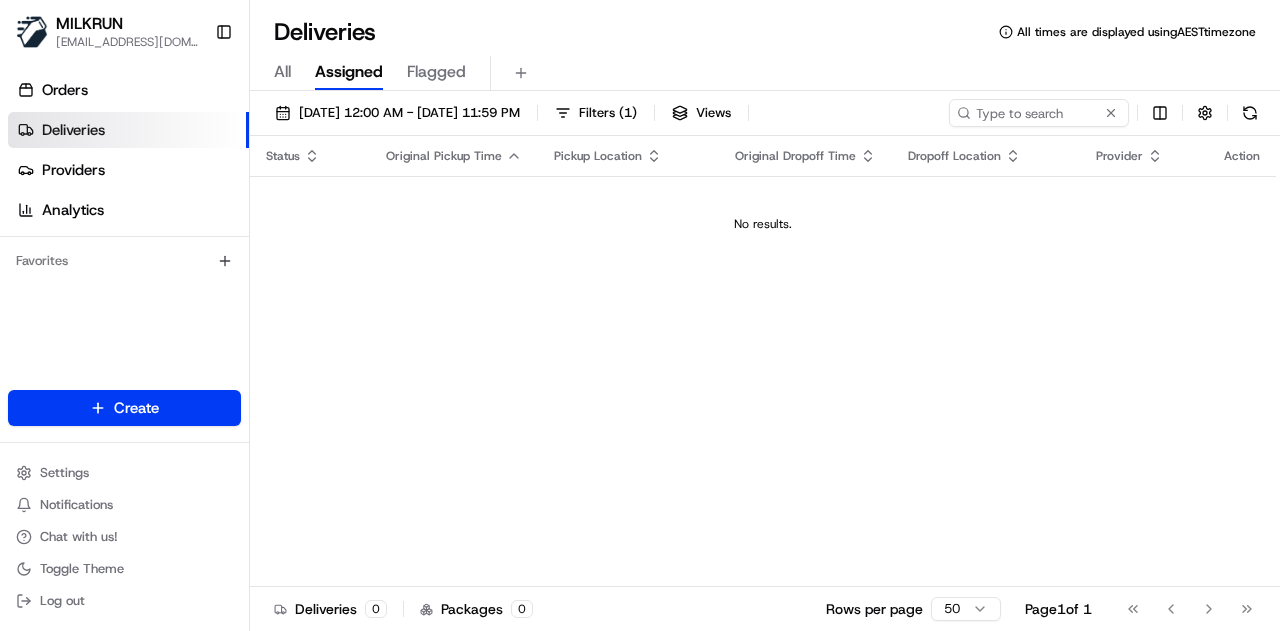 click on "All" at bounding box center [282, 72] 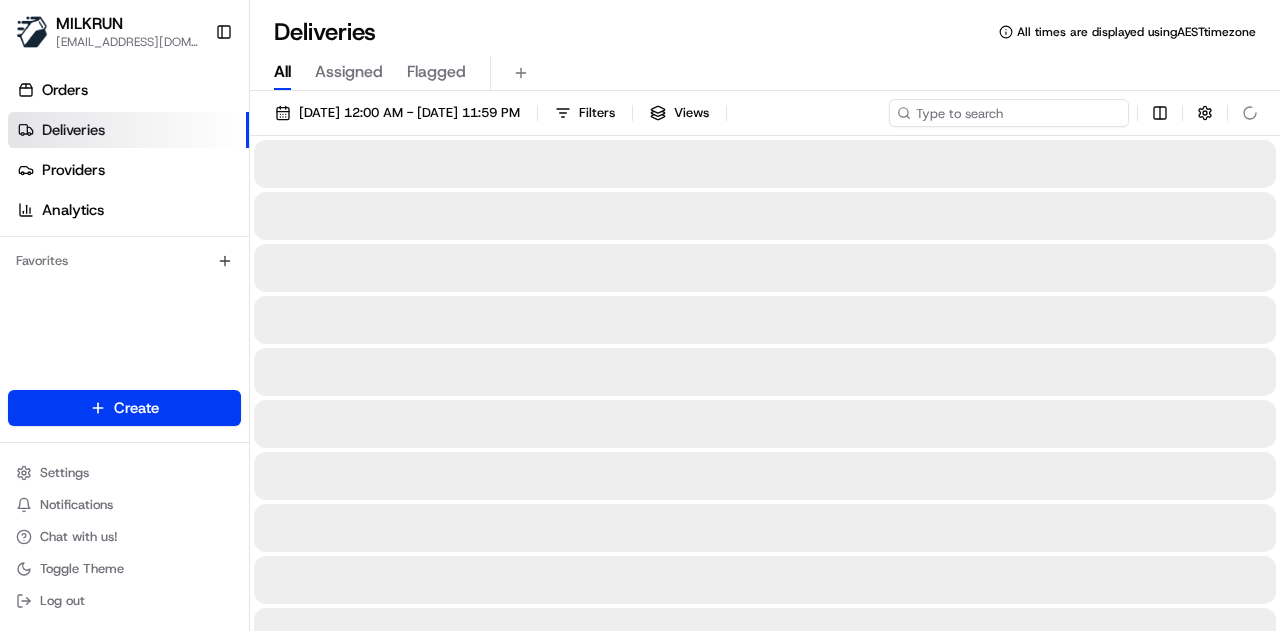click at bounding box center [1009, 113] 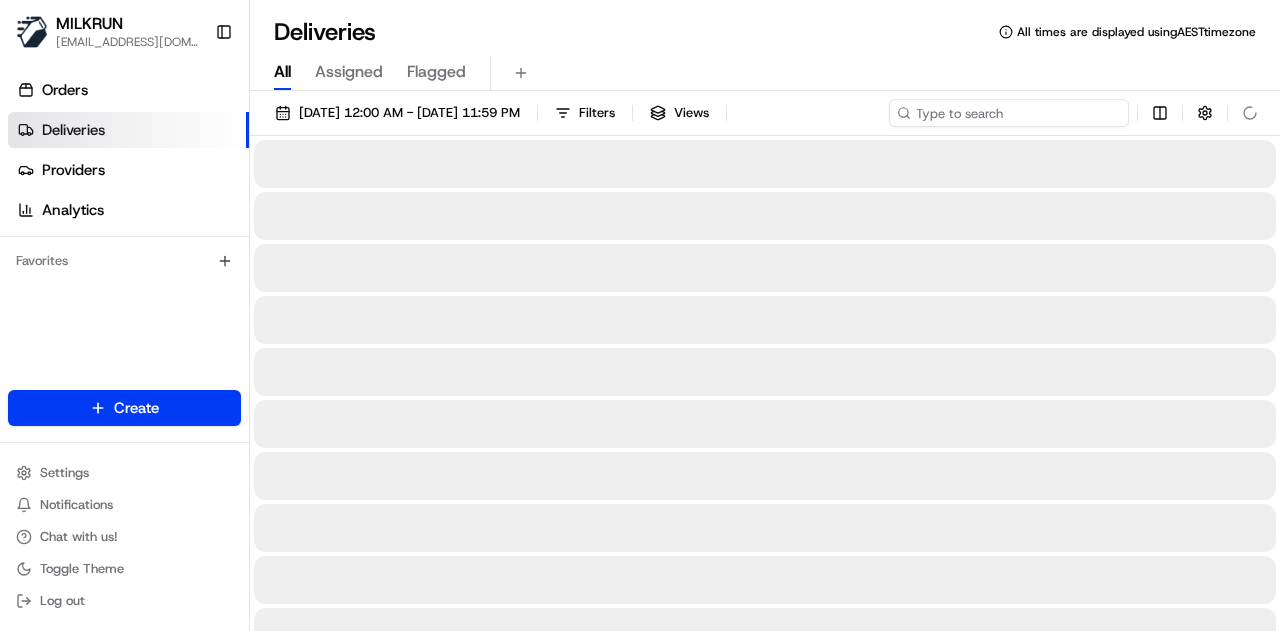 paste on "2cc10ec4-2d98-465d-a4ca-21e3a5a8b831" 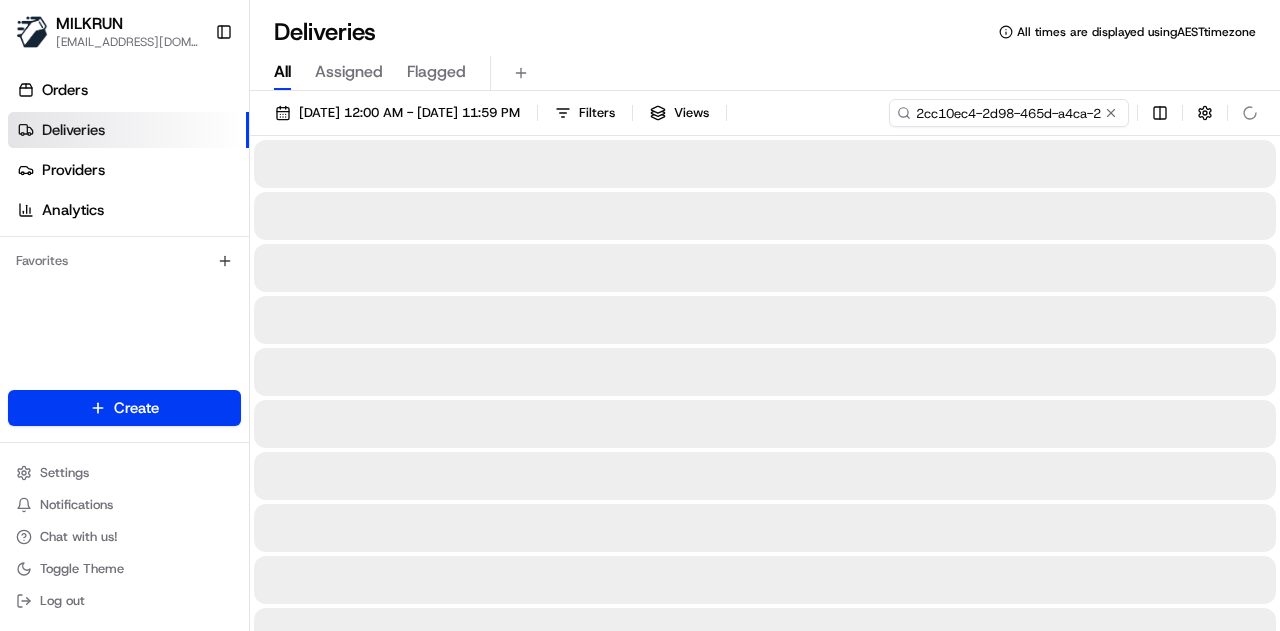 scroll, scrollTop: 0, scrollLeft: 94, axis: horizontal 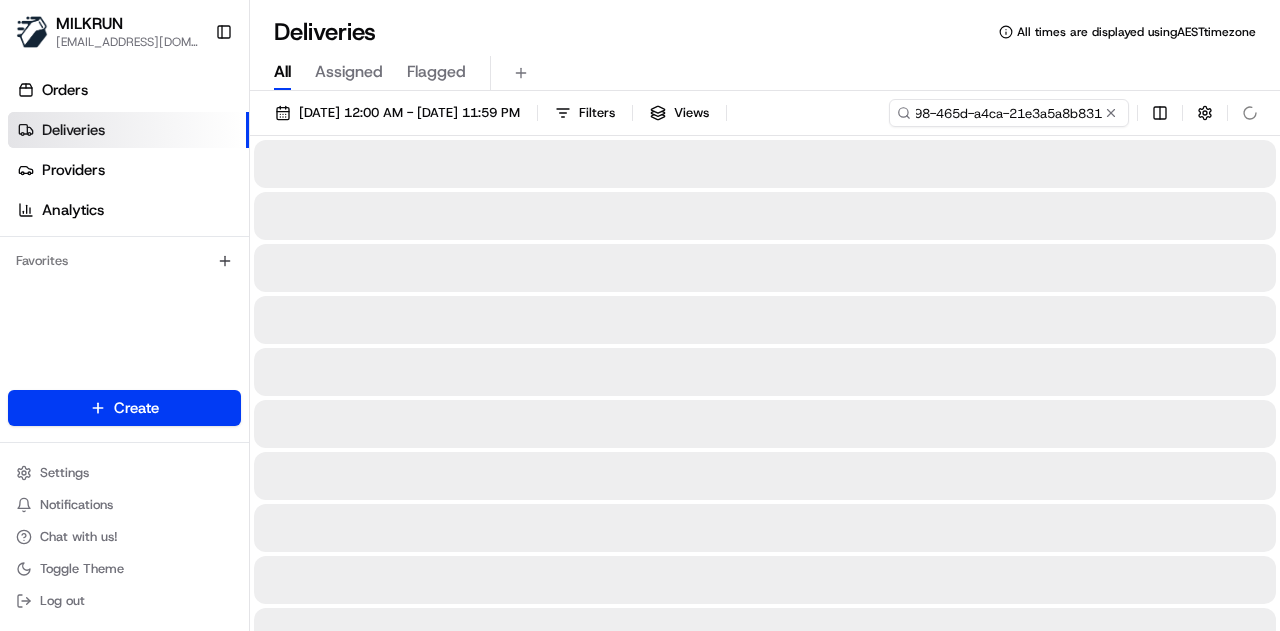 type on "2cc10ec4-2d98-465d-a4ca-21e3a5a8b831" 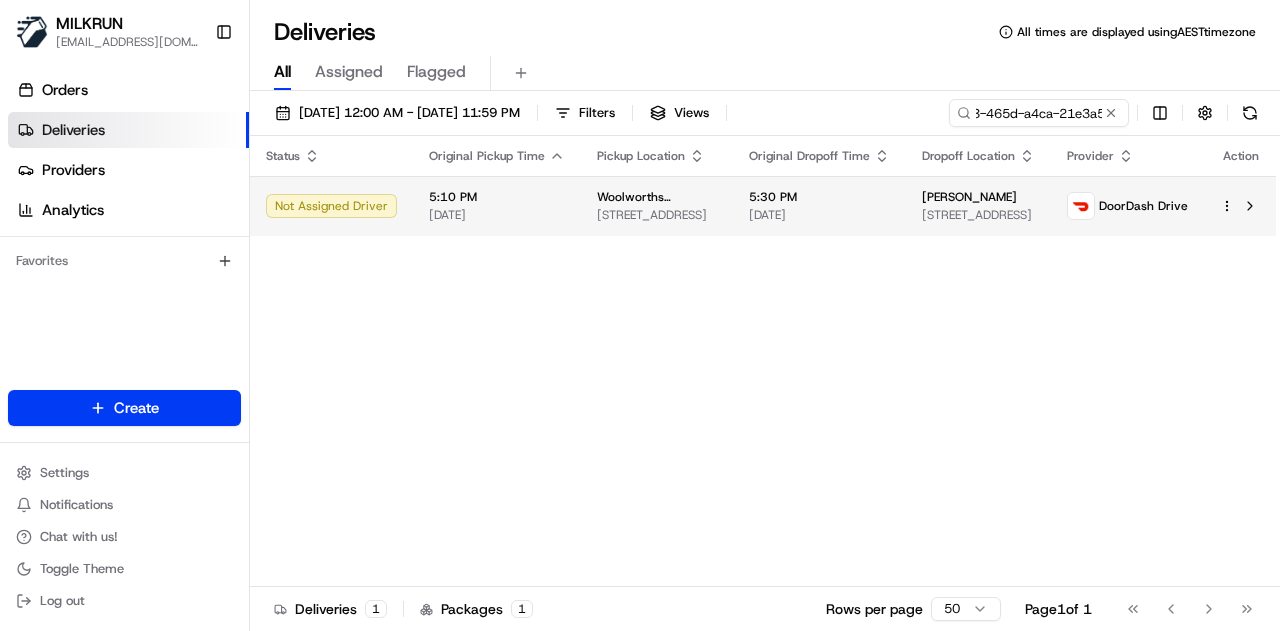 click on "[DATE]" at bounding box center [819, 215] 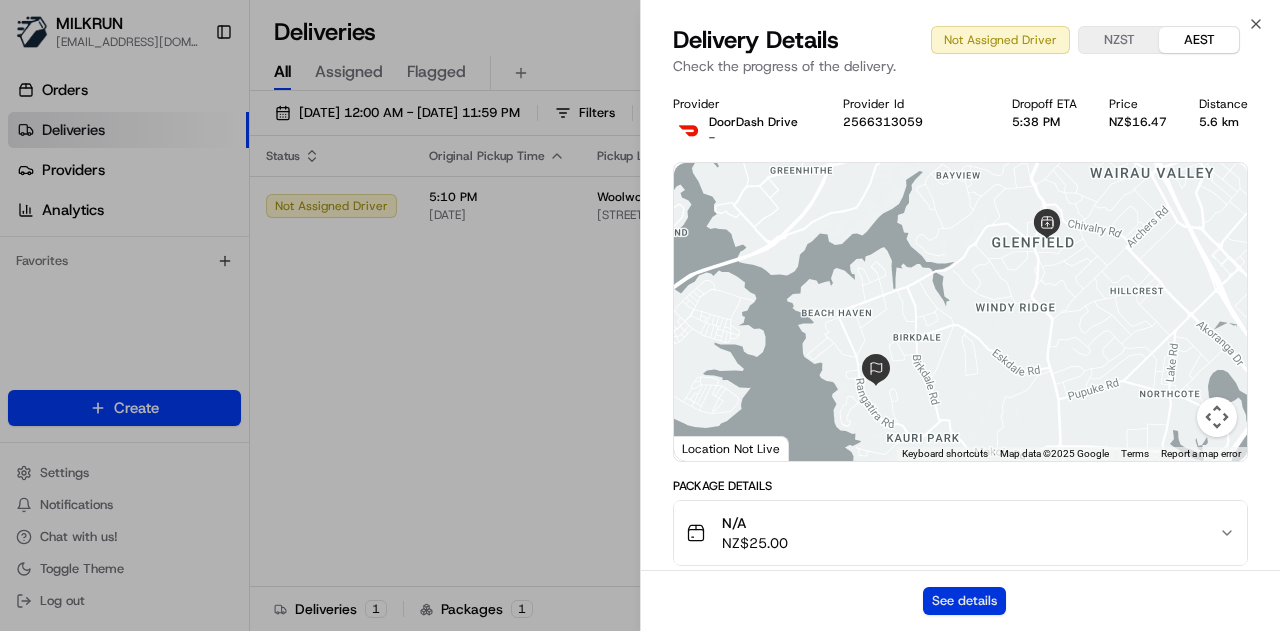 click on "See details" at bounding box center [964, 601] 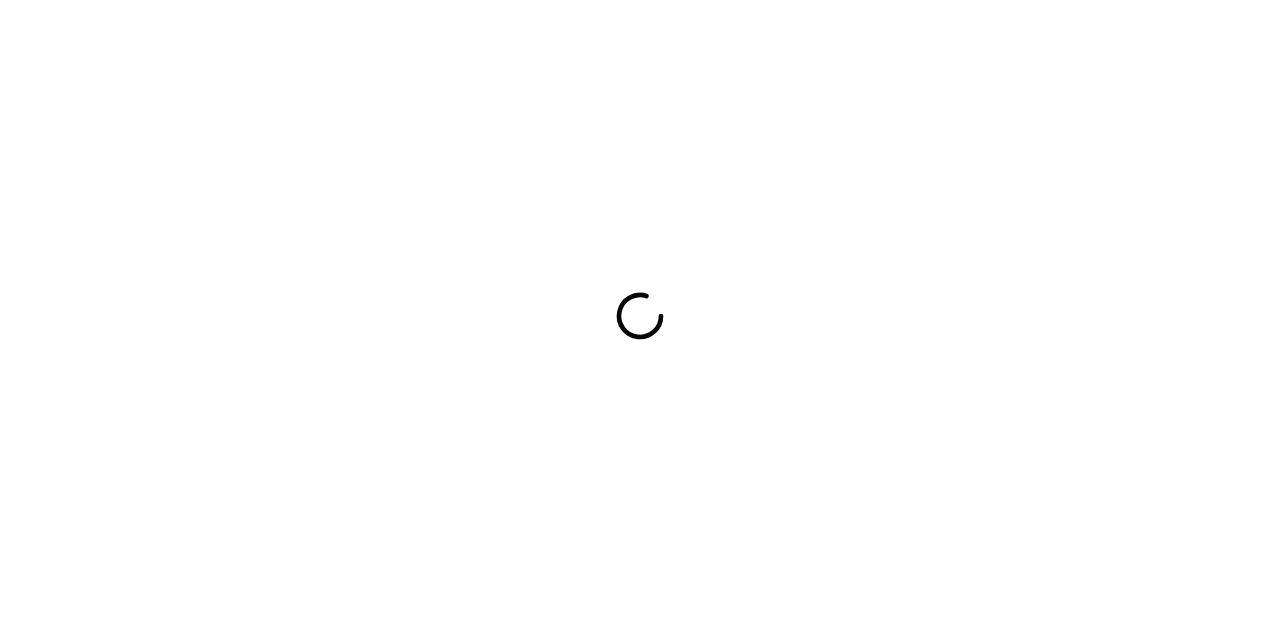 scroll, scrollTop: 0, scrollLeft: 0, axis: both 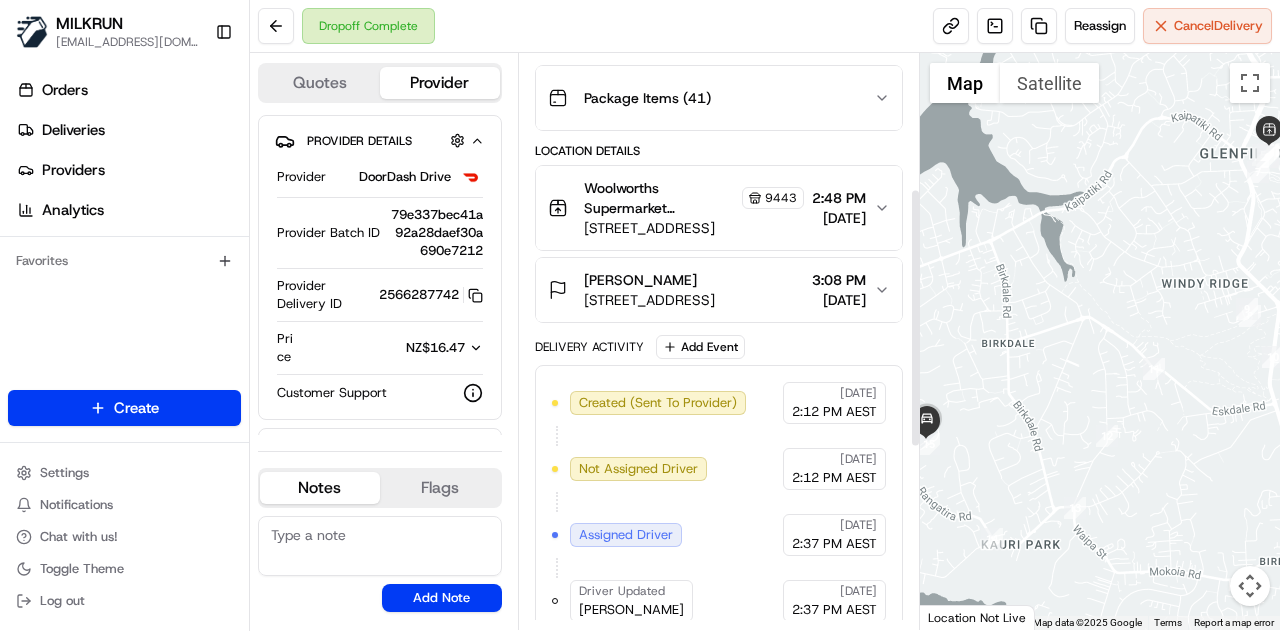 click on "Teri Henare 29 Te Urungamai Lane, Beach Haven, Auckland 0626, NZ 3:08 PM 16/07/2025" at bounding box center [711, 290] 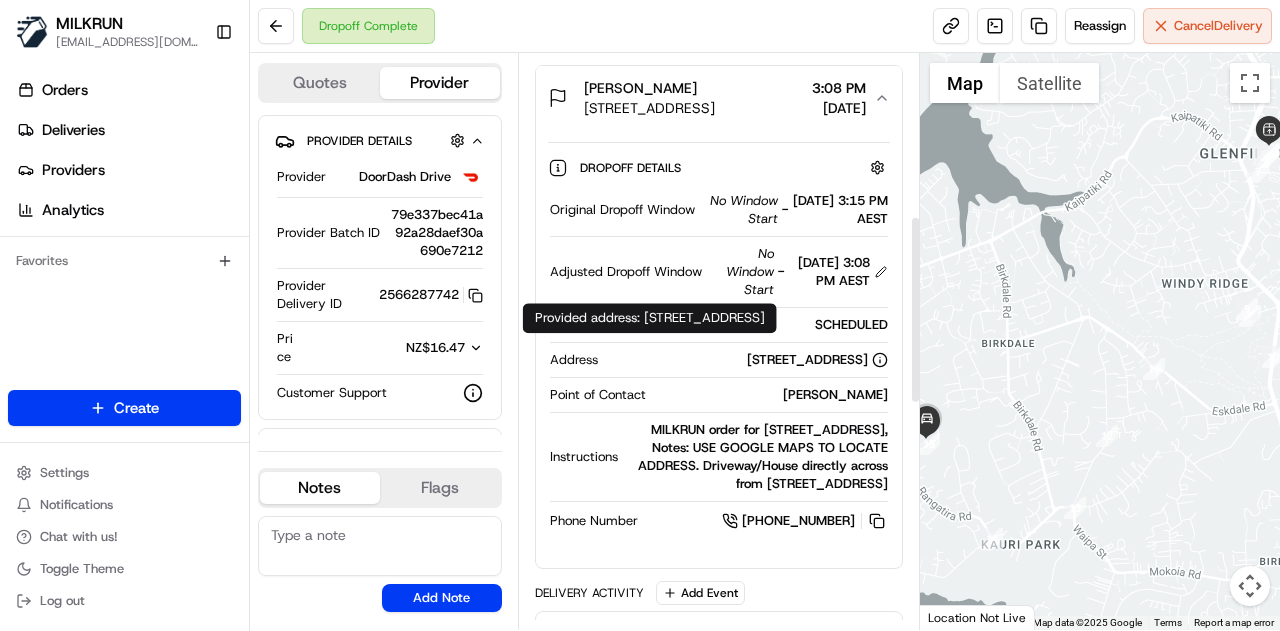 scroll, scrollTop: 500, scrollLeft: 0, axis: vertical 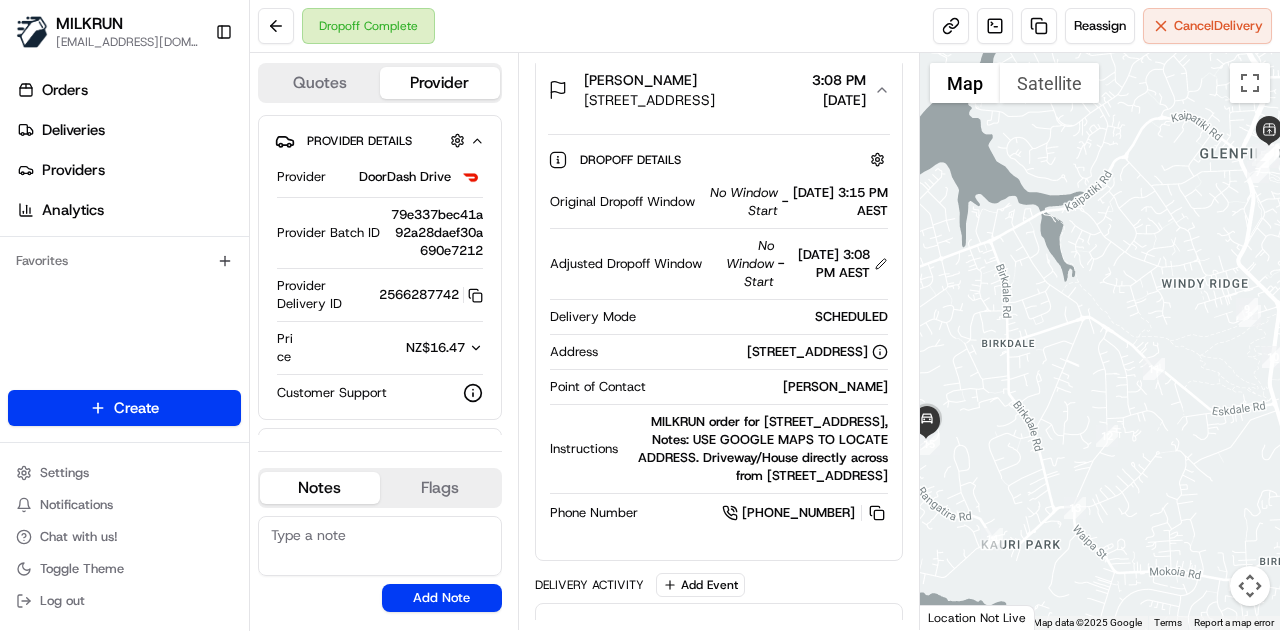 drag, startPoint x: 650, startPoint y: 360, endPoint x: 869, endPoint y: 389, distance: 220.91174 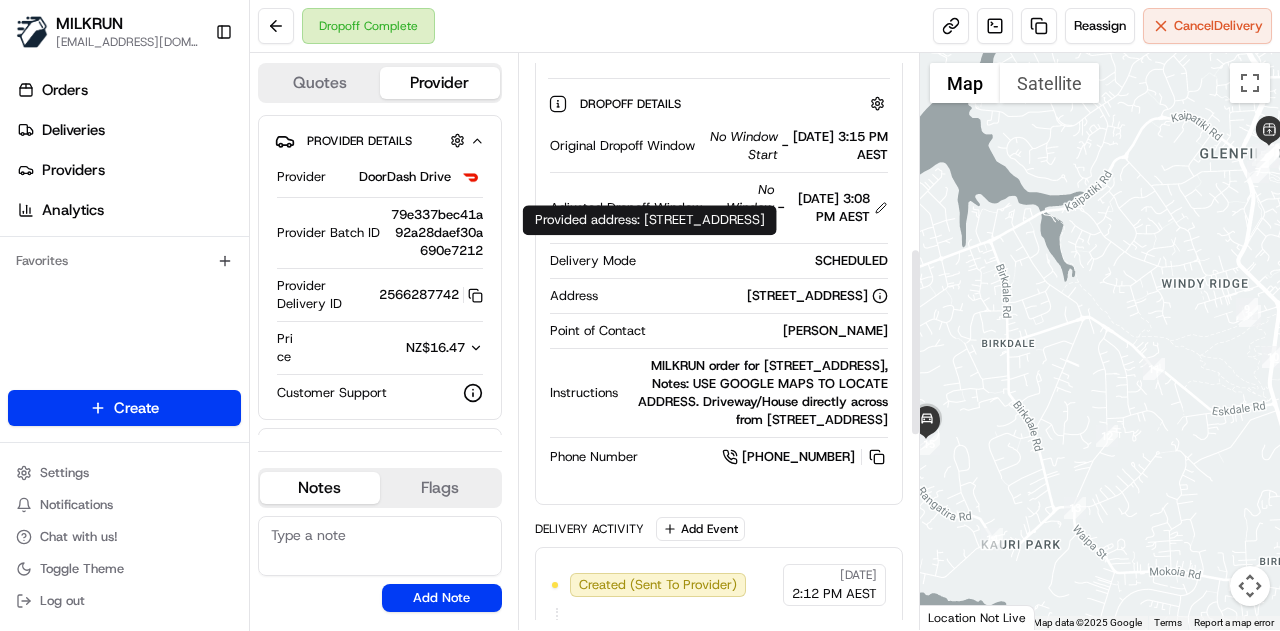 scroll, scrollTop: 600, scrollLeft: 0, axis: vertical 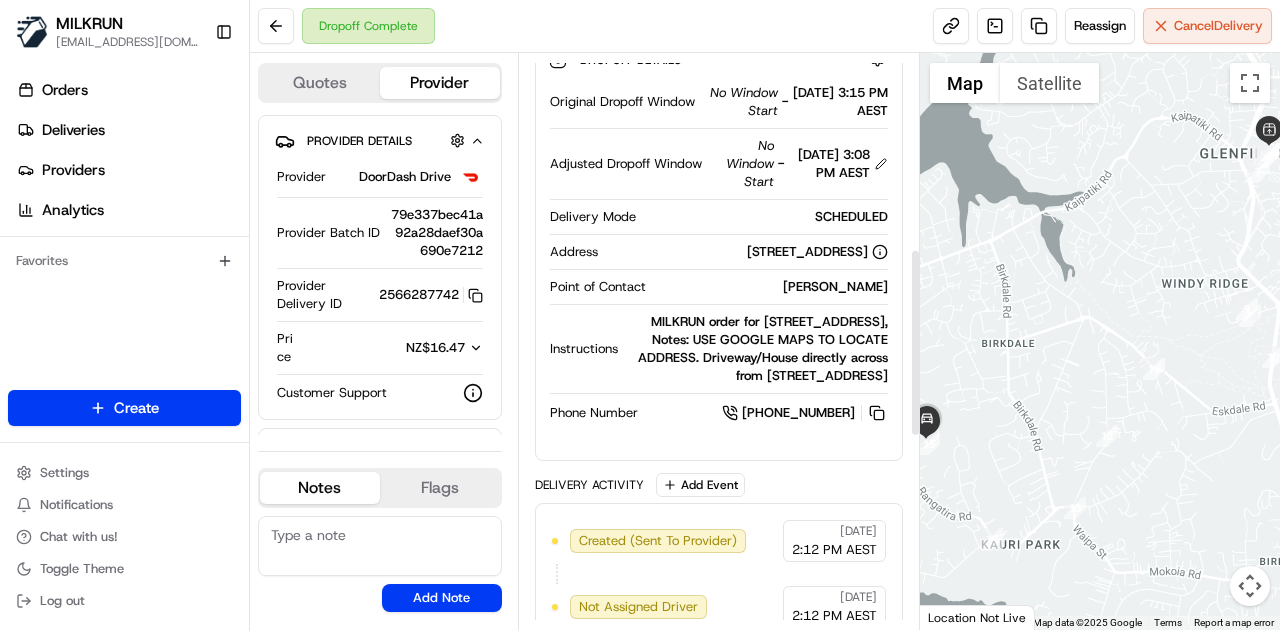 click on "MILKRUN order for 29 Te Urungamai Lane, Beach Haven, Auckland 0626, NZ, Notes: USE GOOGLE MAPS TO LOCATE ADDRESS. Driveway/House directly across from 41 Taurus crescent" at bounding box center (757, 349) 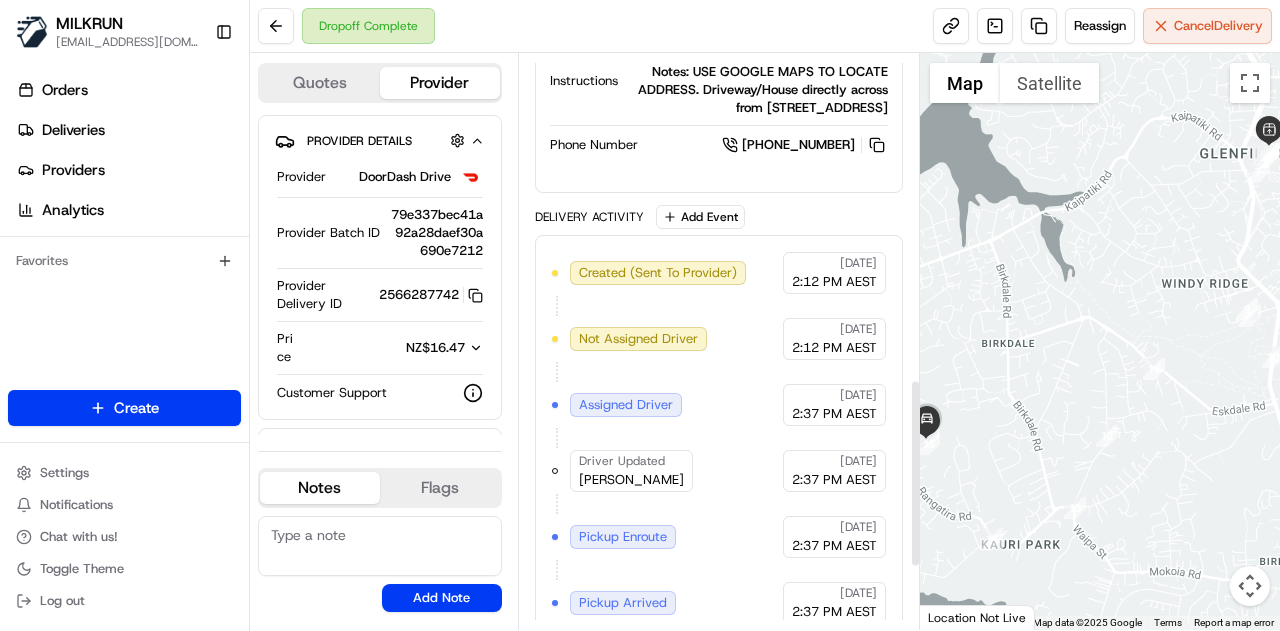 scroll, scrollTop: 1000, scrollLeft: 0, axis: vertical 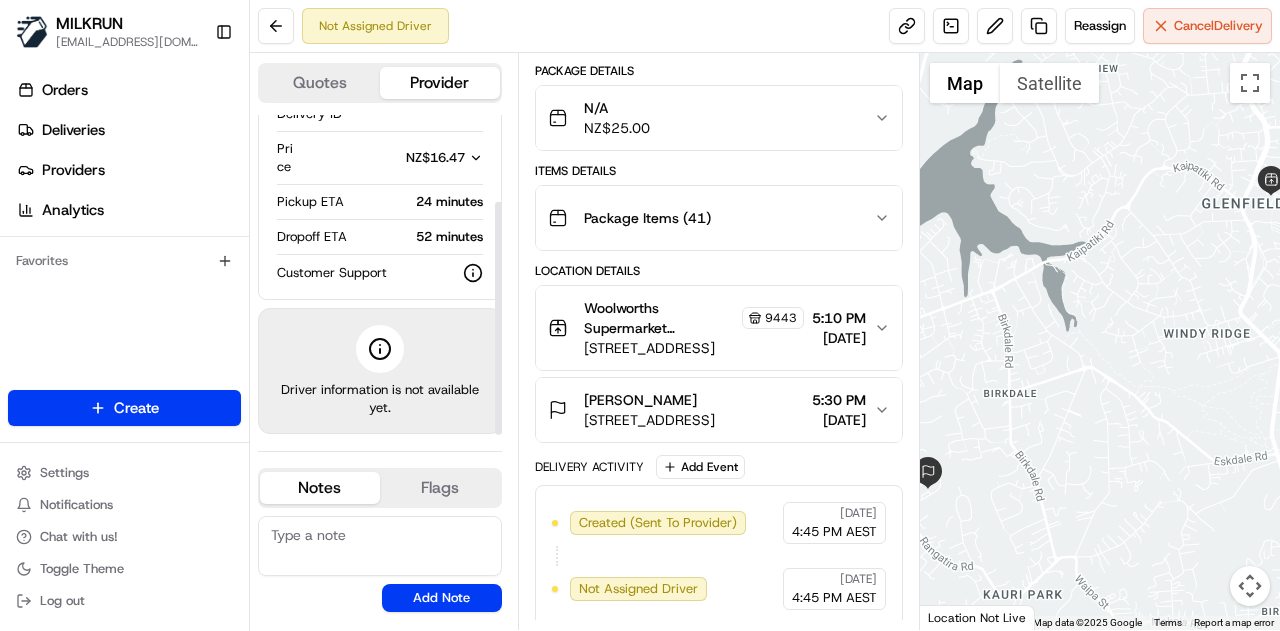 click at bounding box center (380, 546) 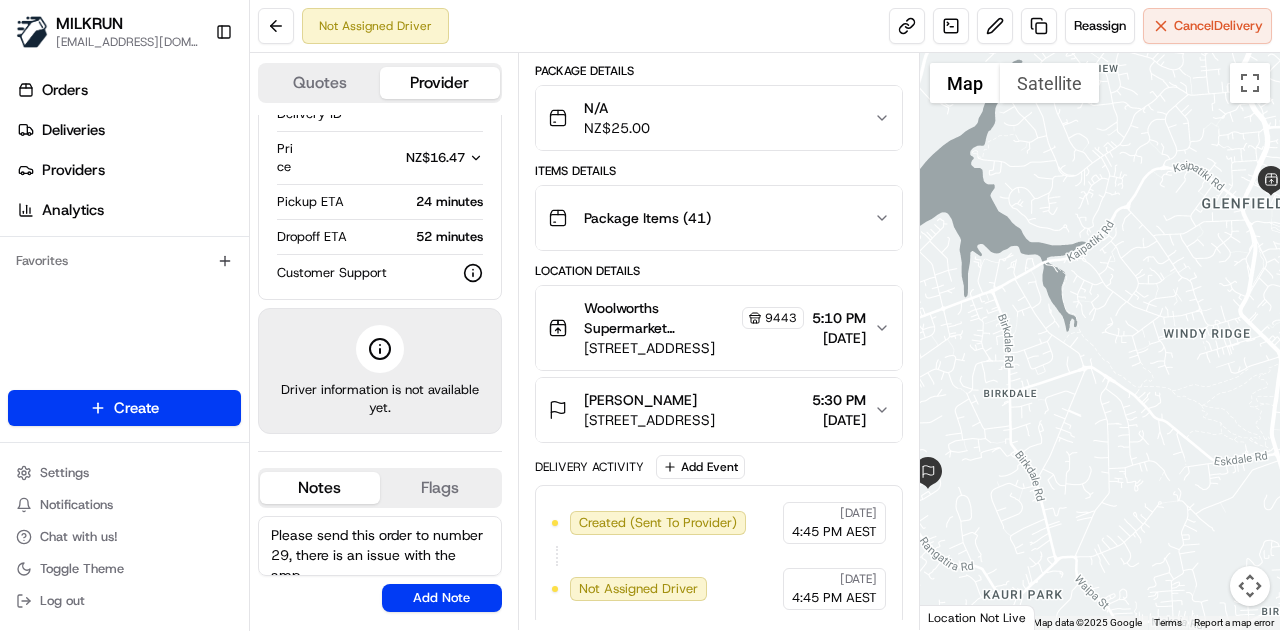 scroll, scrollTop: 8, scrollLeft: 0, axis: vertical 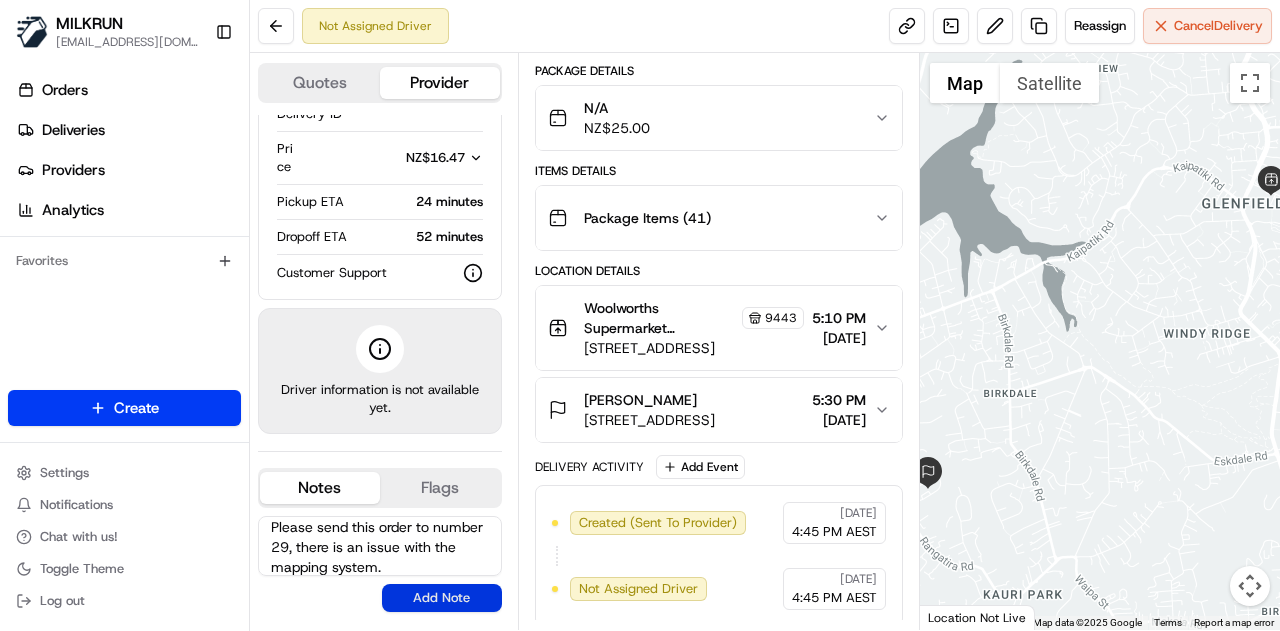 type on "Please send this order to number 29, there is an issue with the mapping system." 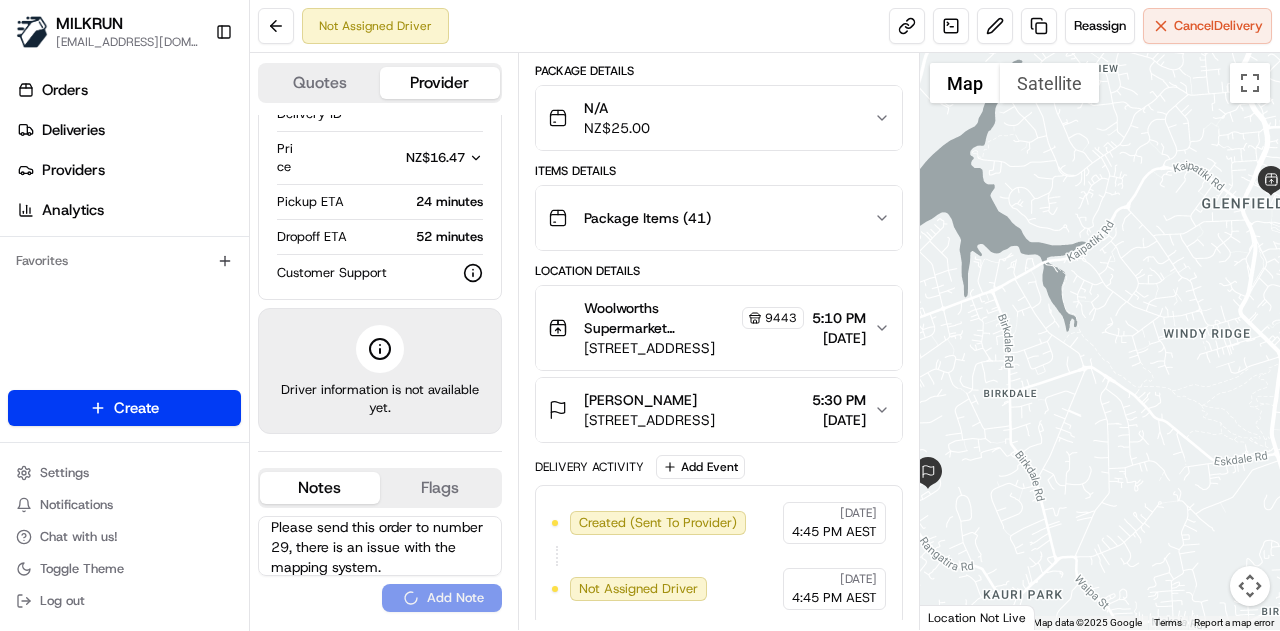 type 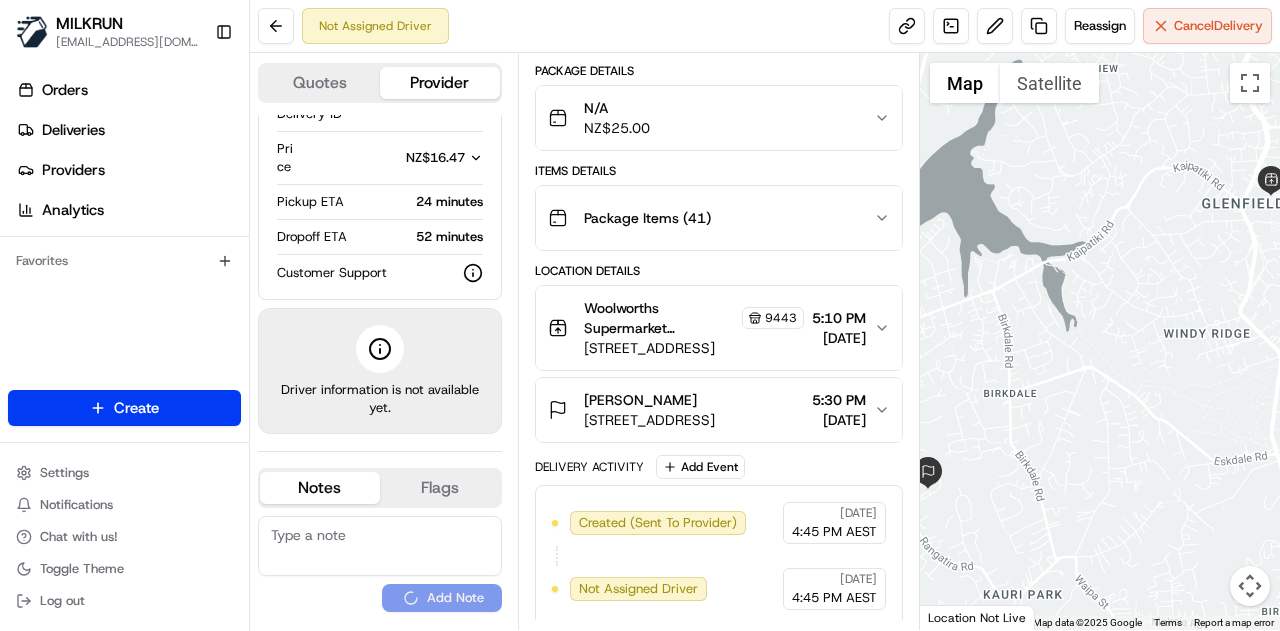 scroll, scrollTop: 0, scrollLeft: 0, axis: both 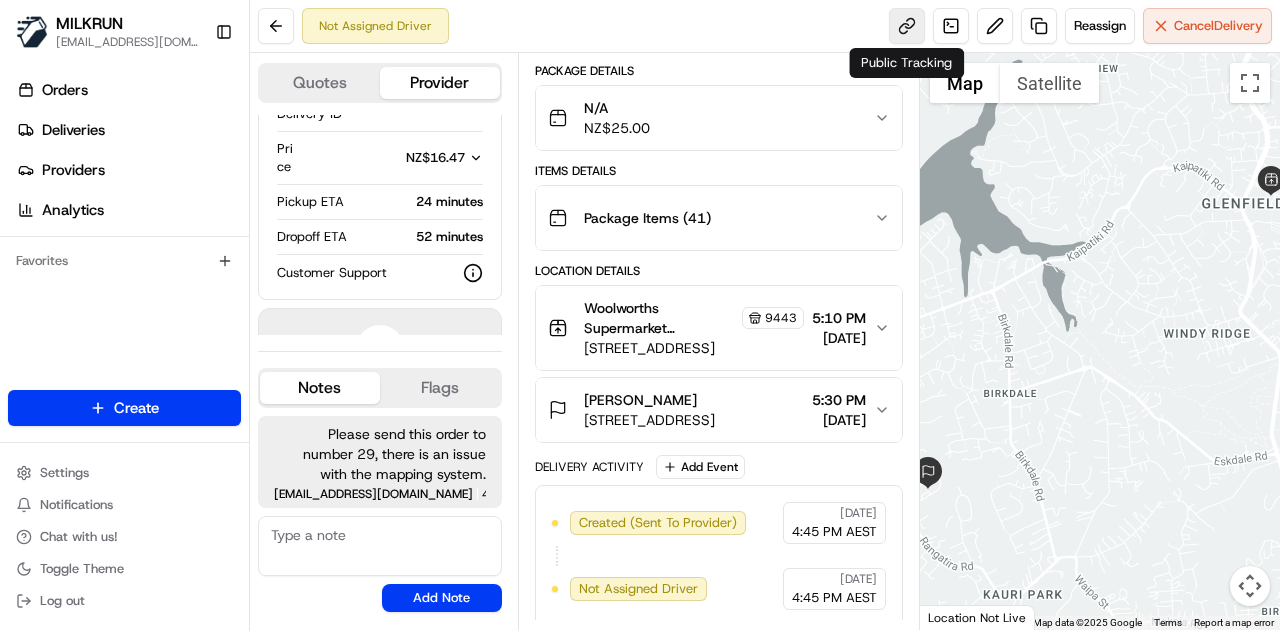 click at bounding box center (907, 26) 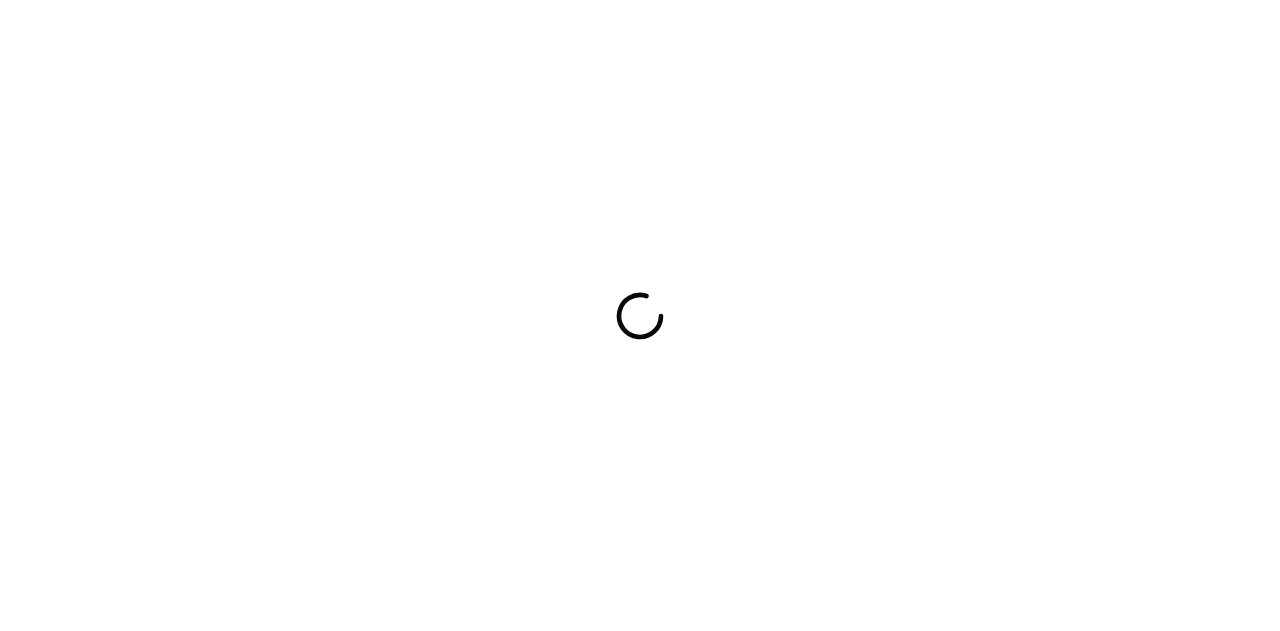 scroll, scrollTop: 0, scrollLeft: 0, axis: both 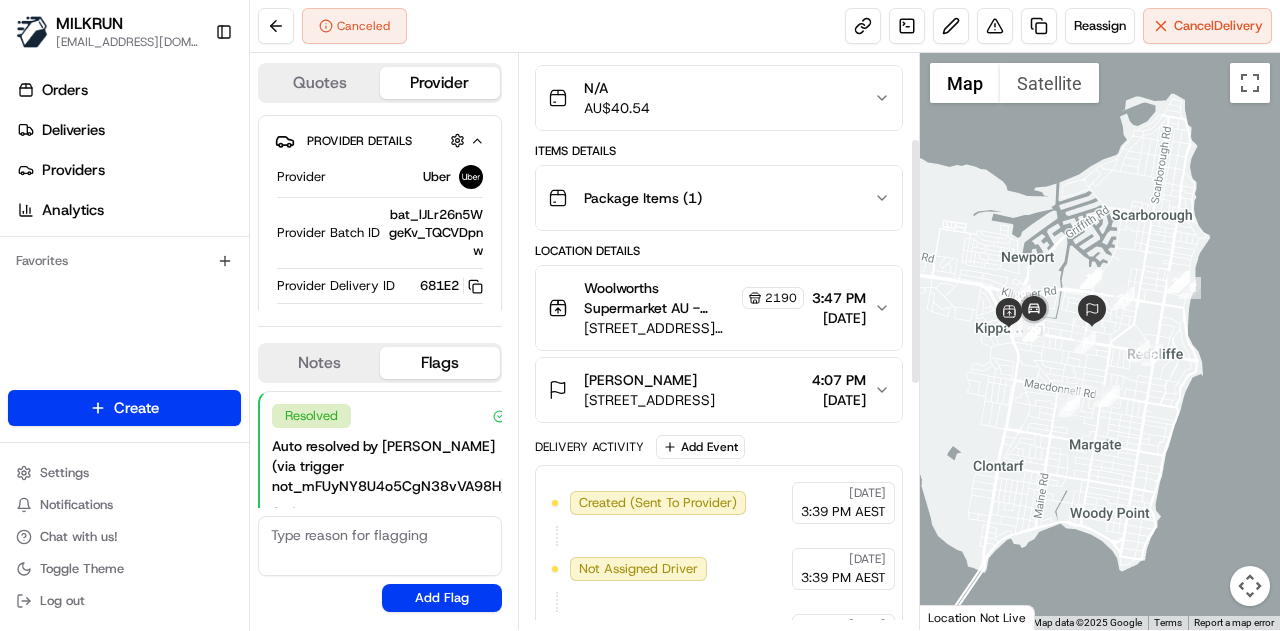 click on "Woolworths Supermarket AU - Kippa Ring Store Manager 2190 Anzac Ave & Boardman Rd, Kippa-Ring, QLD 4021, AU 3:47 PM 16/07/2025" at bounding box center [719, 308] 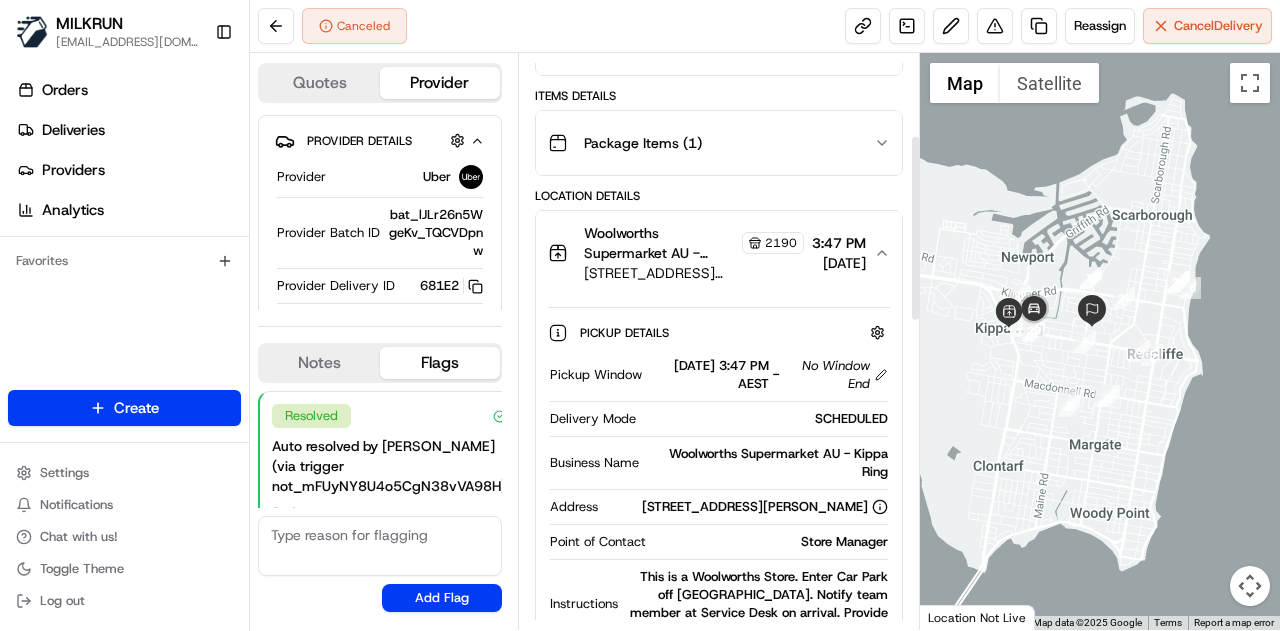 scroll, scrollTop: 300, scrollLeft: 0, axis: vertical 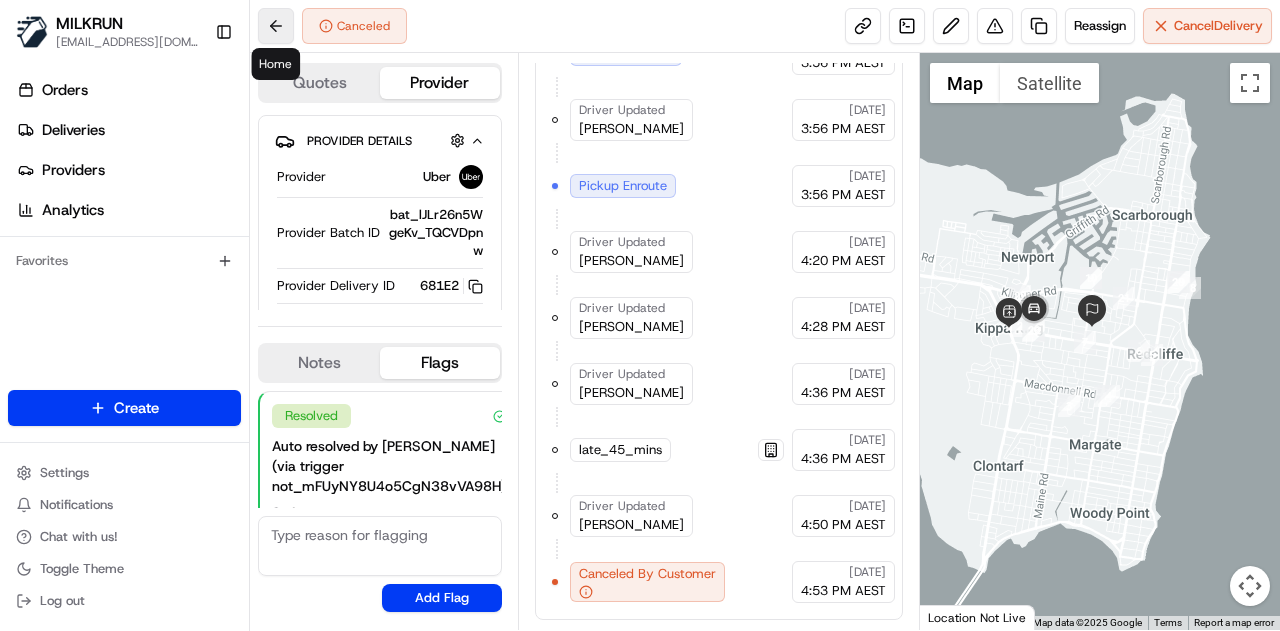 click at bounding box center (276, 26) 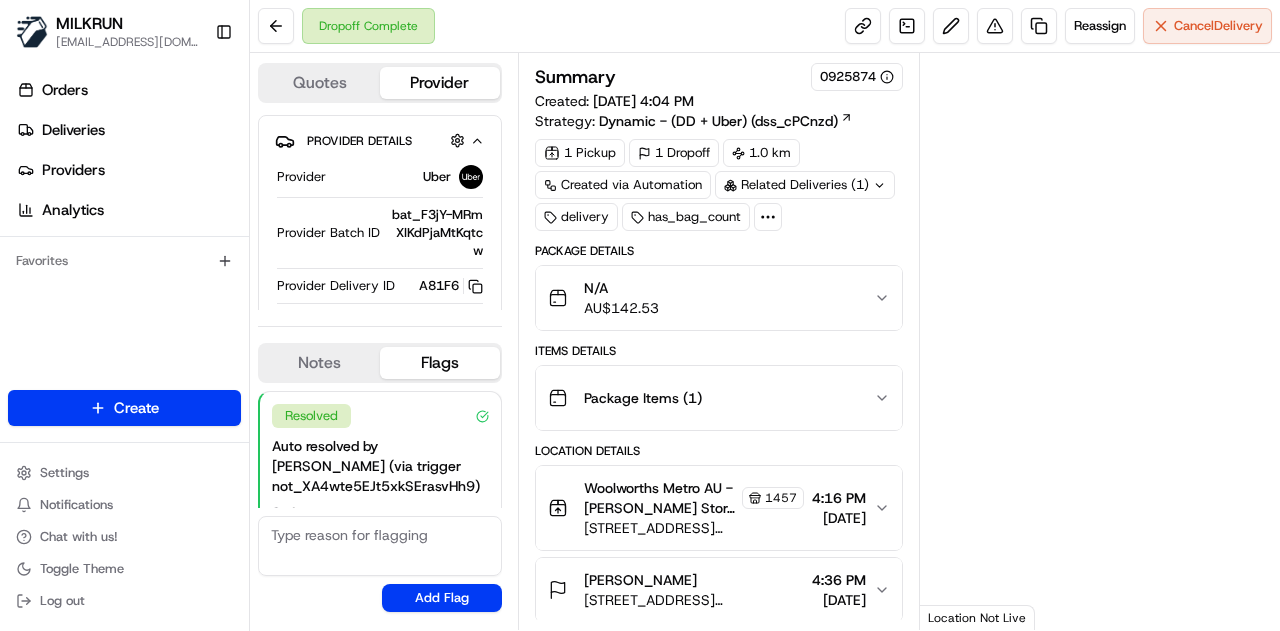 scroll, scrollTop: 0, scrollLeft: 0, axis: both 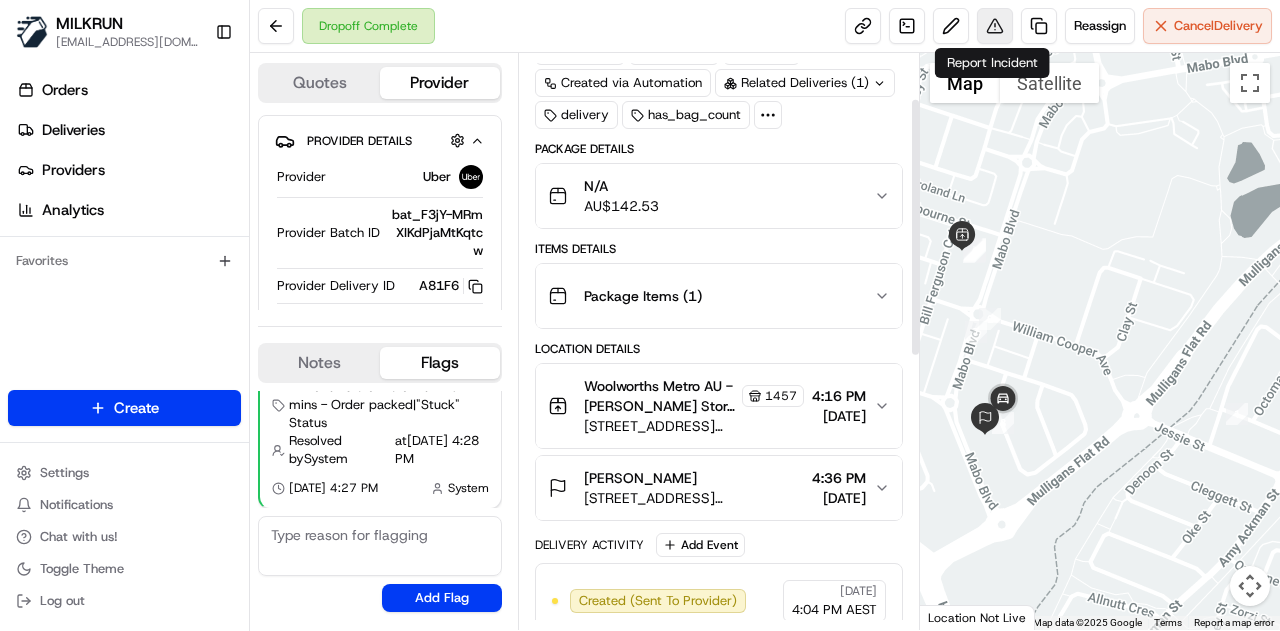 click at bounding box center (995, 26) 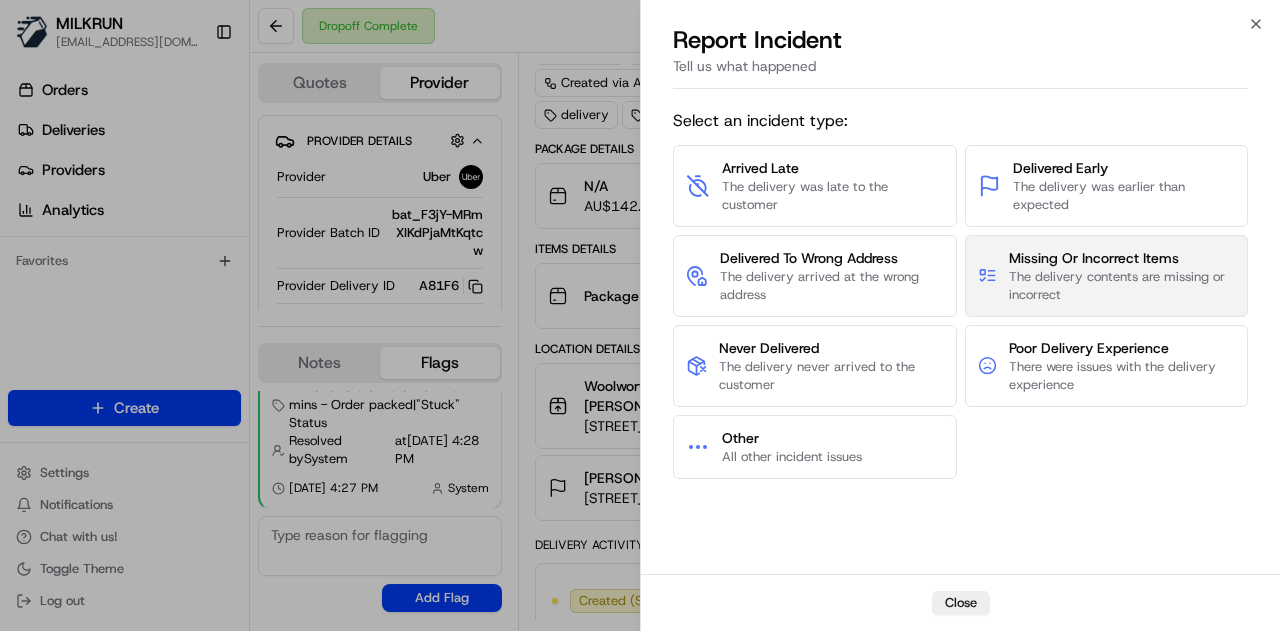 click on "The delivery contents are missing or incorrect" at bounding box center [1122, 286] 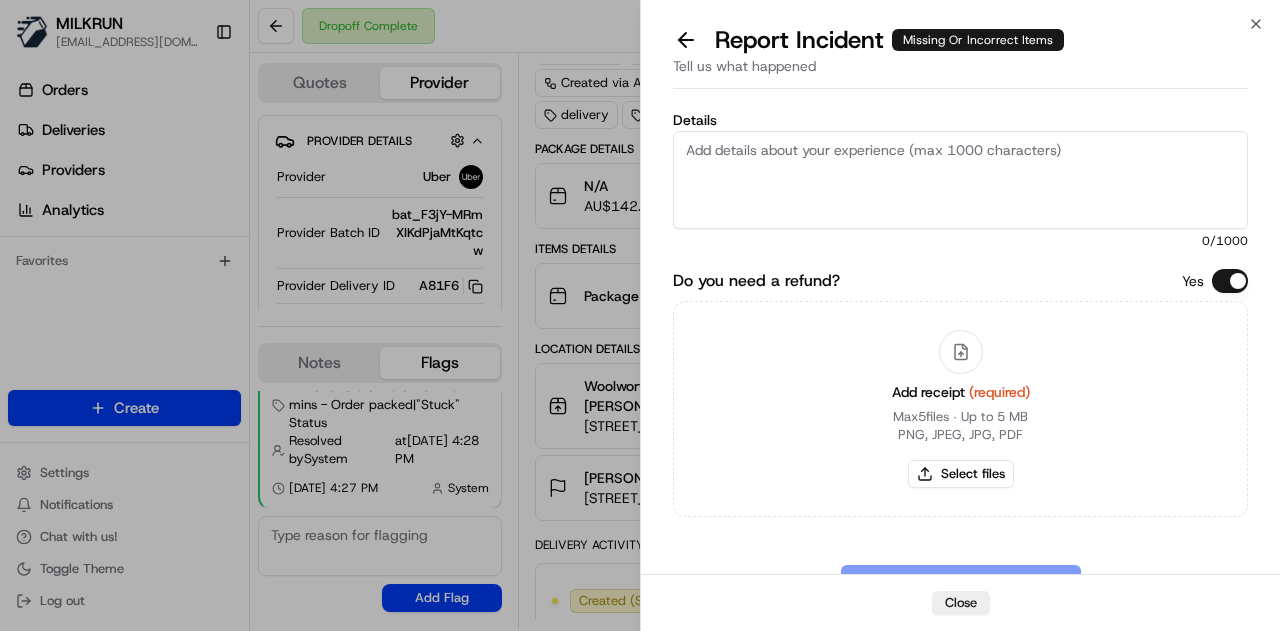 click on "Details" at bounding box center [960, 180] 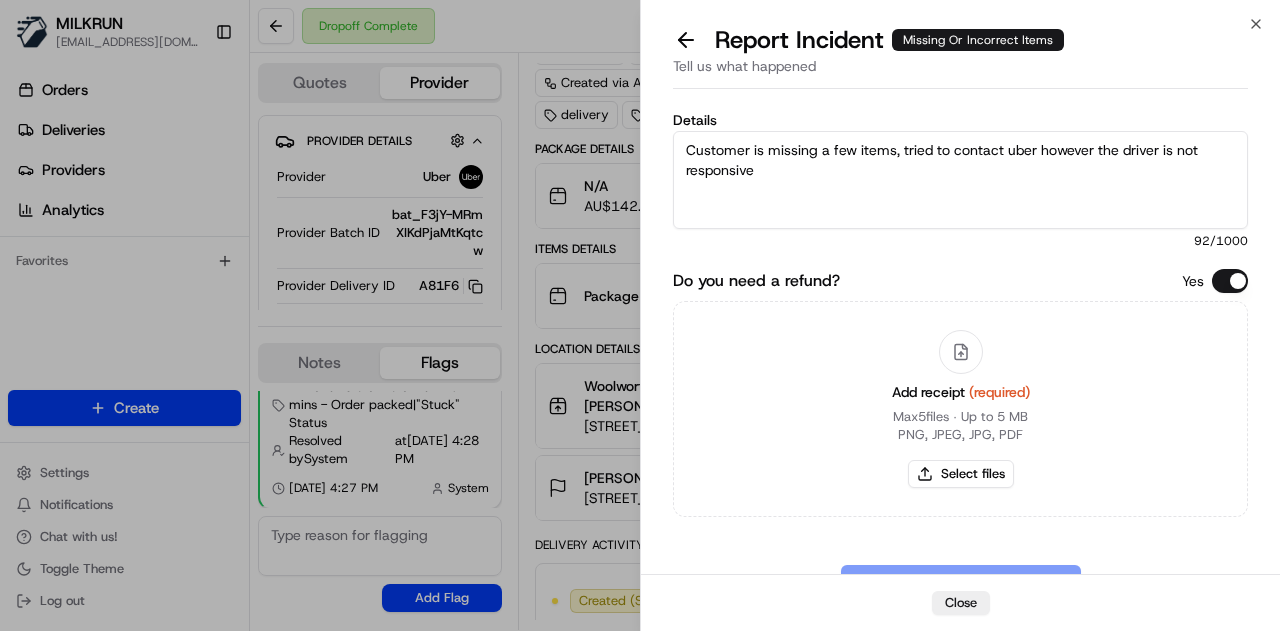 click on "Customer is missing a few items, tried to contact uber however the driver is not responsive" at bounding box center [960, 180] 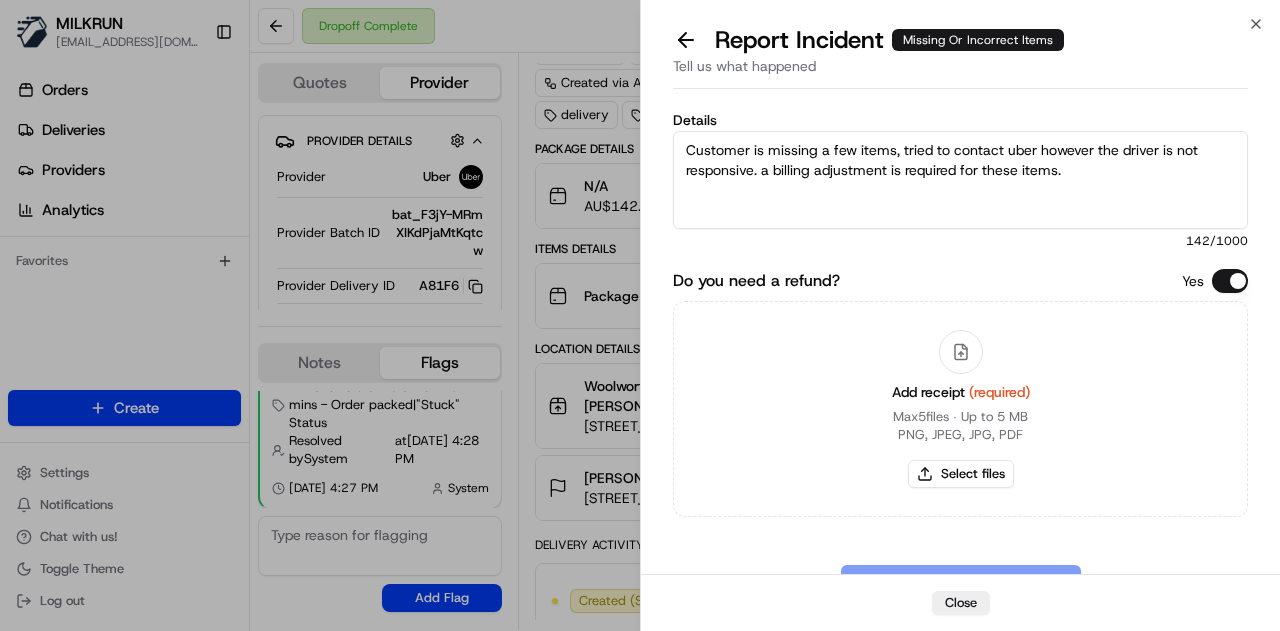 click on "Customer is missing a few items, tried to contact uber however the driver is not responsive. a billing adjustment is required for these items." at bounding box center (960, 180) 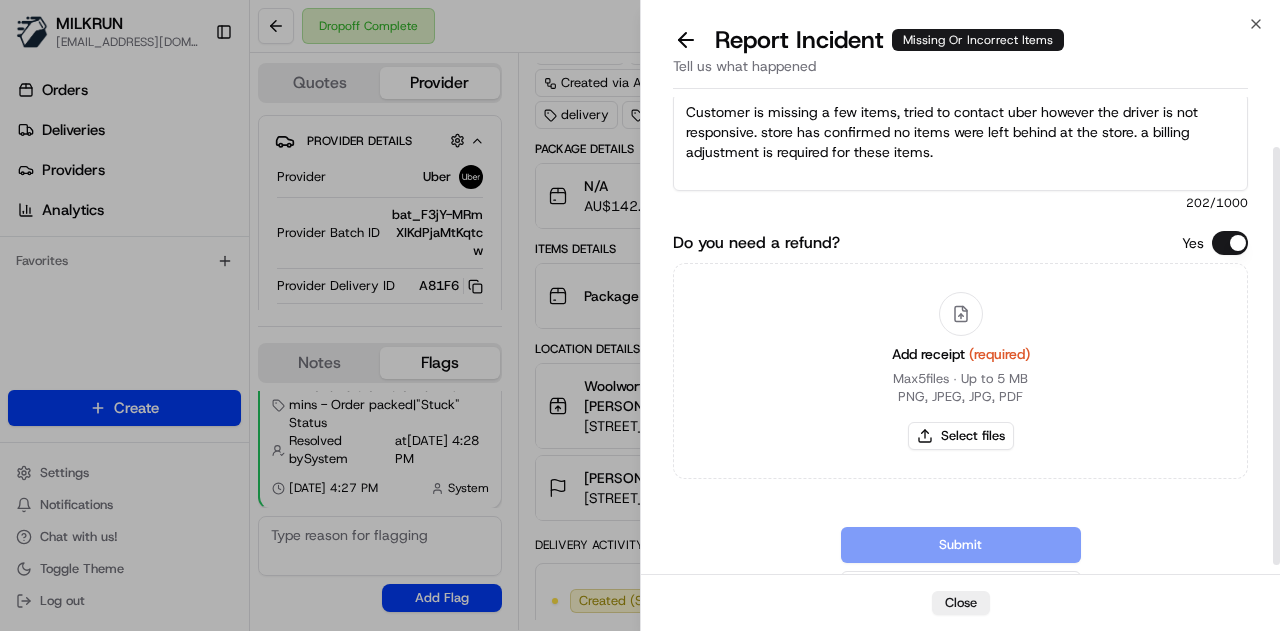 scroll, scrollTop: 68, scrollLeft: 0, axis: vertical 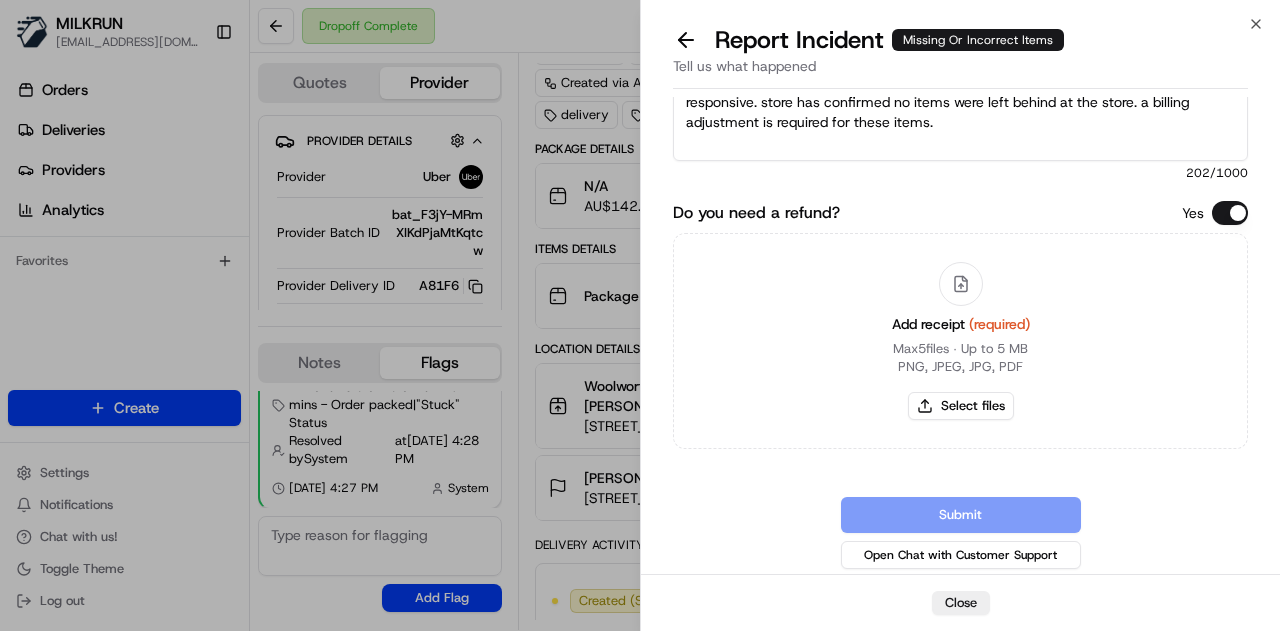 type on "Customer is missing a few items, tried to contact uber however the driver is not responsive. store has confirmed no items were left behind at the store. a billing adjustment is required for these items." 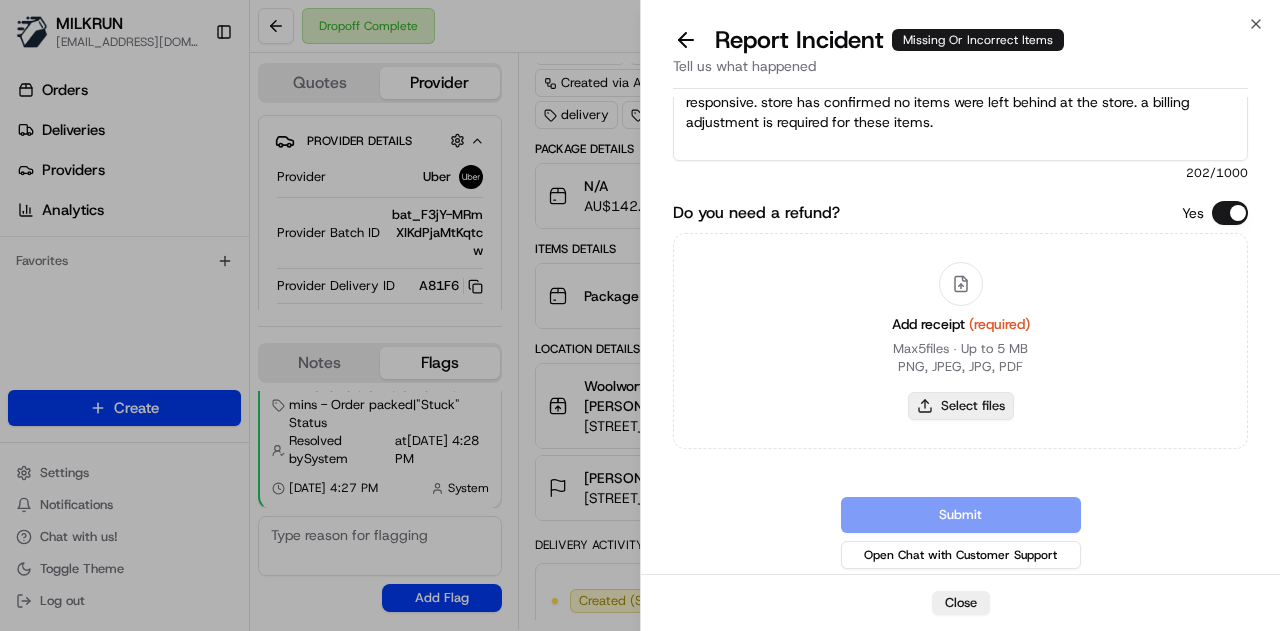 click on "Select files" at bounding box center [961, 406] 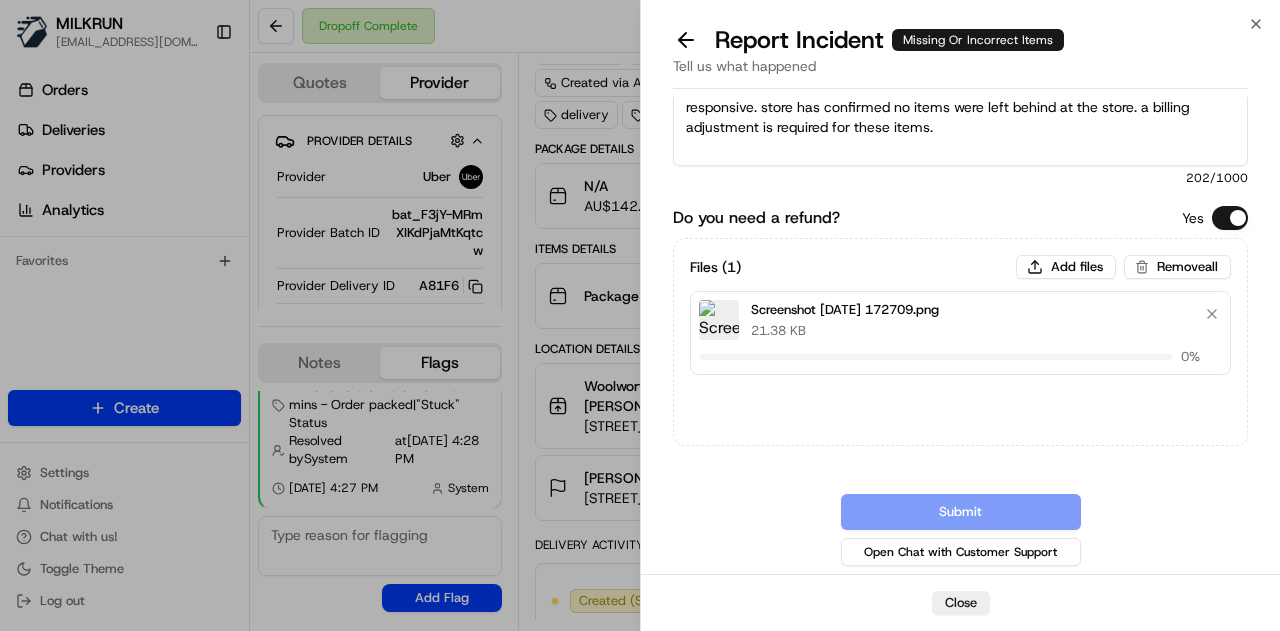 scroll, scrollTop: 61, scrollLeft: 0, axis: vertical 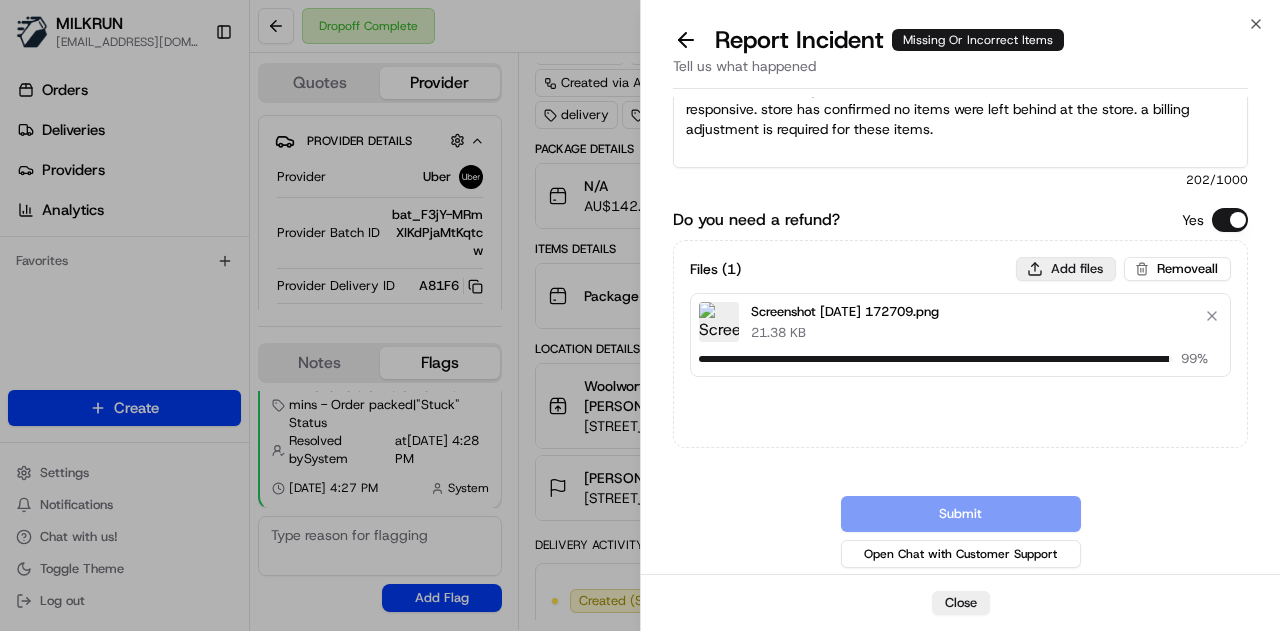 click on "Add files" at bounding box center [1066, 269] 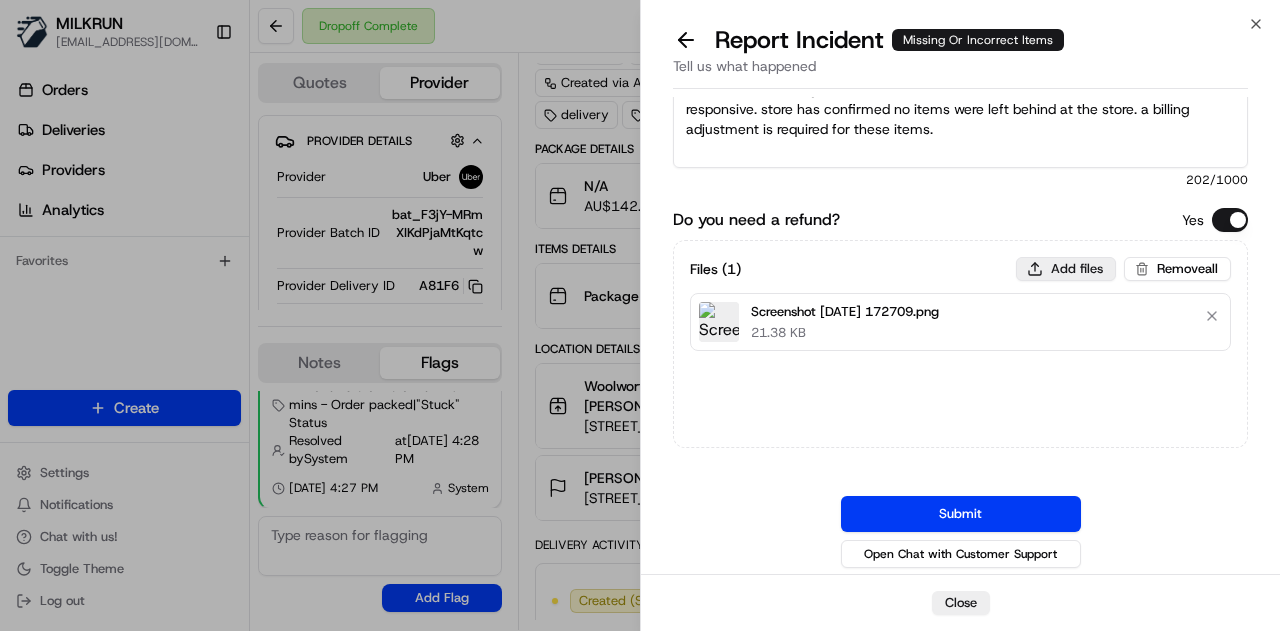 type on "C:\fakepath\Screenshot 2025-07-16 172726.png" 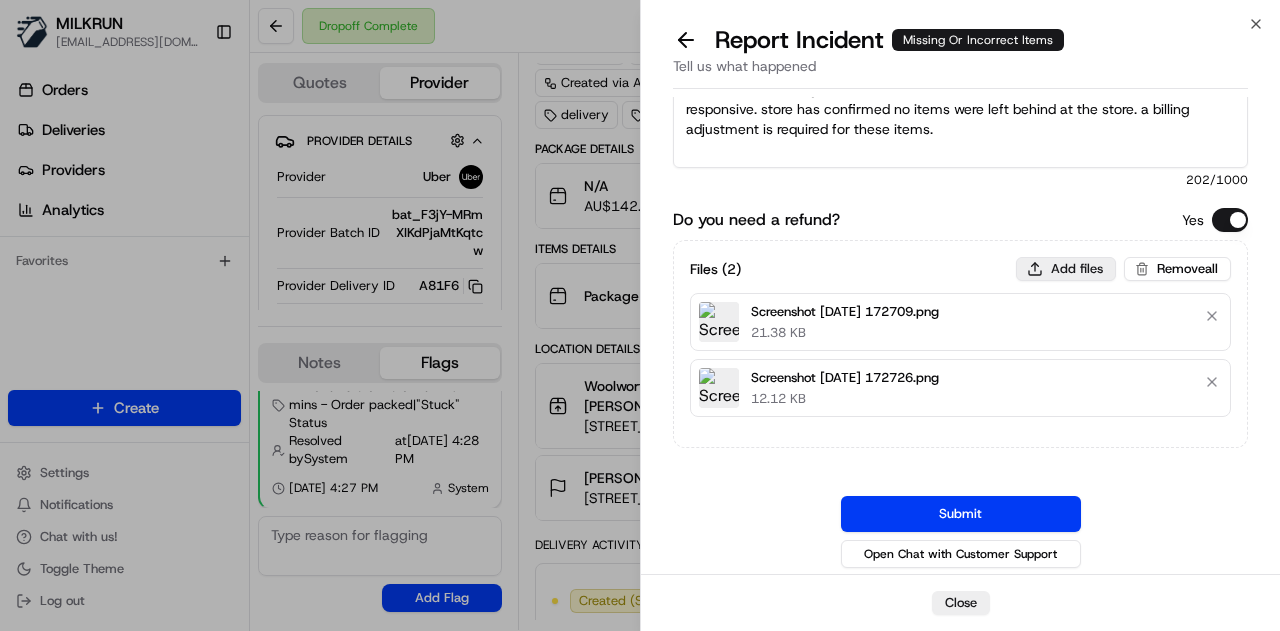 click on "Add files" at bounding box center (1066, 269) 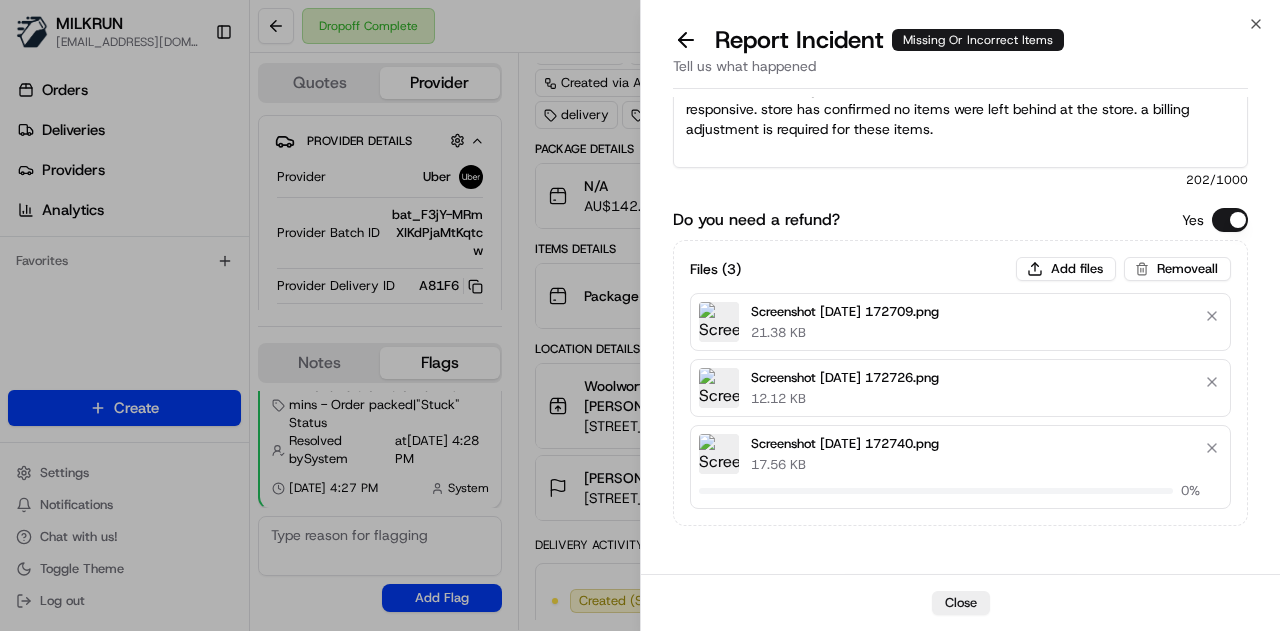 type 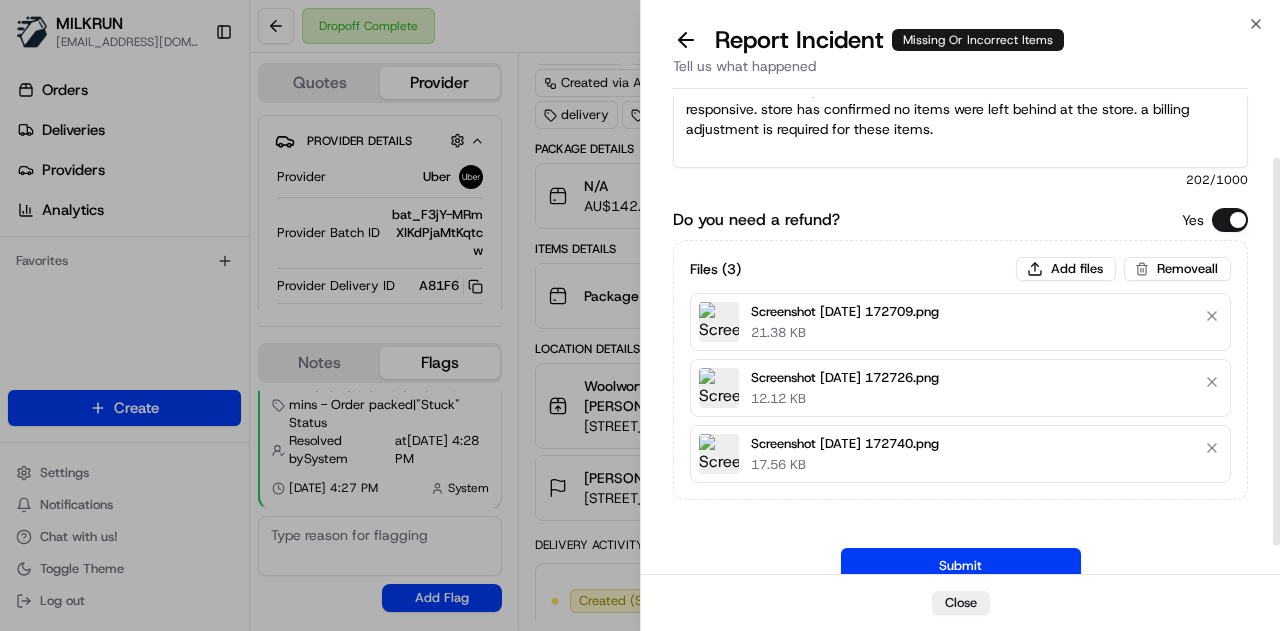 scroll, scrollTop: 110, scrollLeft: 0, axis: vertical 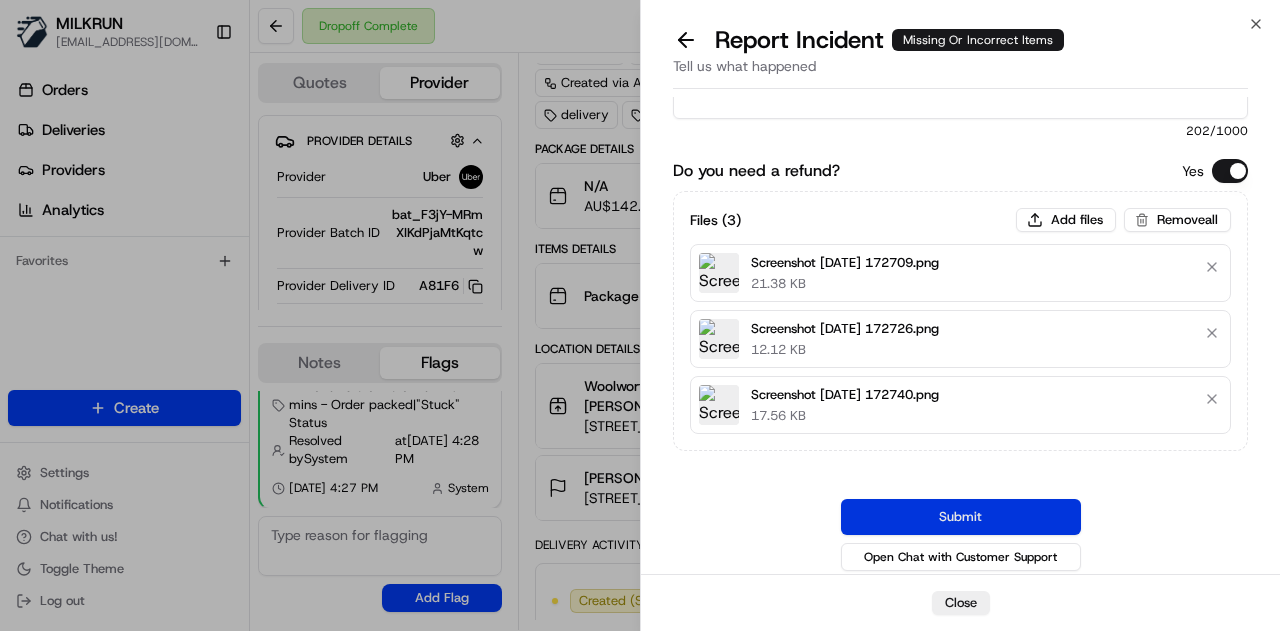 click on "Submit" at bounding box center (961, 517) 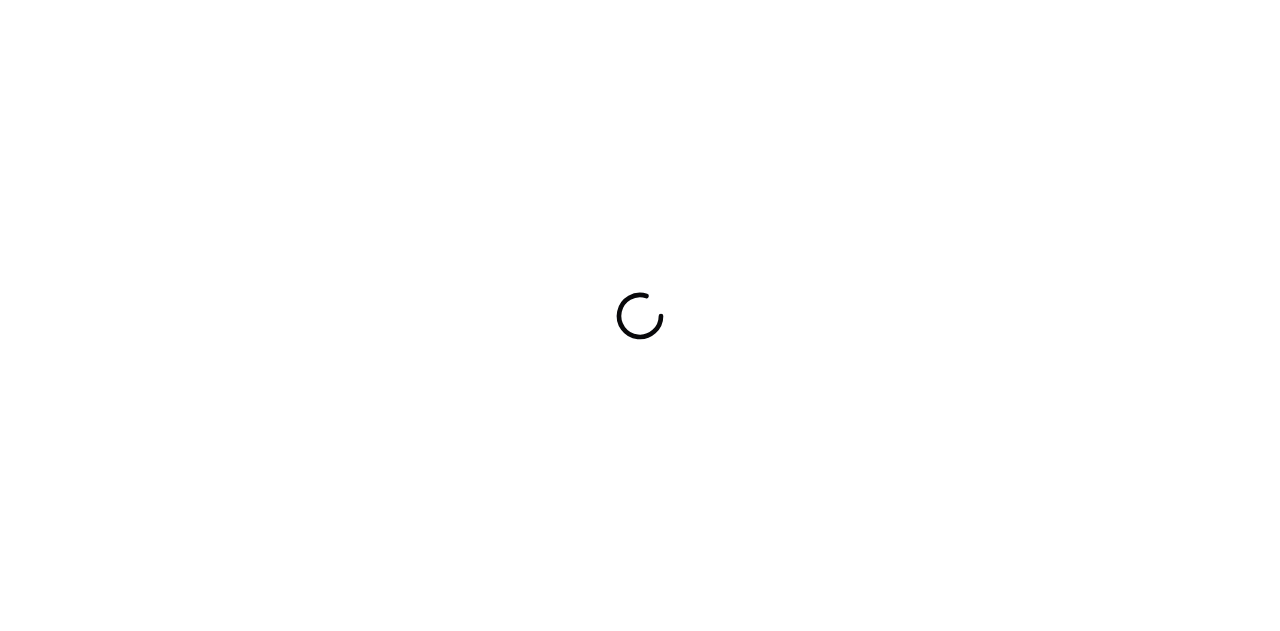 scroll, scrollTop: 0, scrollLeft: 0, axis: both 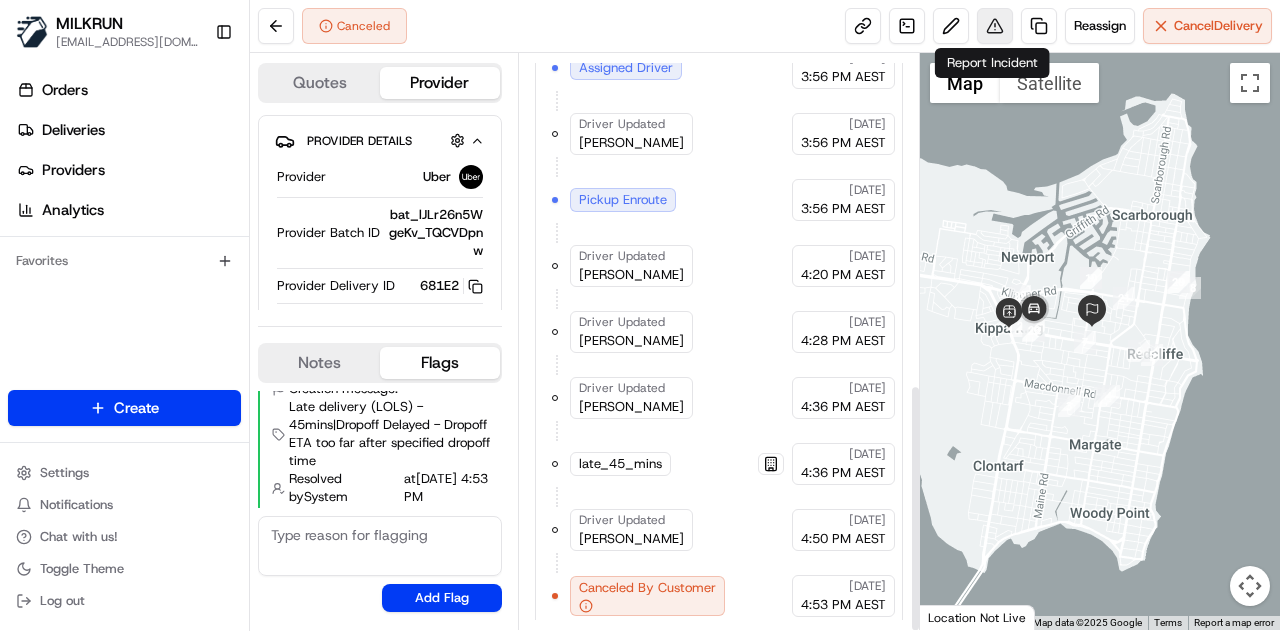 click at bounding box center (995, 26) 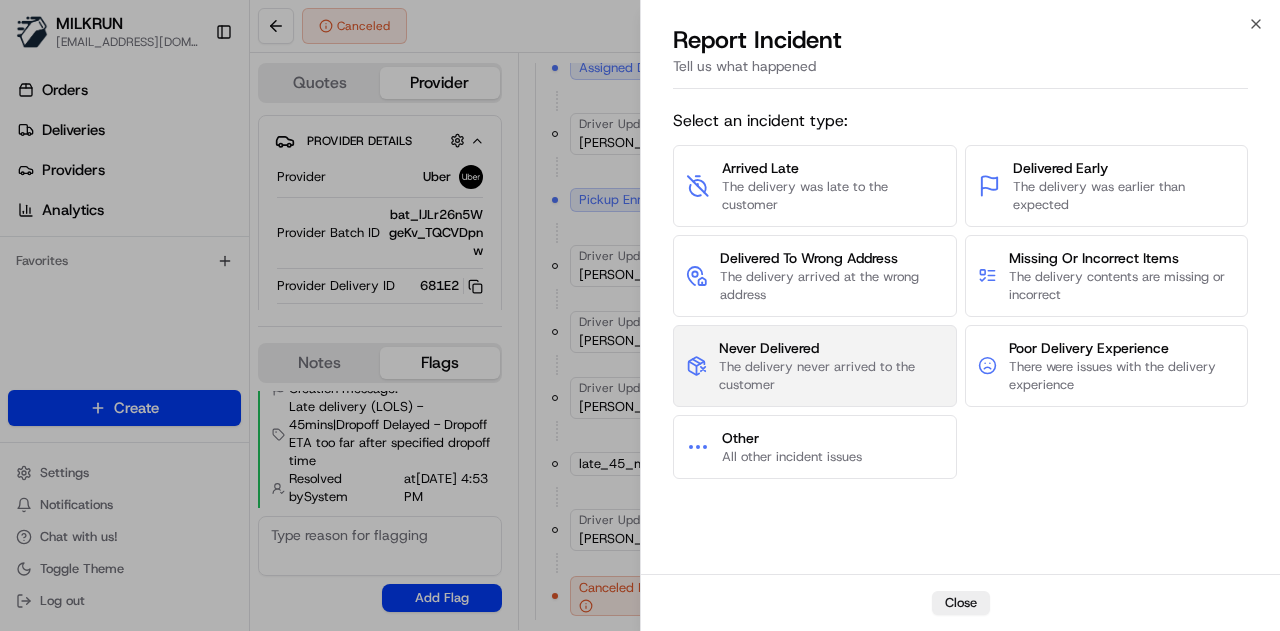 click on "Never Delivered" at bounding box center [831, 348] 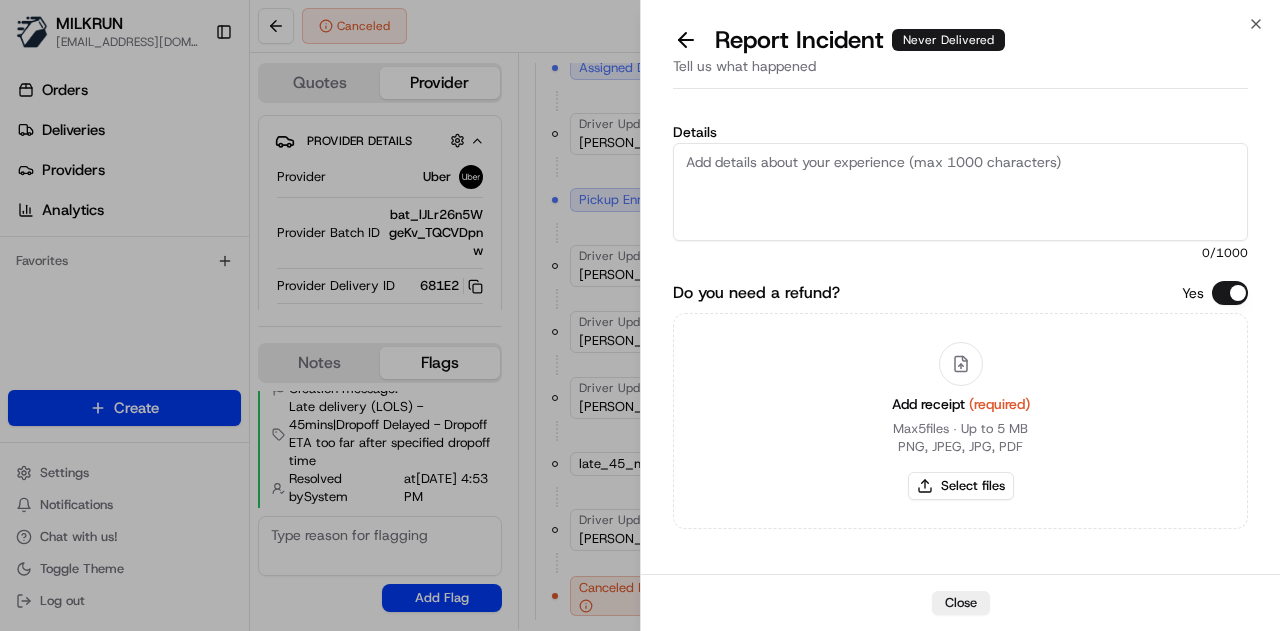 click on "Details" at bounding box center (960, 192) 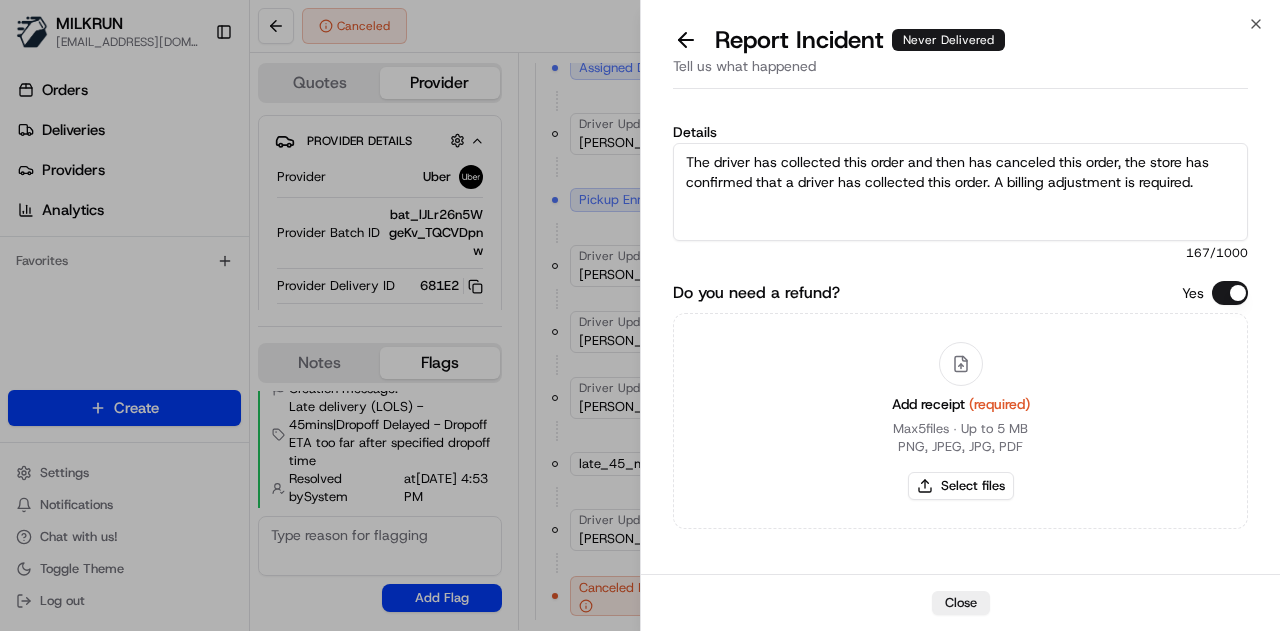 click on "The driver has collected this order and then has canceled this order, the store has confirmed that a driver has collected this order. A billing adjustment is required." at bounding box center [960, 192] 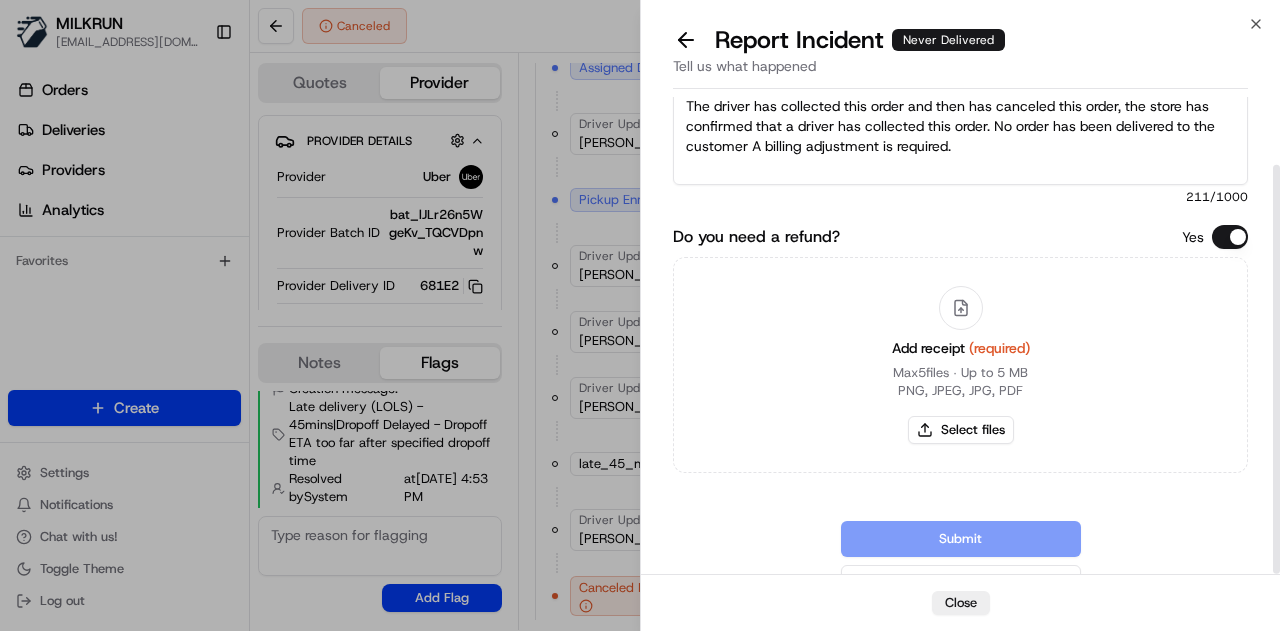 scroll, scrollTop: 80, scrollLeft: 0, axis: vertical 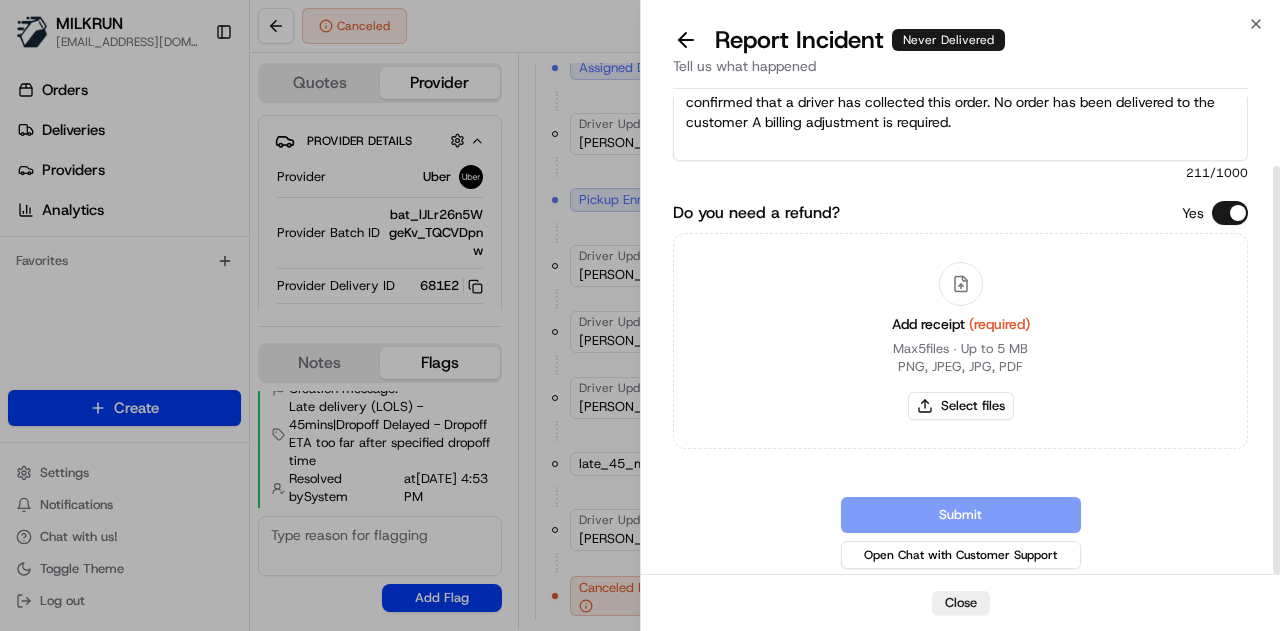 type on "The driver has collected this order and then has canceled this order, the store has confirmed that a driver has collected this order. No order has been delivered to the customer A billing adjustment is required." 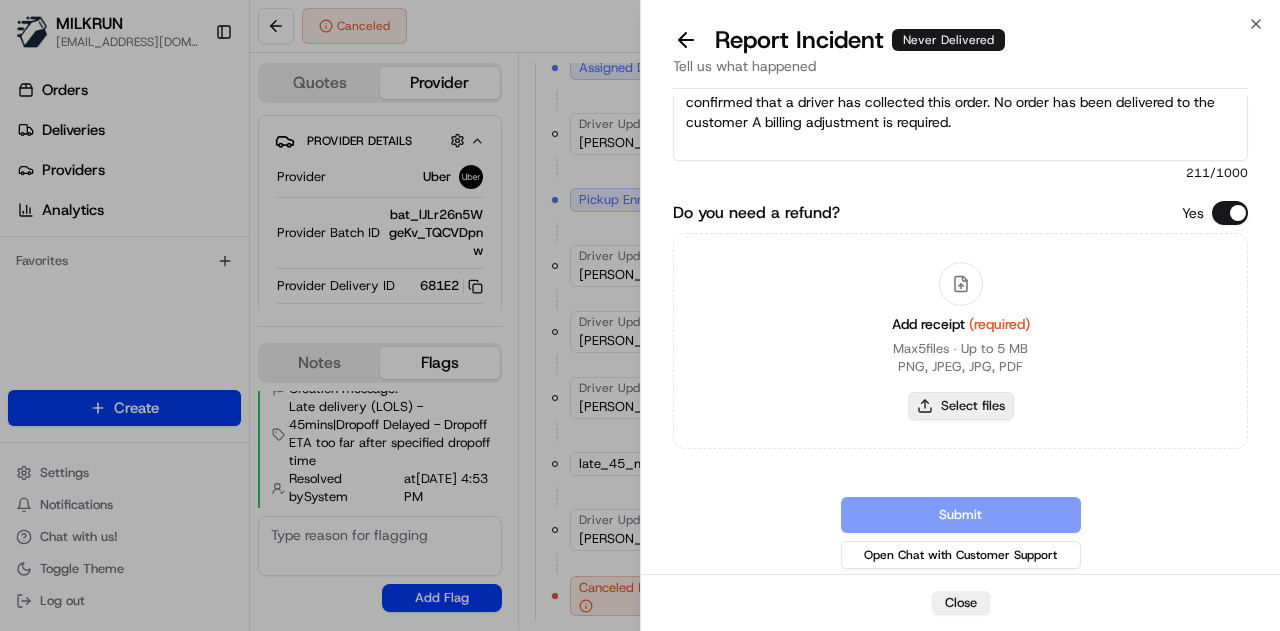 click on "Select files" at bounding box center (961, 406) 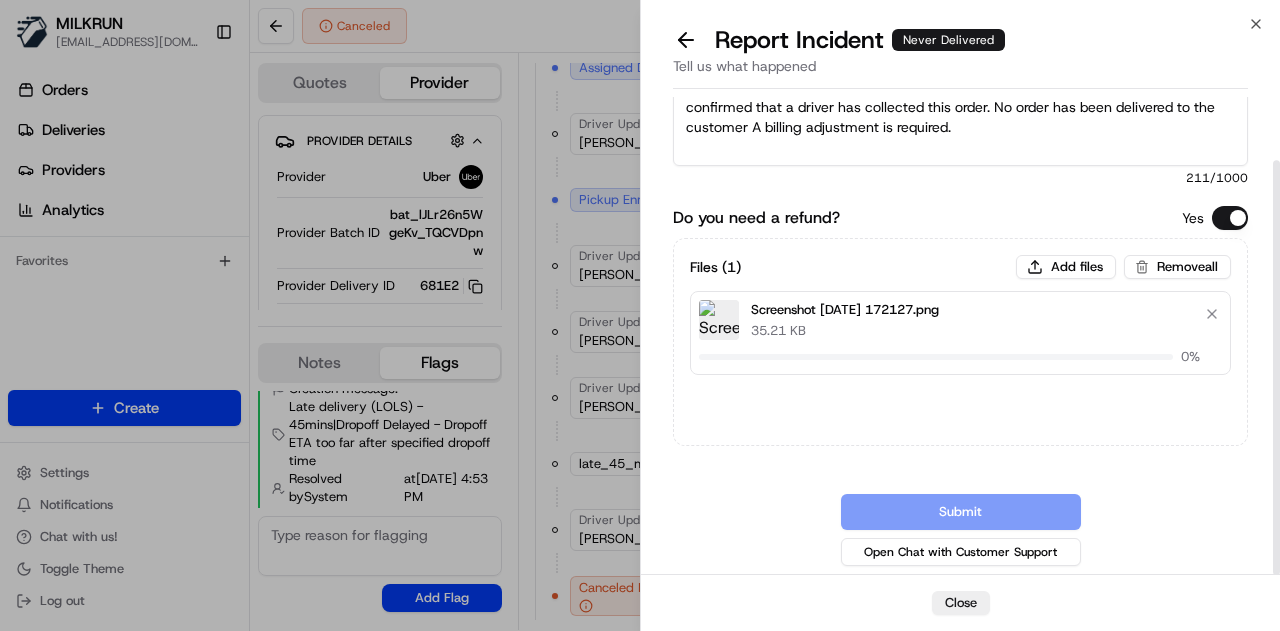 scroll, scrollTop: 73, scrollLeft: 0, axis: vertical 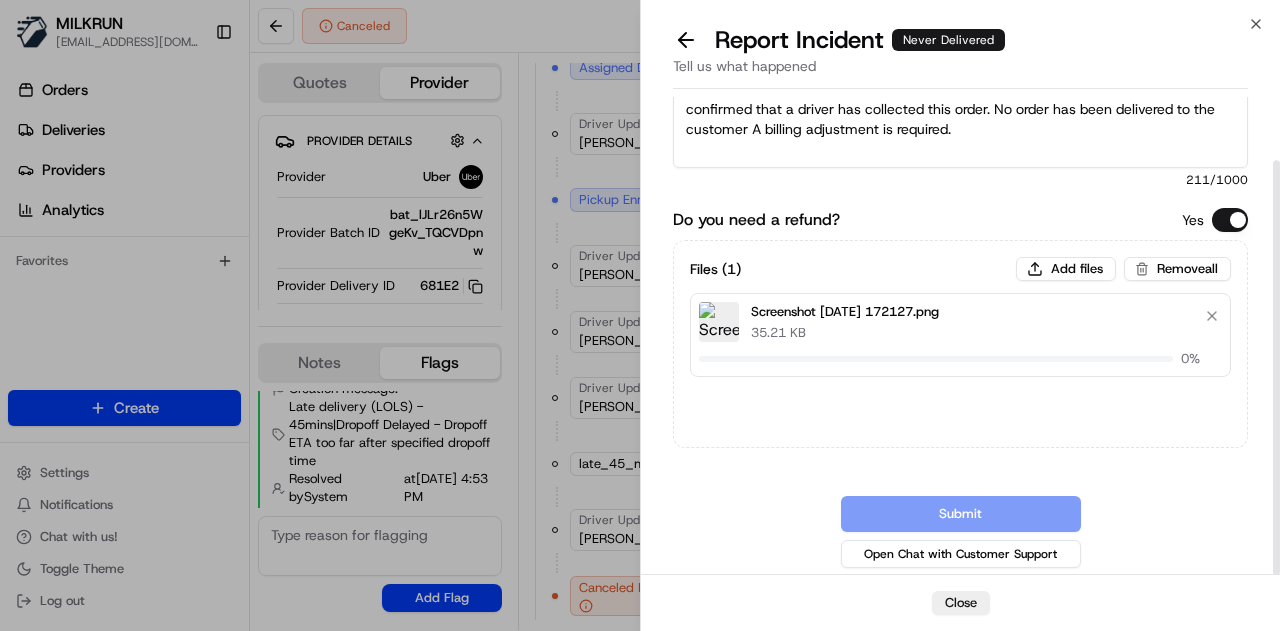 type 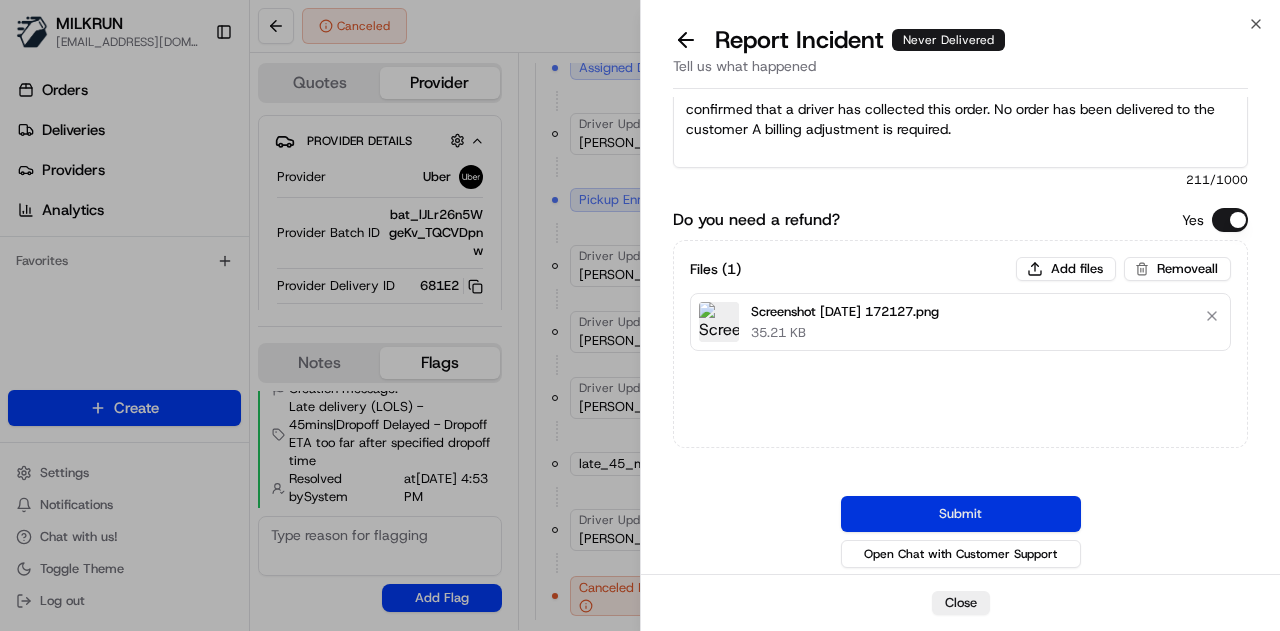 click on "Submit" at bounding box center (961, 514) 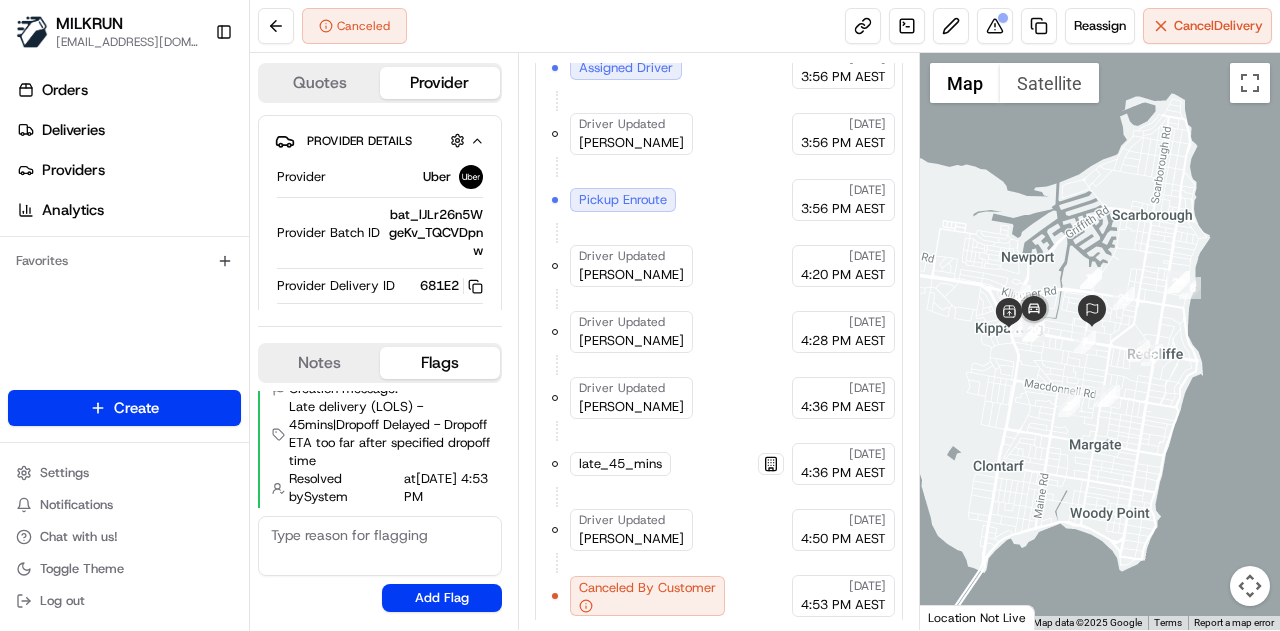 click on "Canceled" at bounding box center (332, 26) 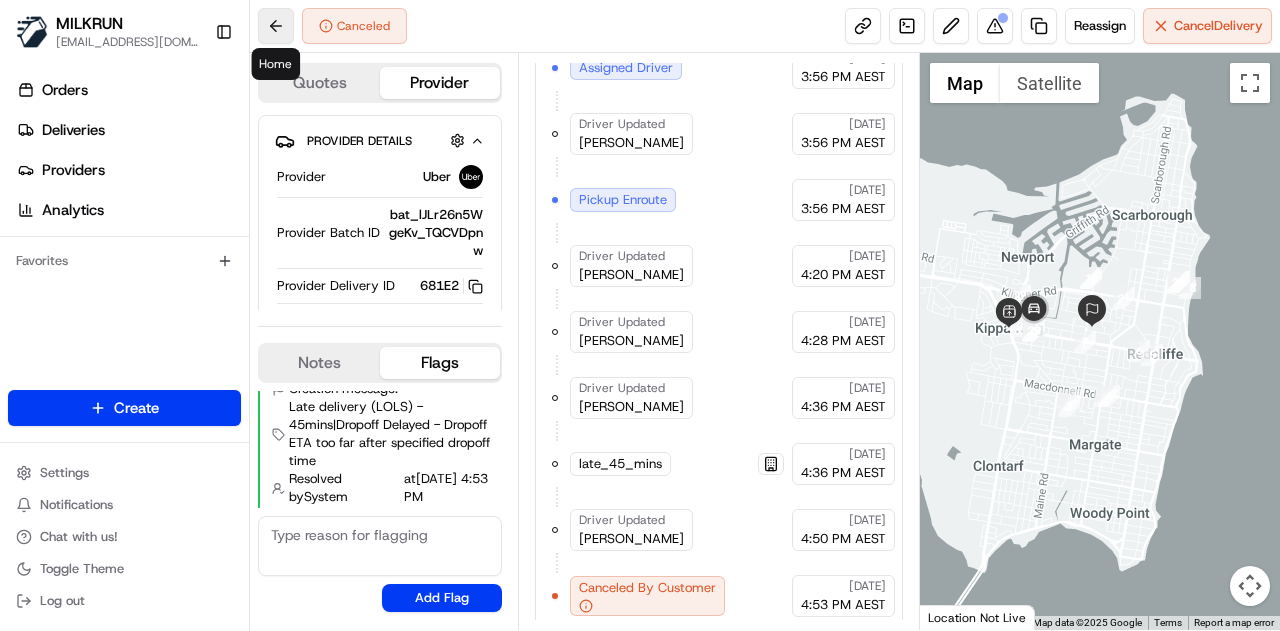 click at bounding box center (276, 26) 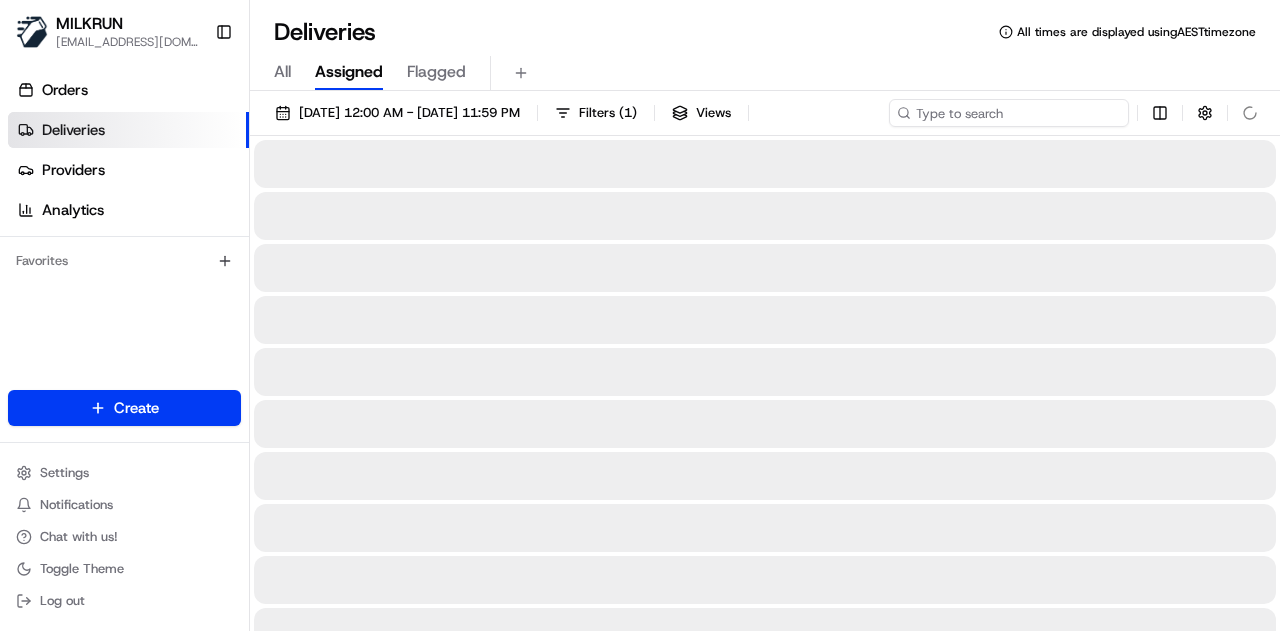 click at bounding box center [1009, 113] 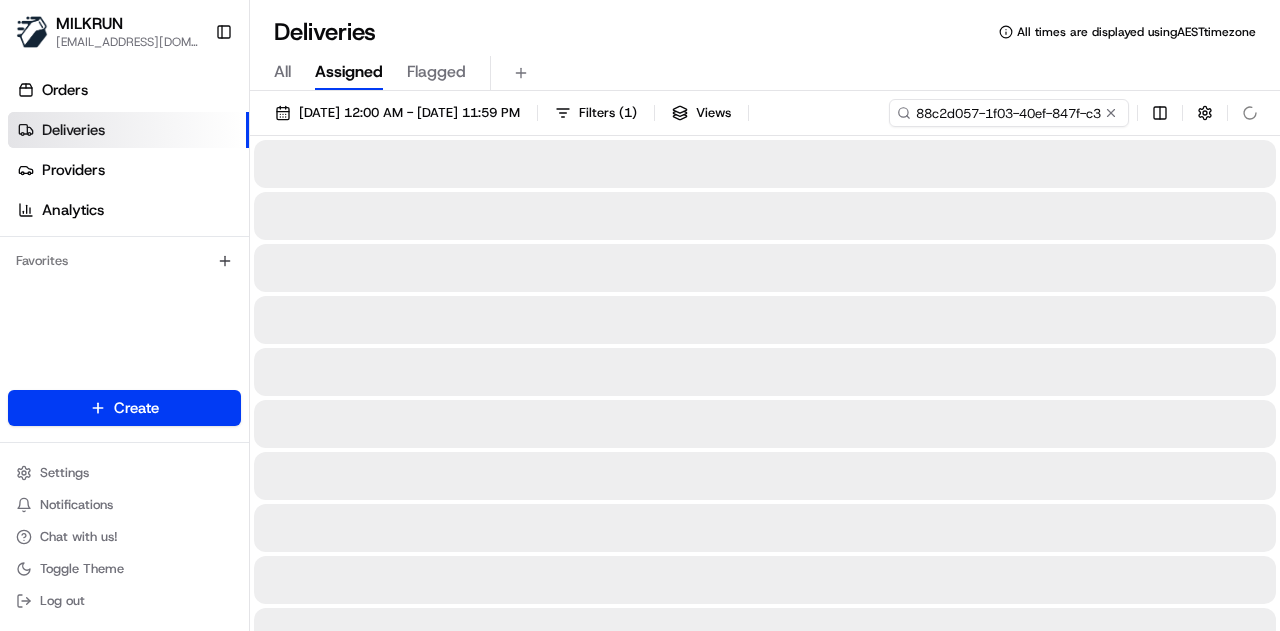 scroll, scrollTop: 0, scrollLeft: 87, axis: horizontal 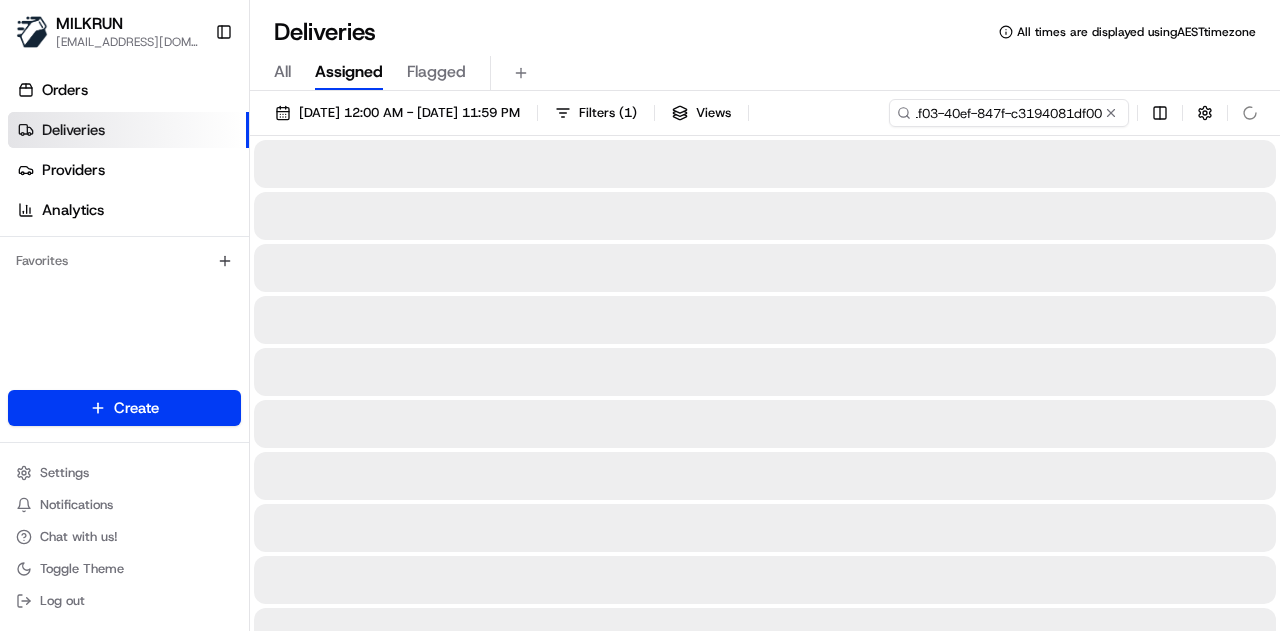 type on "88c2d057-1f03-40ef-847f-c3194081df00" 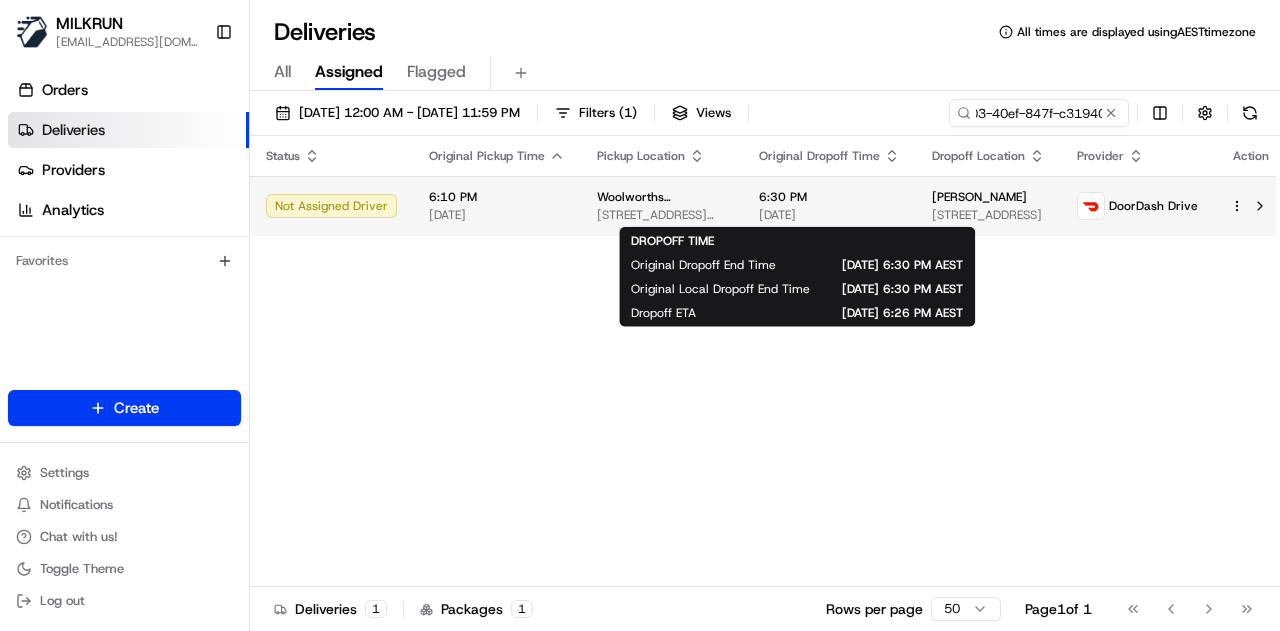 click on "6:30 PM" at bounding box center (829, 197) 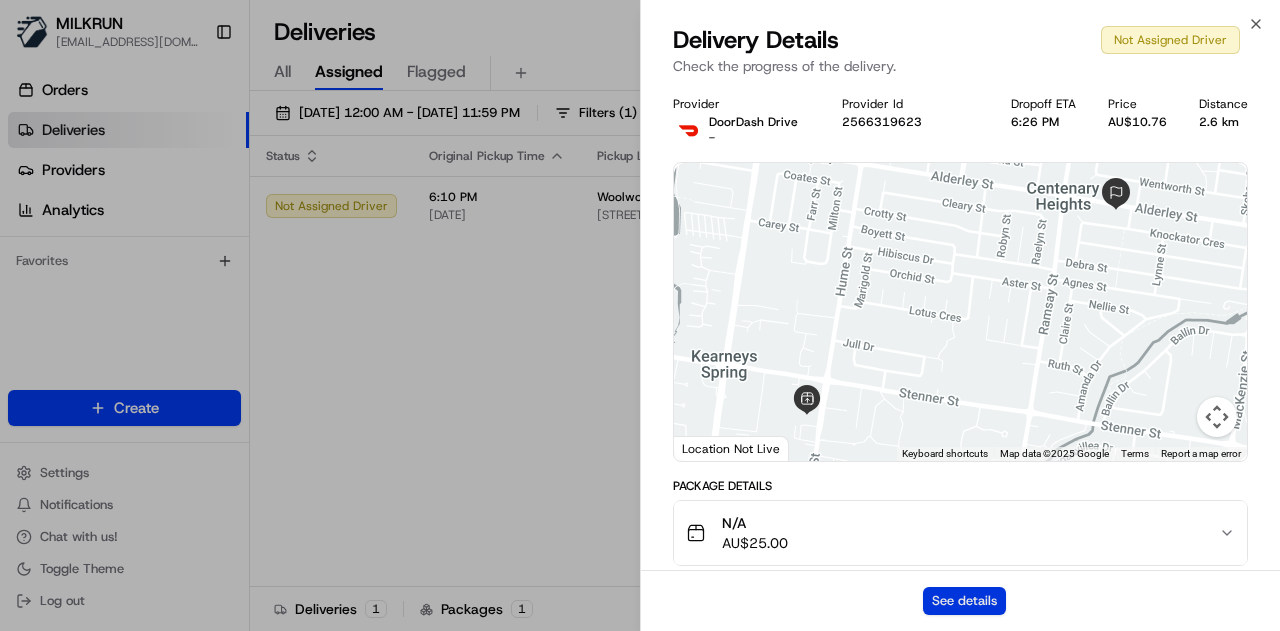 click on "See details" at bounding box center (964, 601) 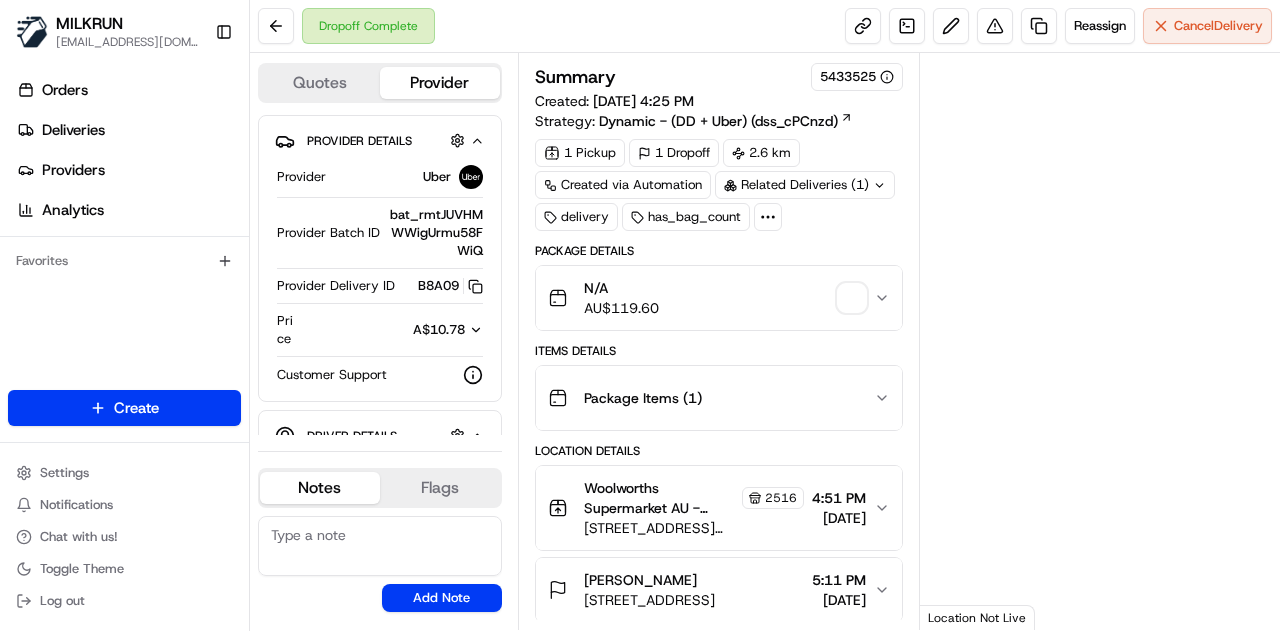 scroll, scrollTop: 0, scrollLeft: 0, axis: both 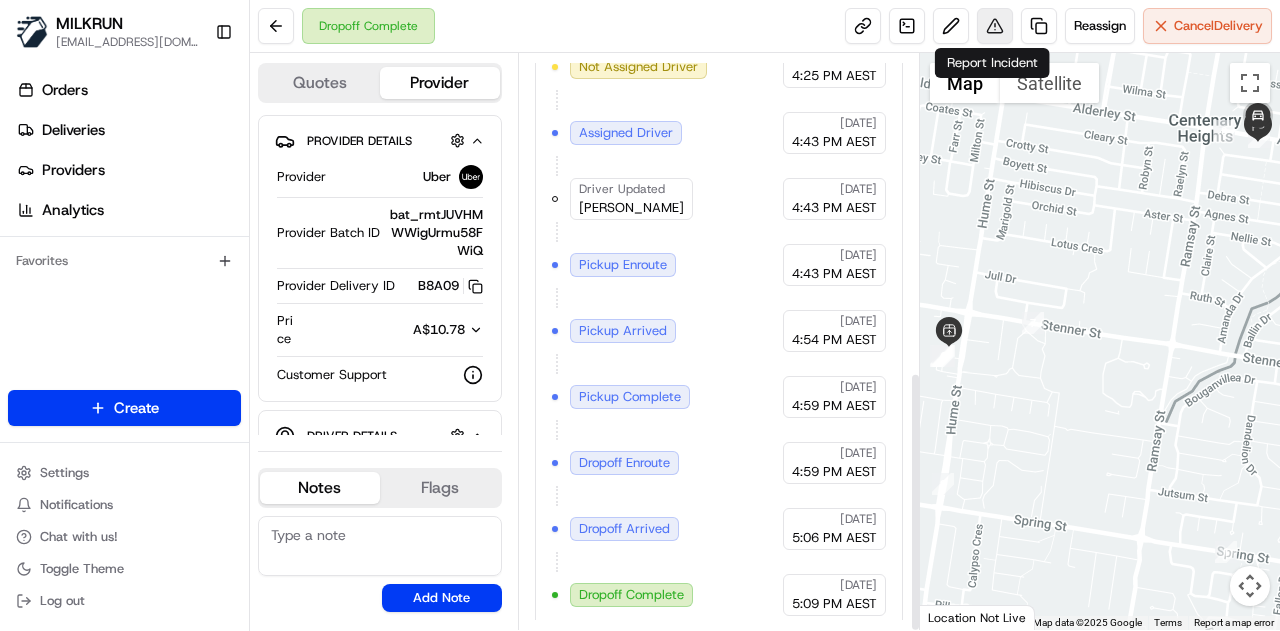 click at bounding box center [995, 26] 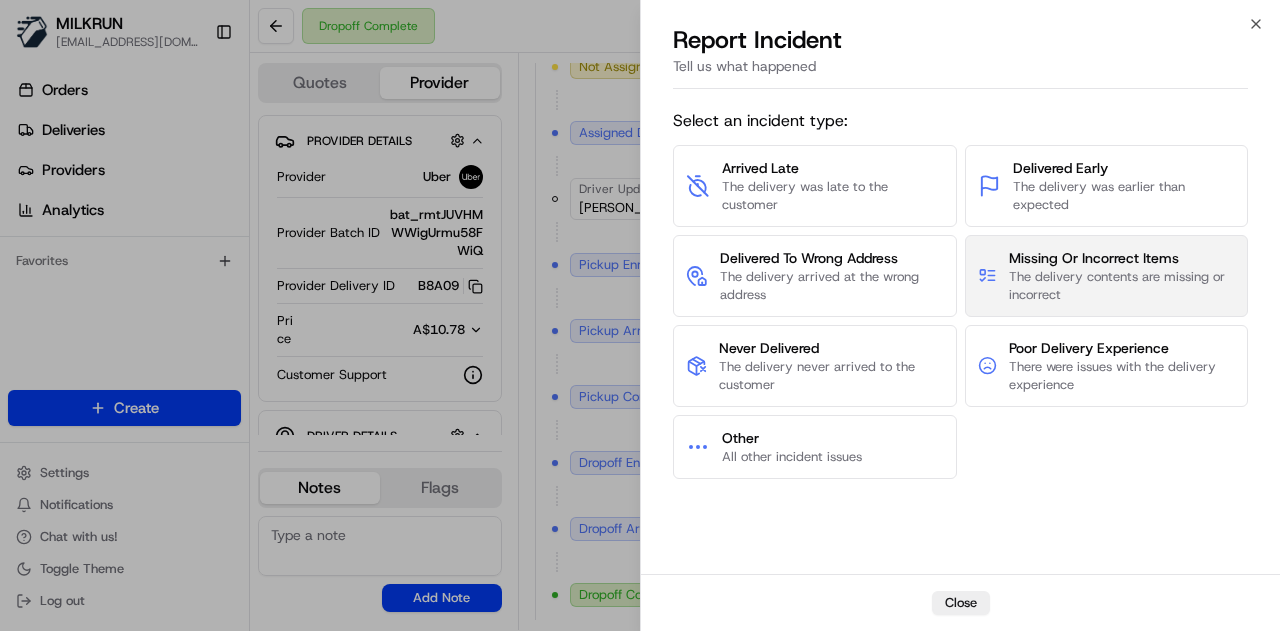 click on "Missing Or Incorrect Items" at bounding box center [1122, 258] 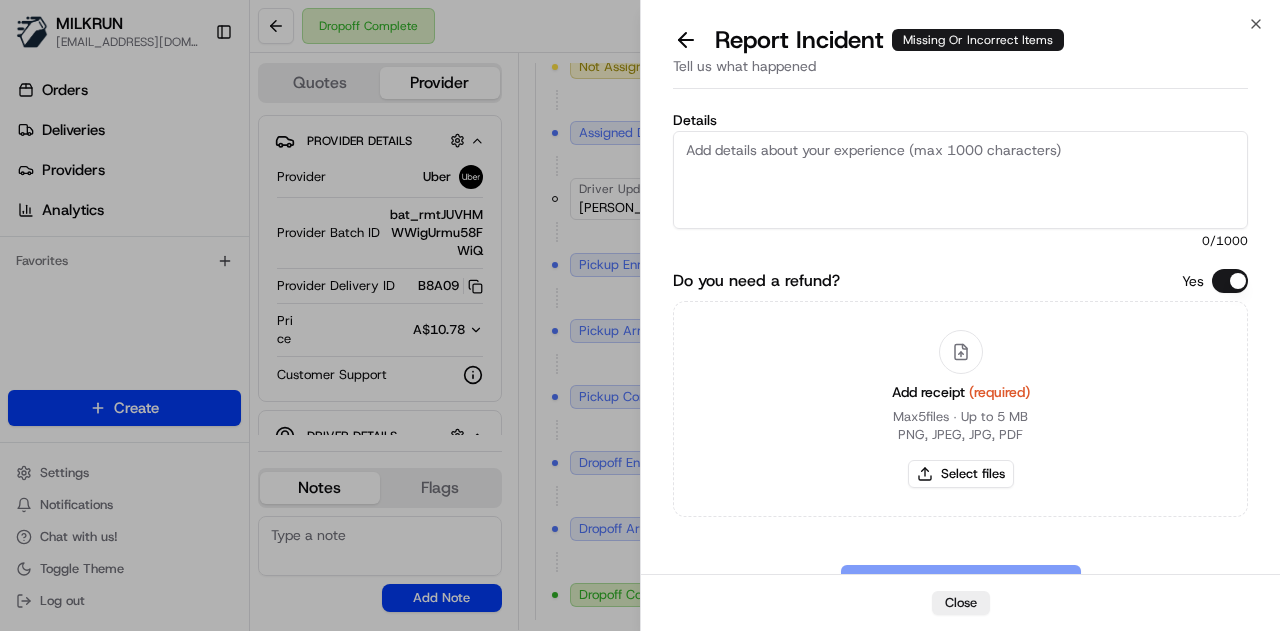 click on "Details" at bounding box center (960, 180) 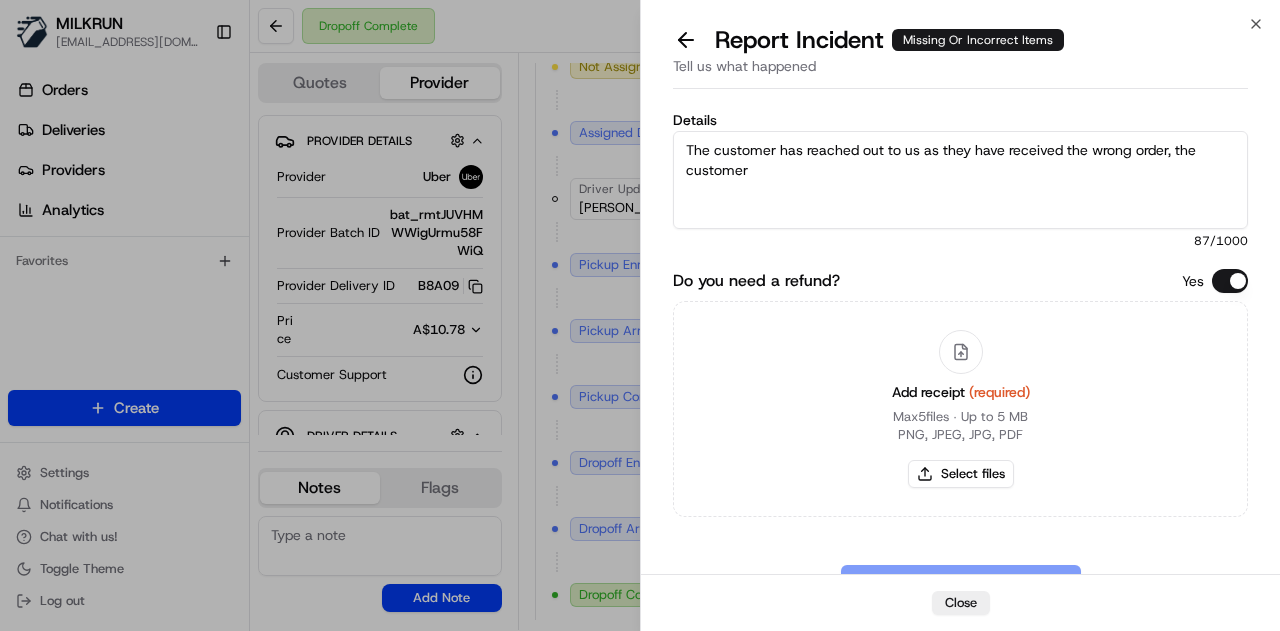 click on "The customer has reached out to us as they have received the wrong order, the customer" at bounding box center (960, 180) 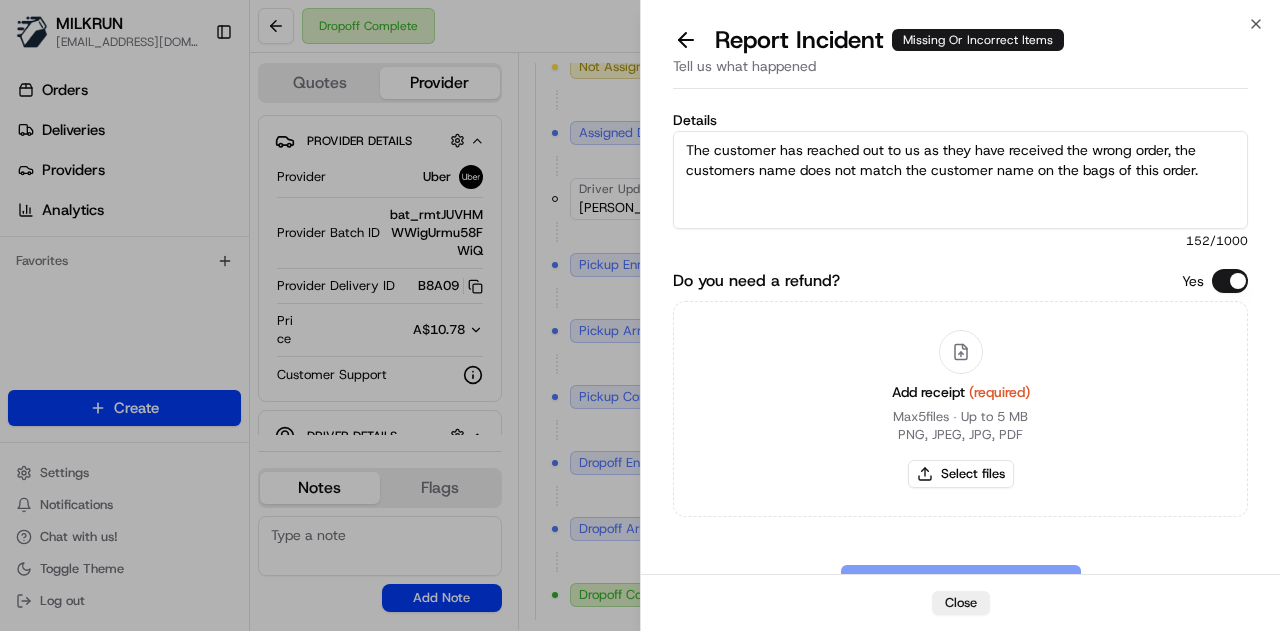 type on "The customer has reached out to us as they have received the wrong order, the customers name does not match the customer name on the bags of this order." 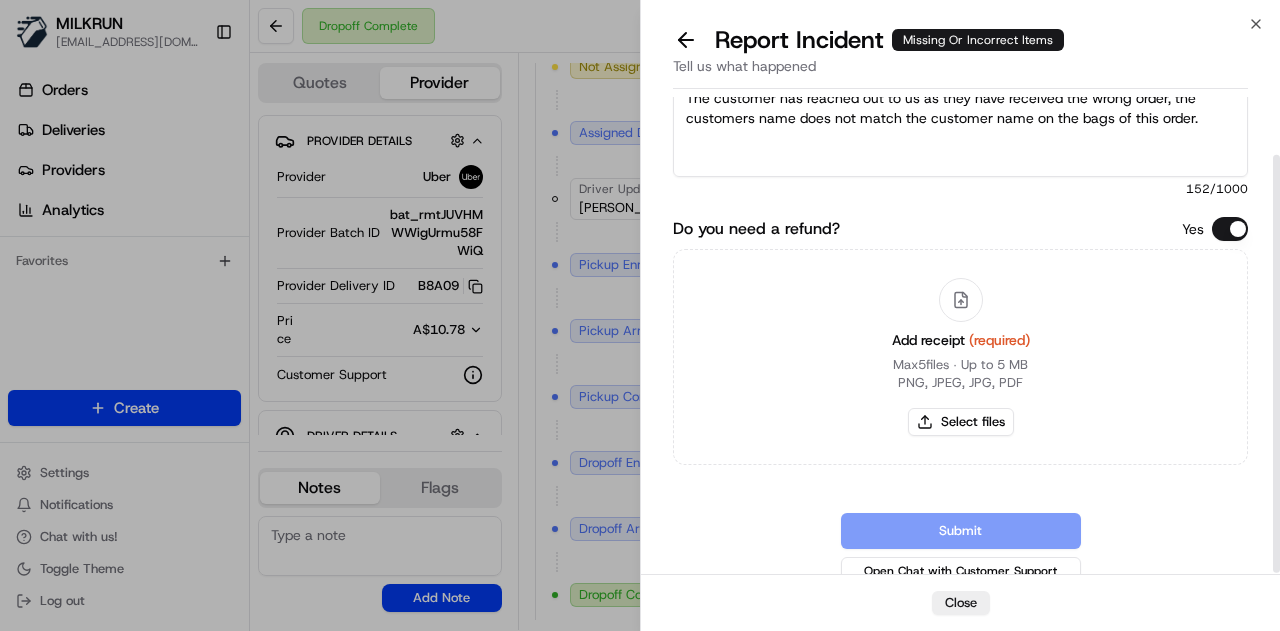 scroll, scrollTop: 68, scrollLeft: 0, axis: vertical 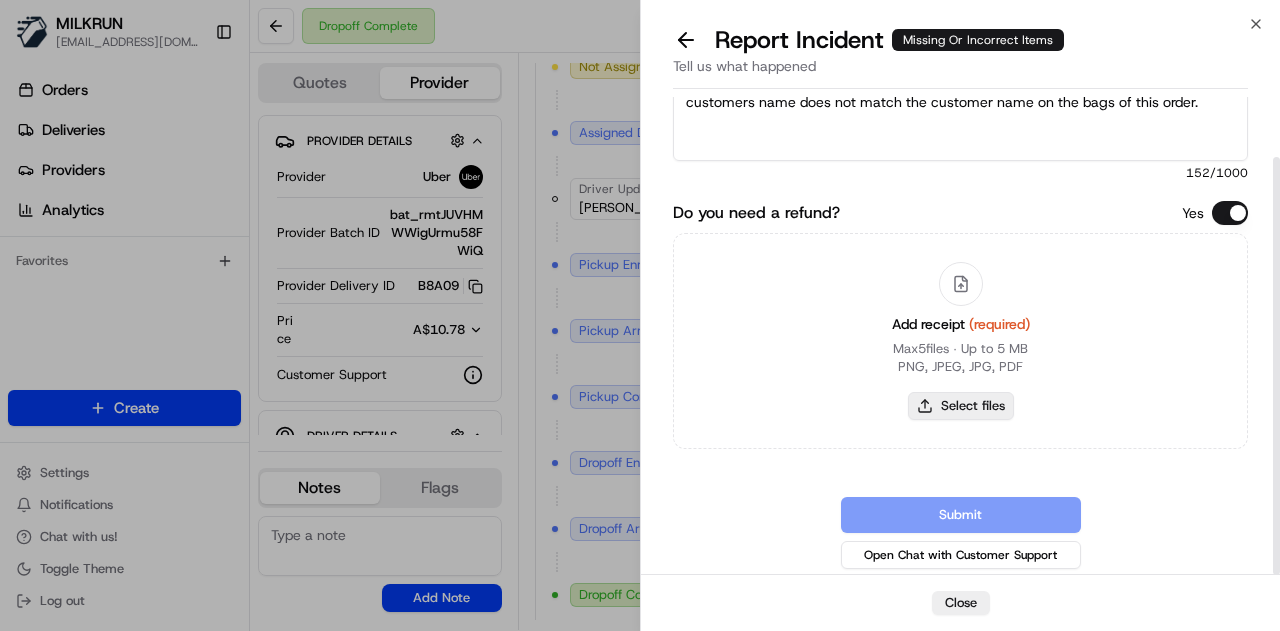 click on "Select files" at bounding box center [961, 406] 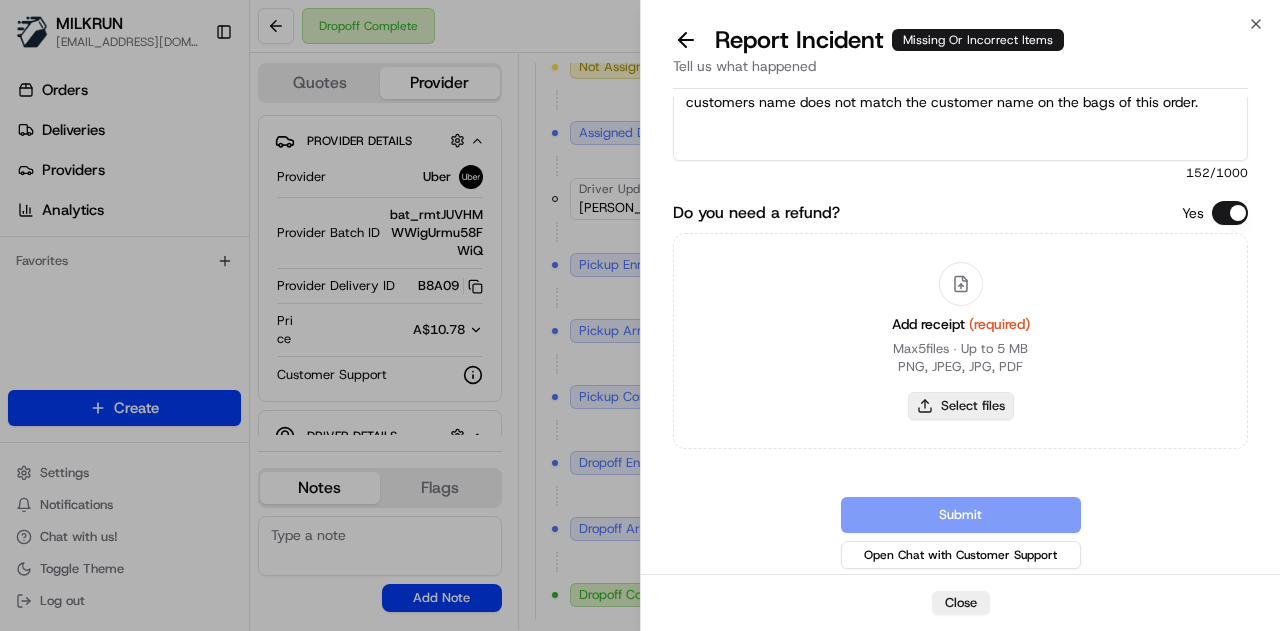 type on "C:\fakepath\Screenshot 2025-07-16 173554.png" 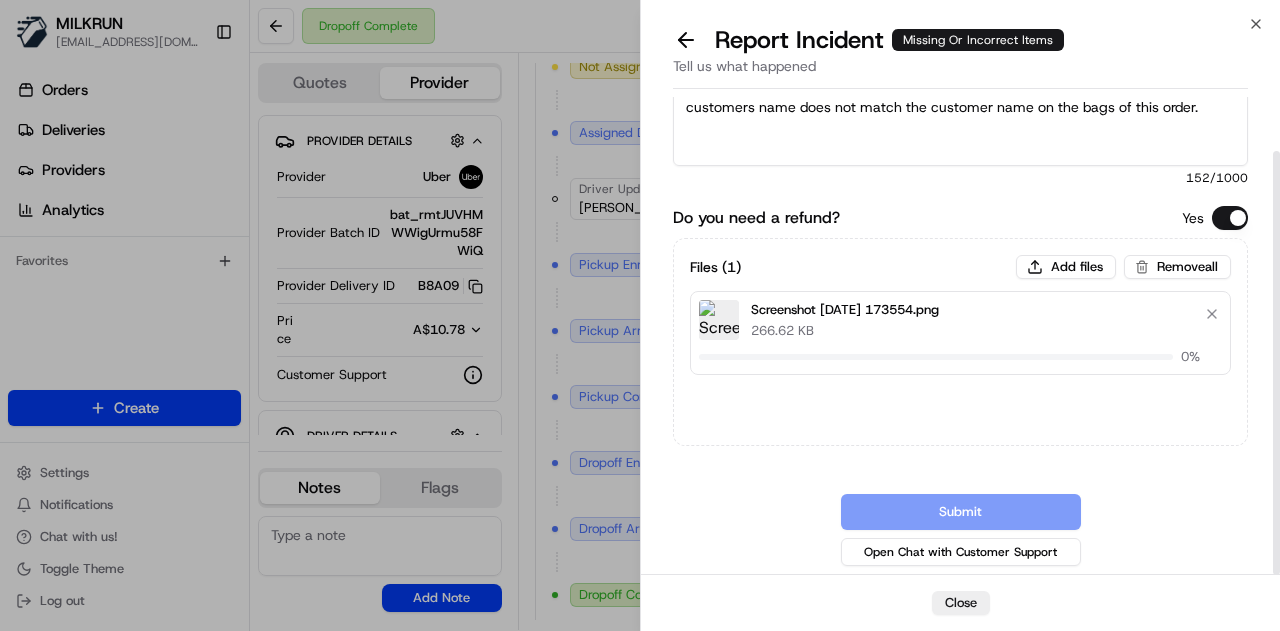 scroll, scrollTop: 61, scrollLeft: 0, axis: vertical 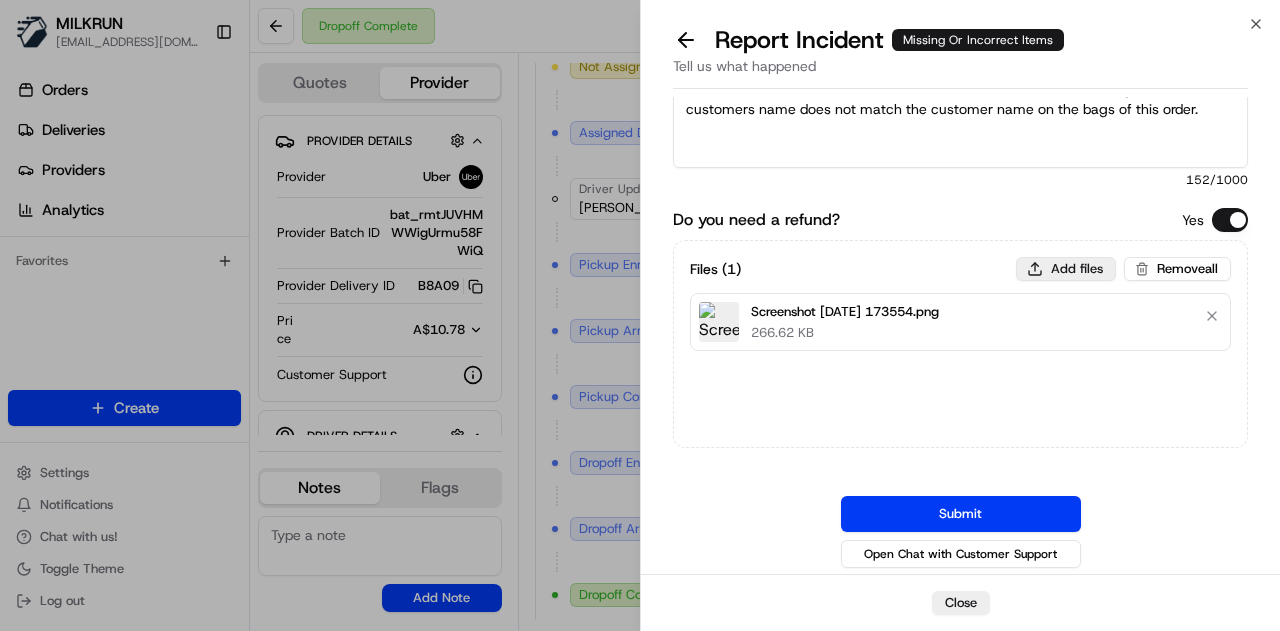 click on "Add files" at bounding box center (1066, 269) 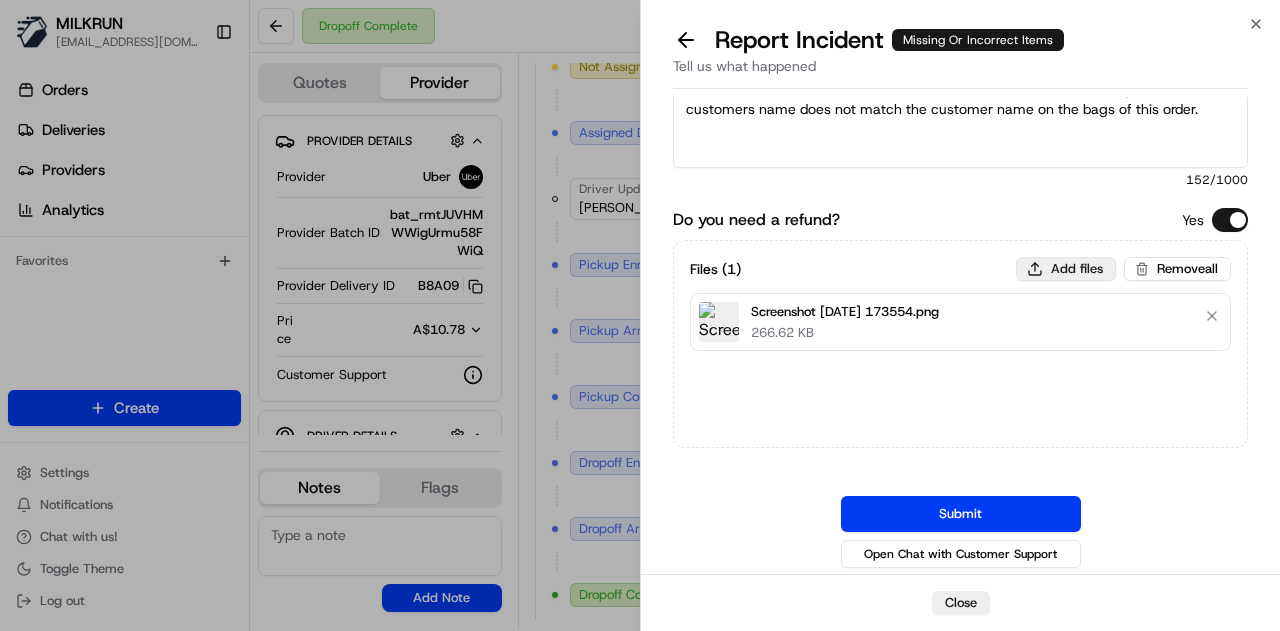 click on "Add files" at bounding box center (1066, 269) 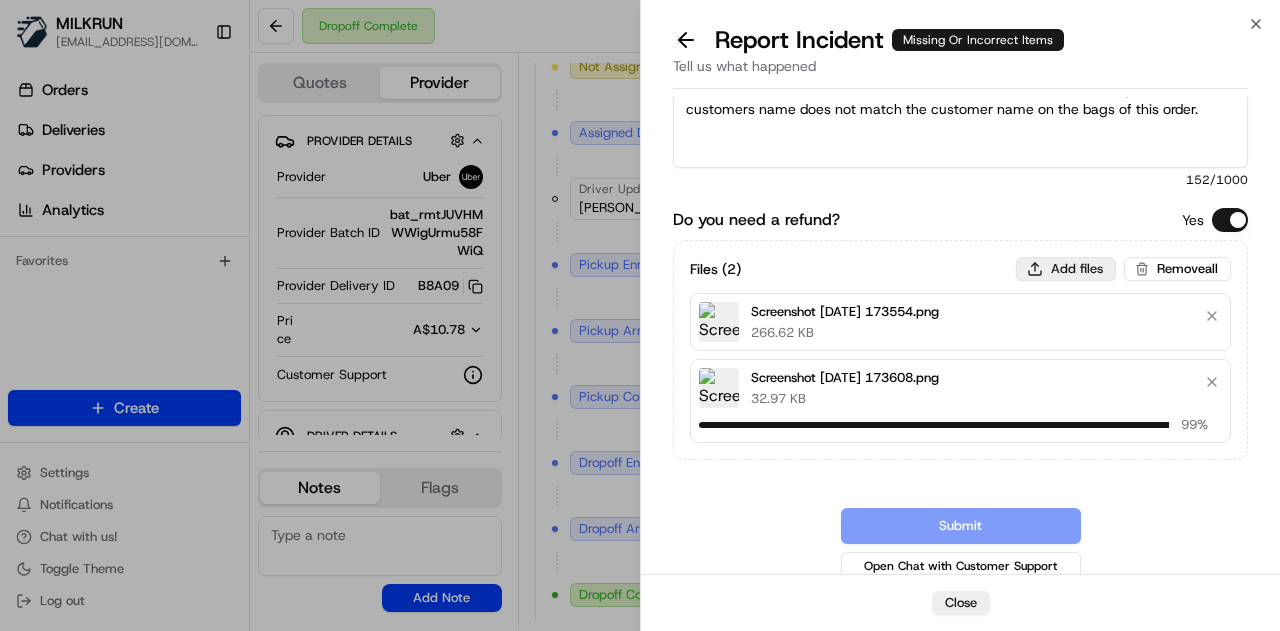 click on "Add files" at bounding box center [1066, 269] 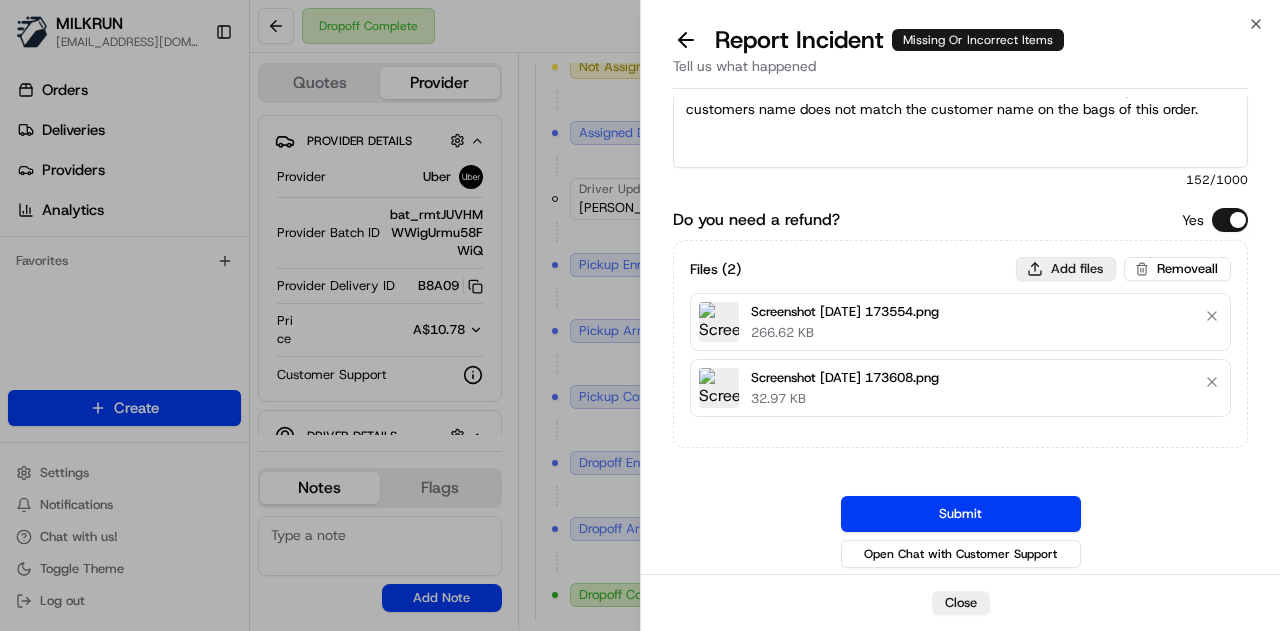 type on "C:\fakepath\Screenshot 2025-07-16 173634.png" 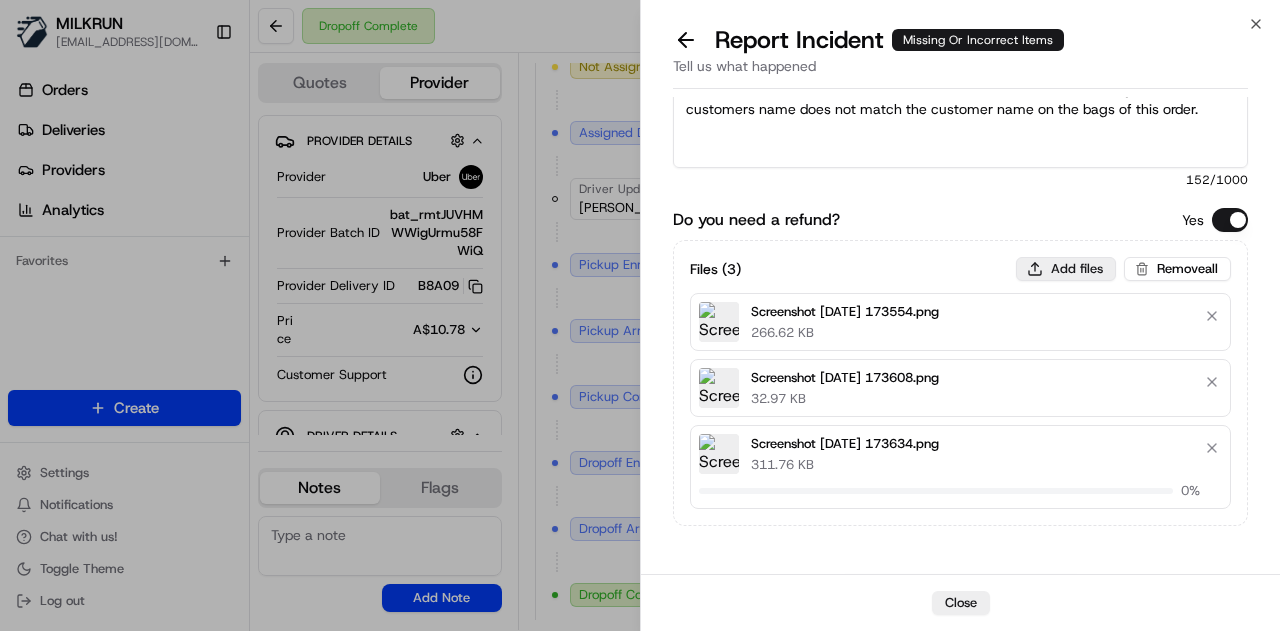 type 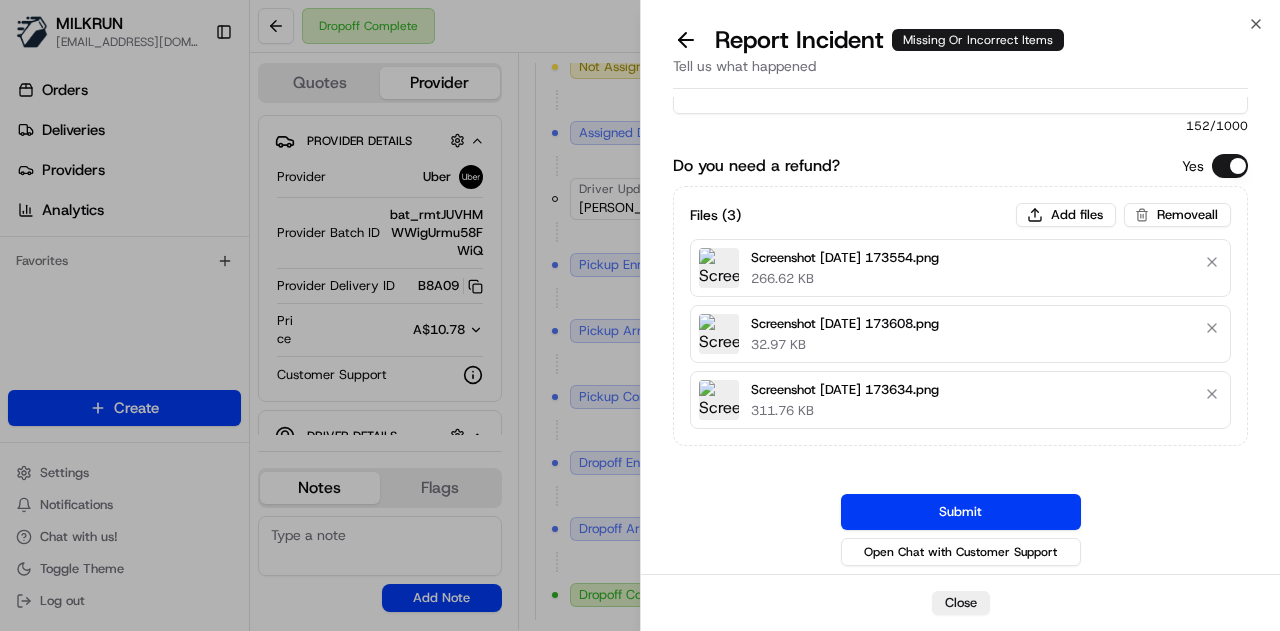 scroll, scrollTop: 110, scrollLeft: 0, axis: vertical 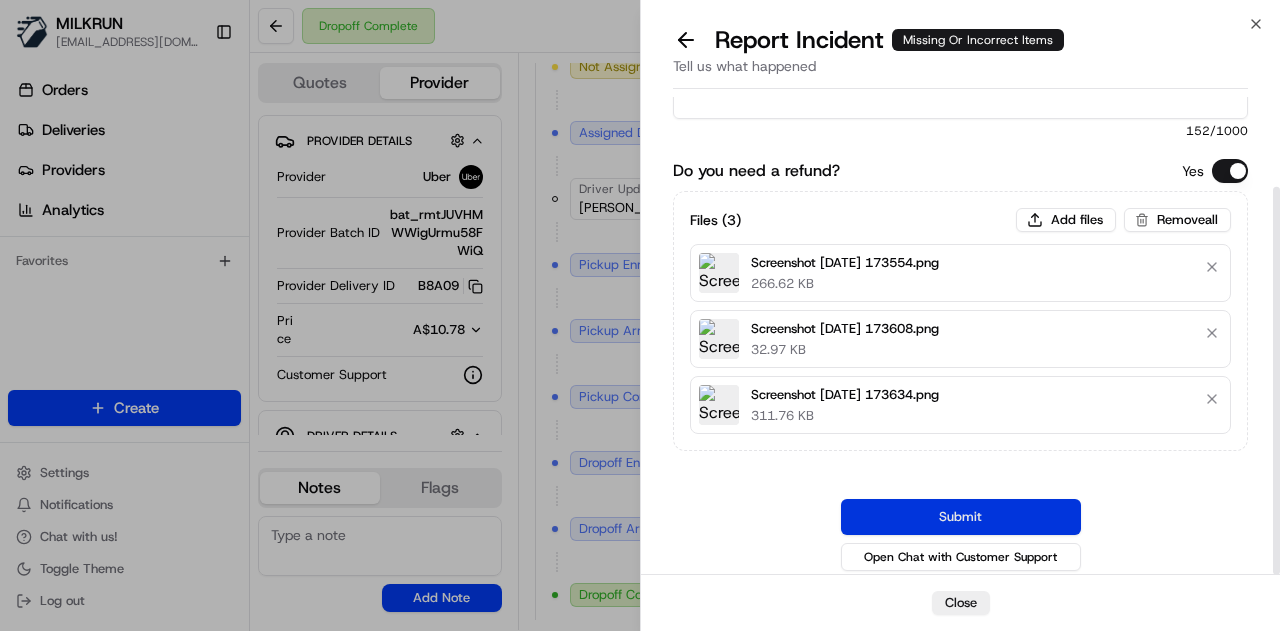 click on "Submit" at bounding box center (961, 517) 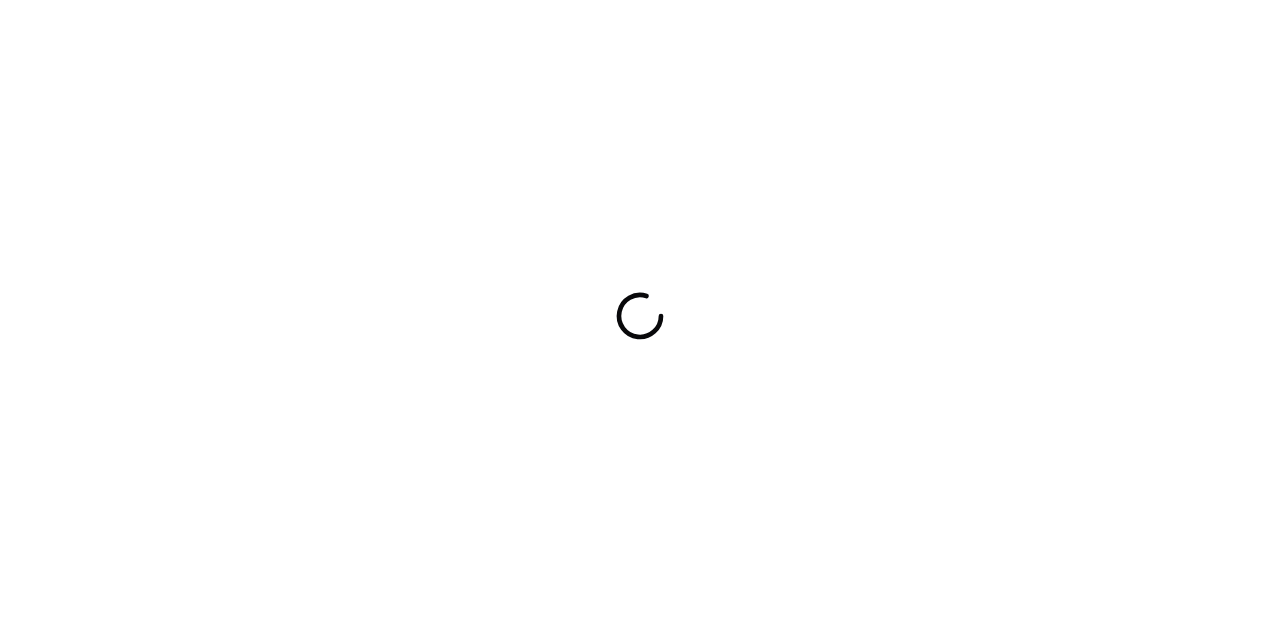 scroll, scrollTop: 0, scrollLeft: 0, axis: both 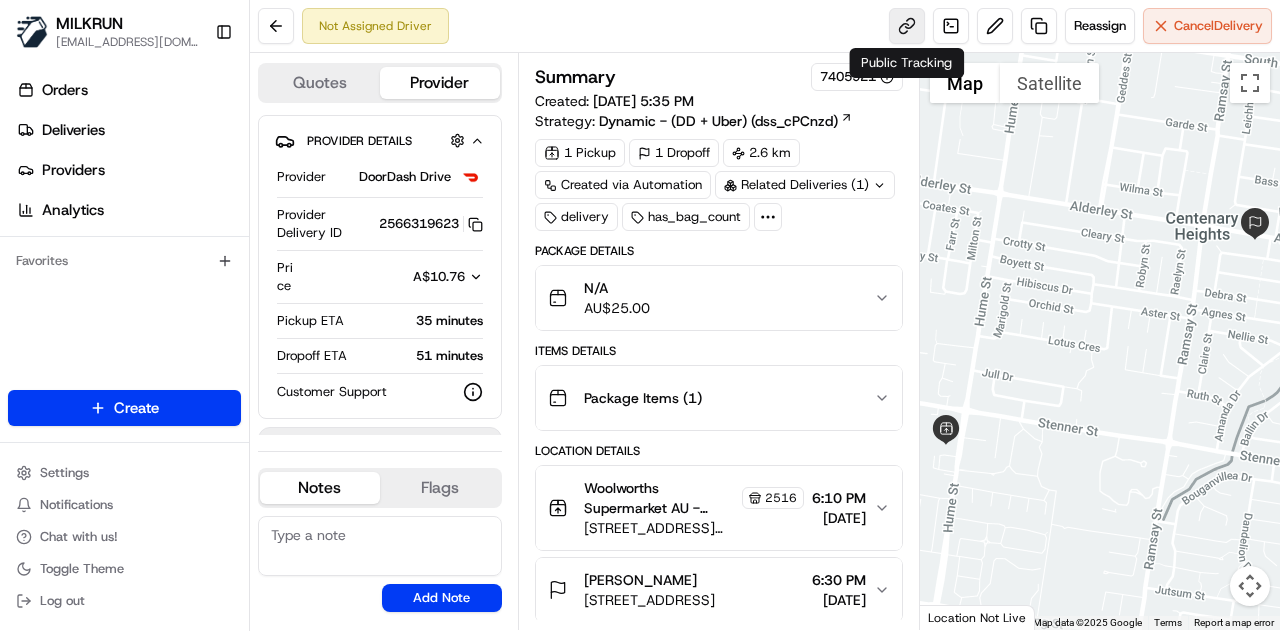 click at bounding box center [907, 26] 